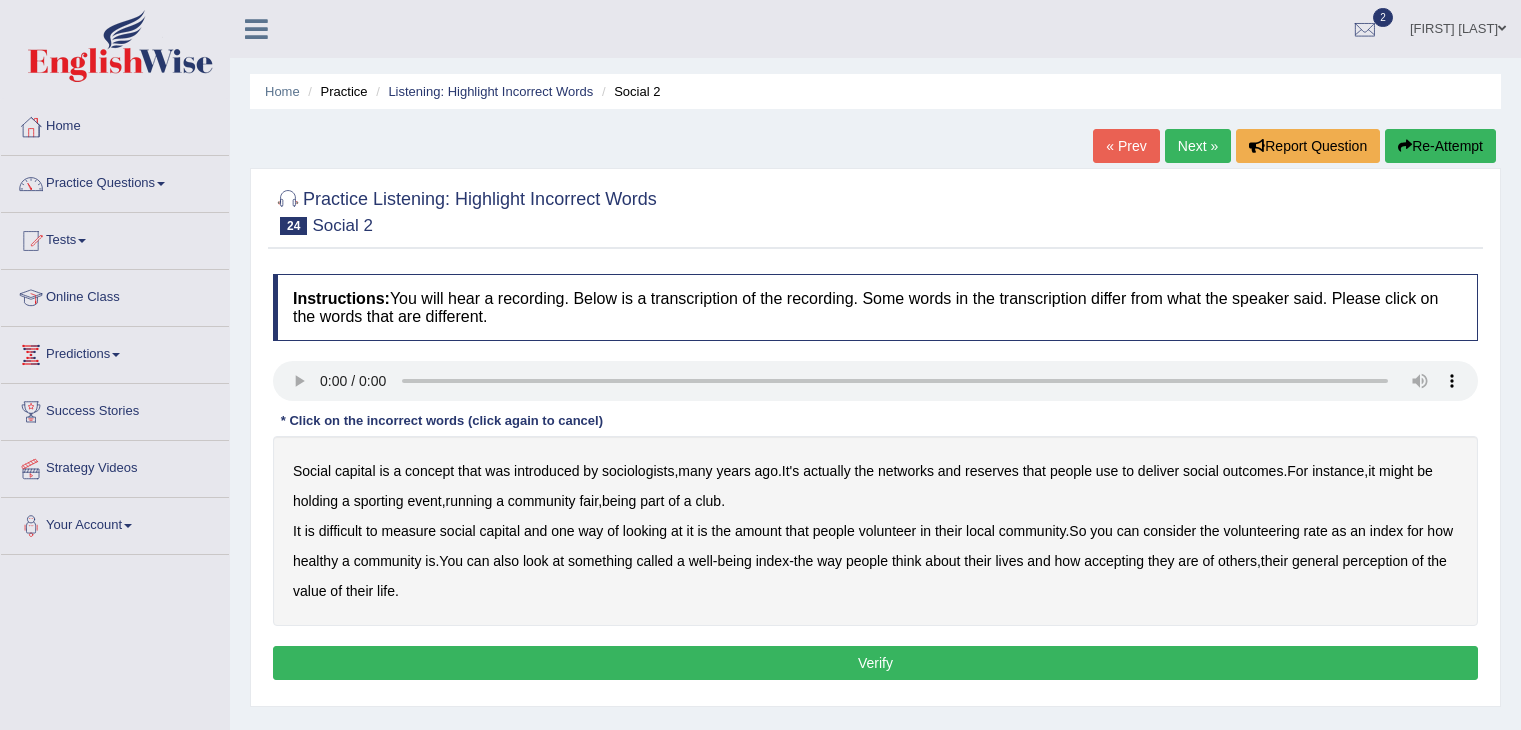 scroll, scrollTop: 0, scrollLeft: 0, axis: both 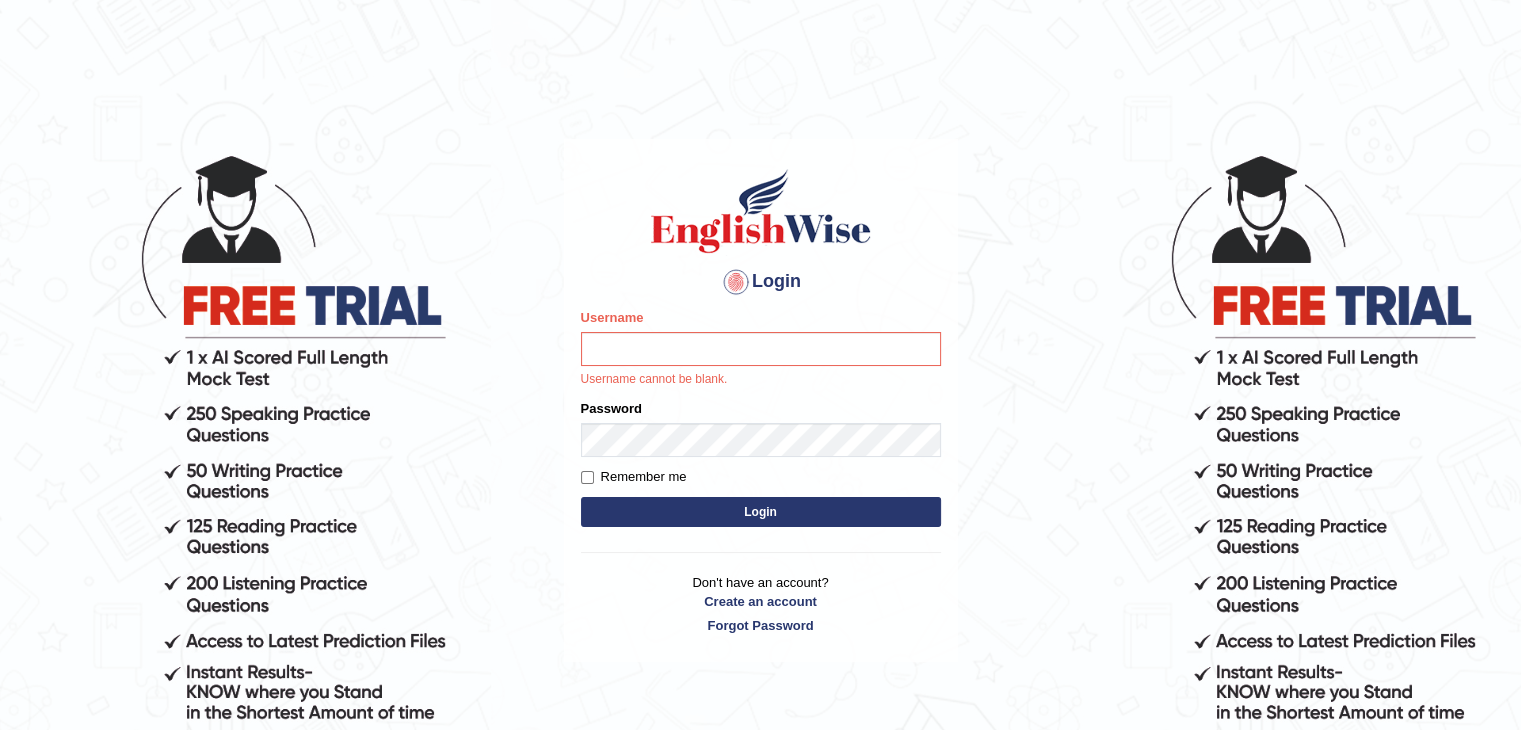 click on "Username" at bounding box center [761, 349] 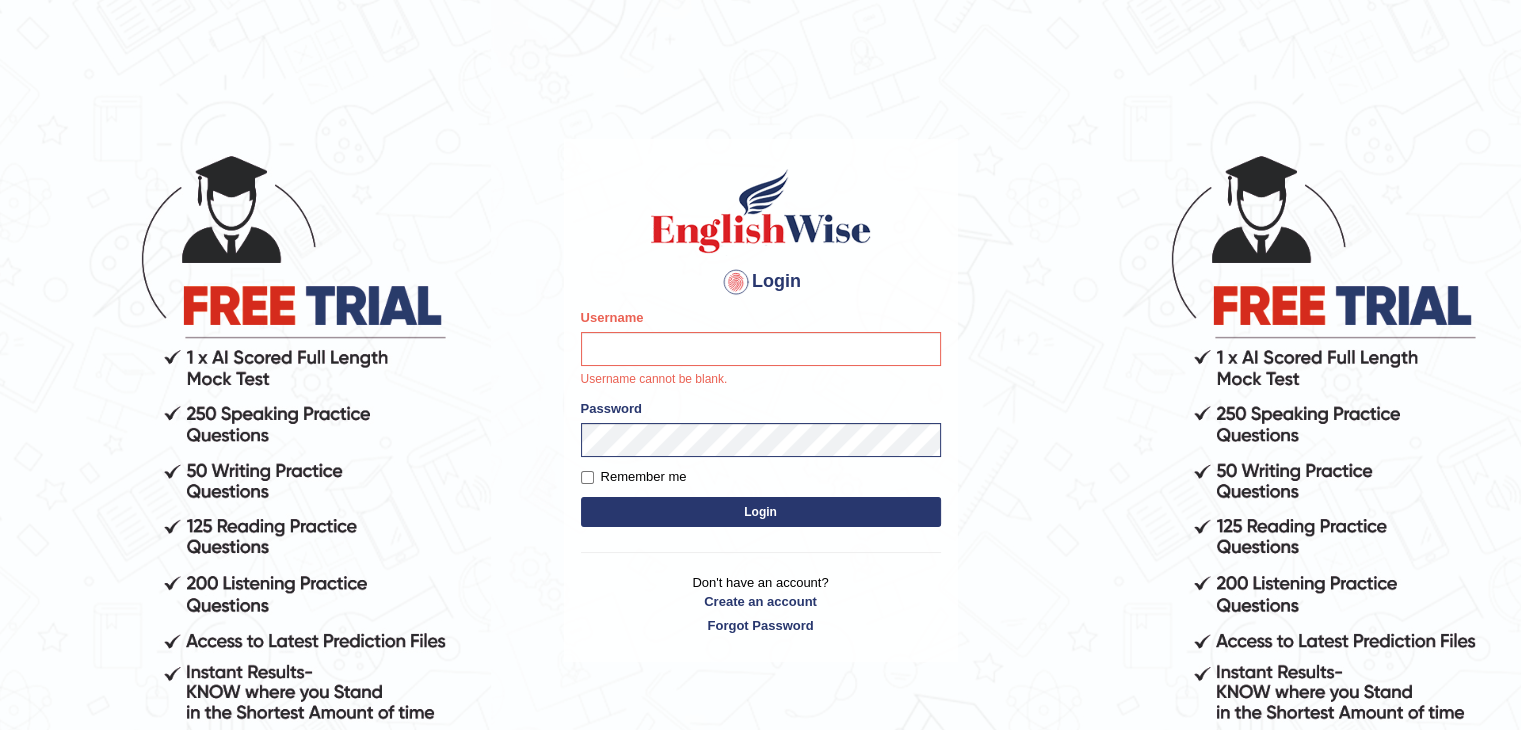 type on "Bharath_chary" 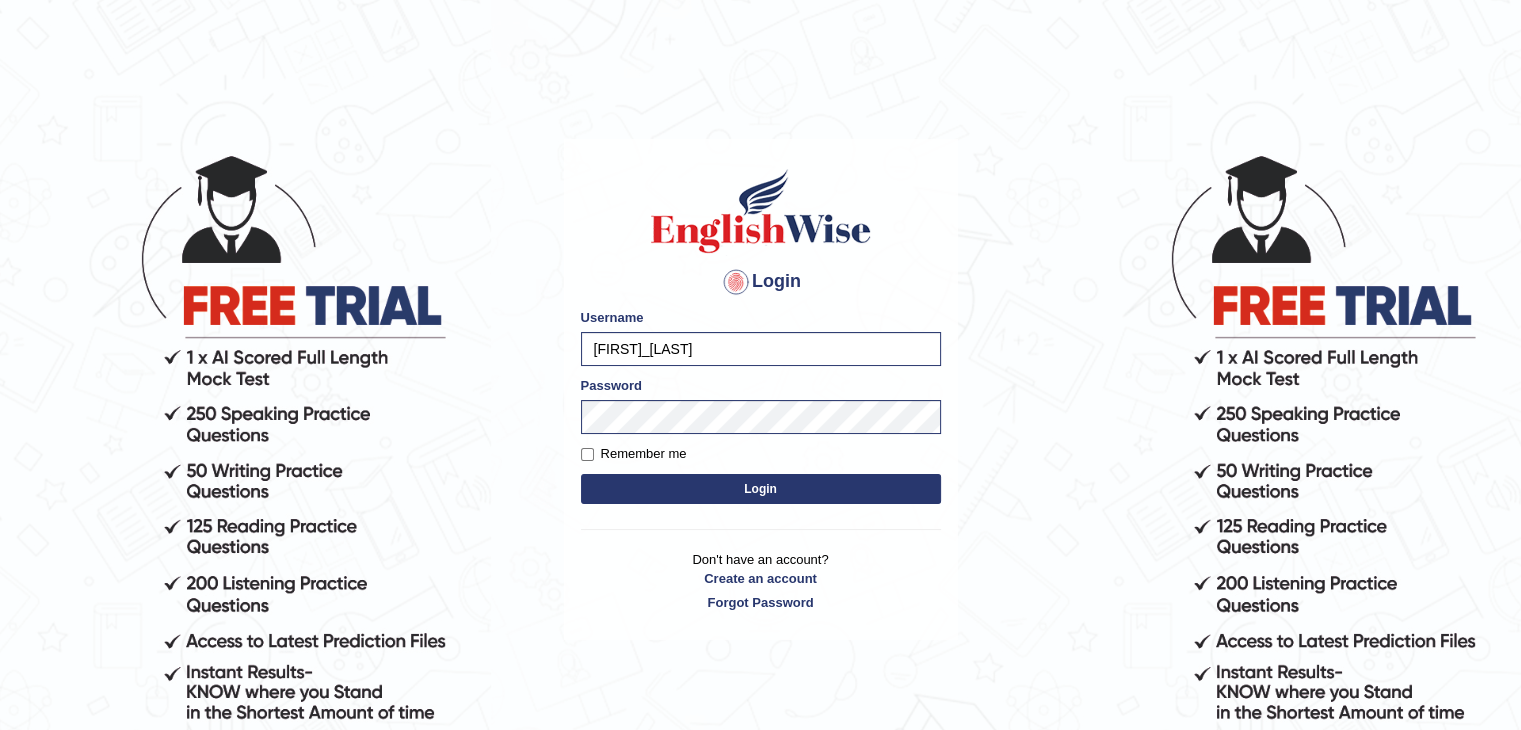 click on "Login" at bounding box center [761, 489] 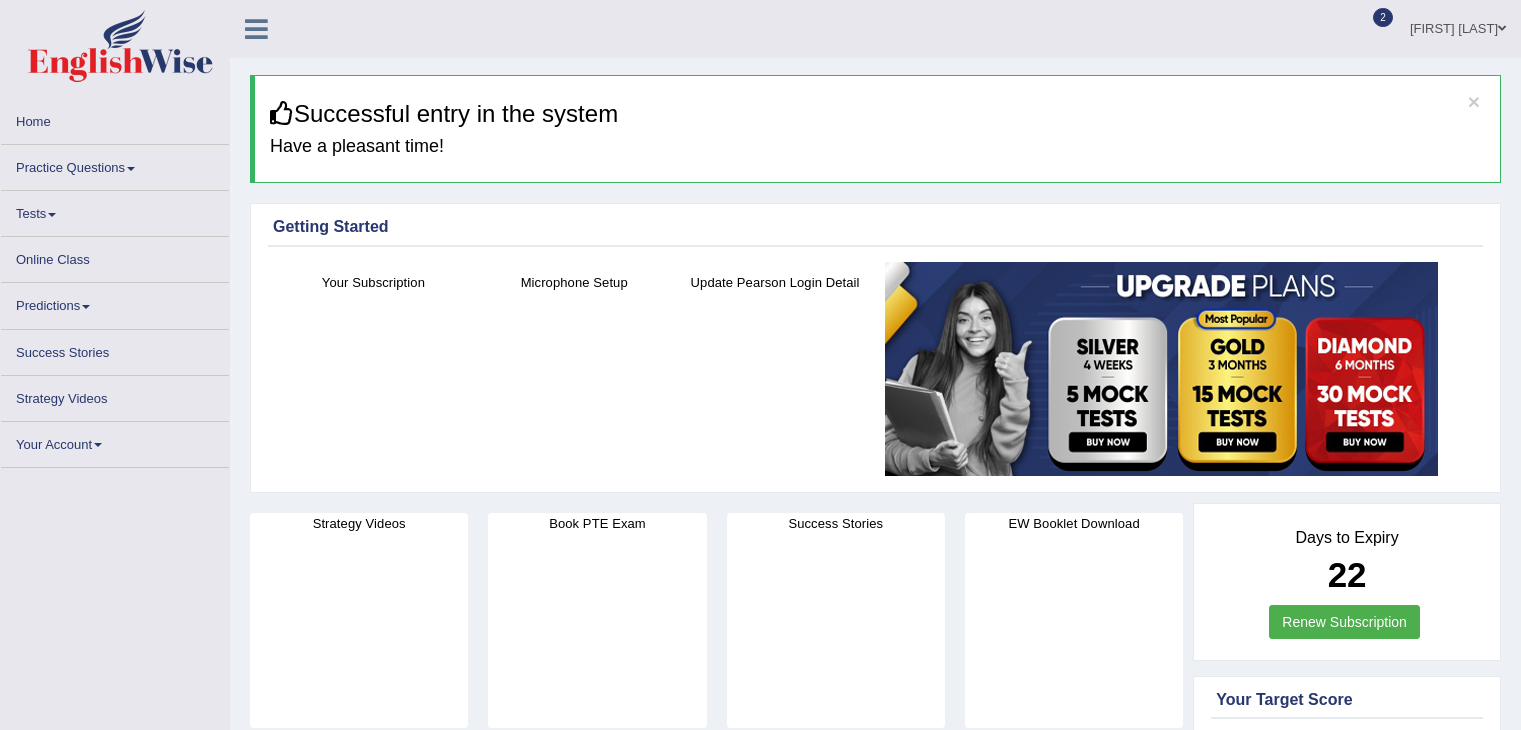 scroll, scrollTop: 0, scrollLeft: 0, axis: both 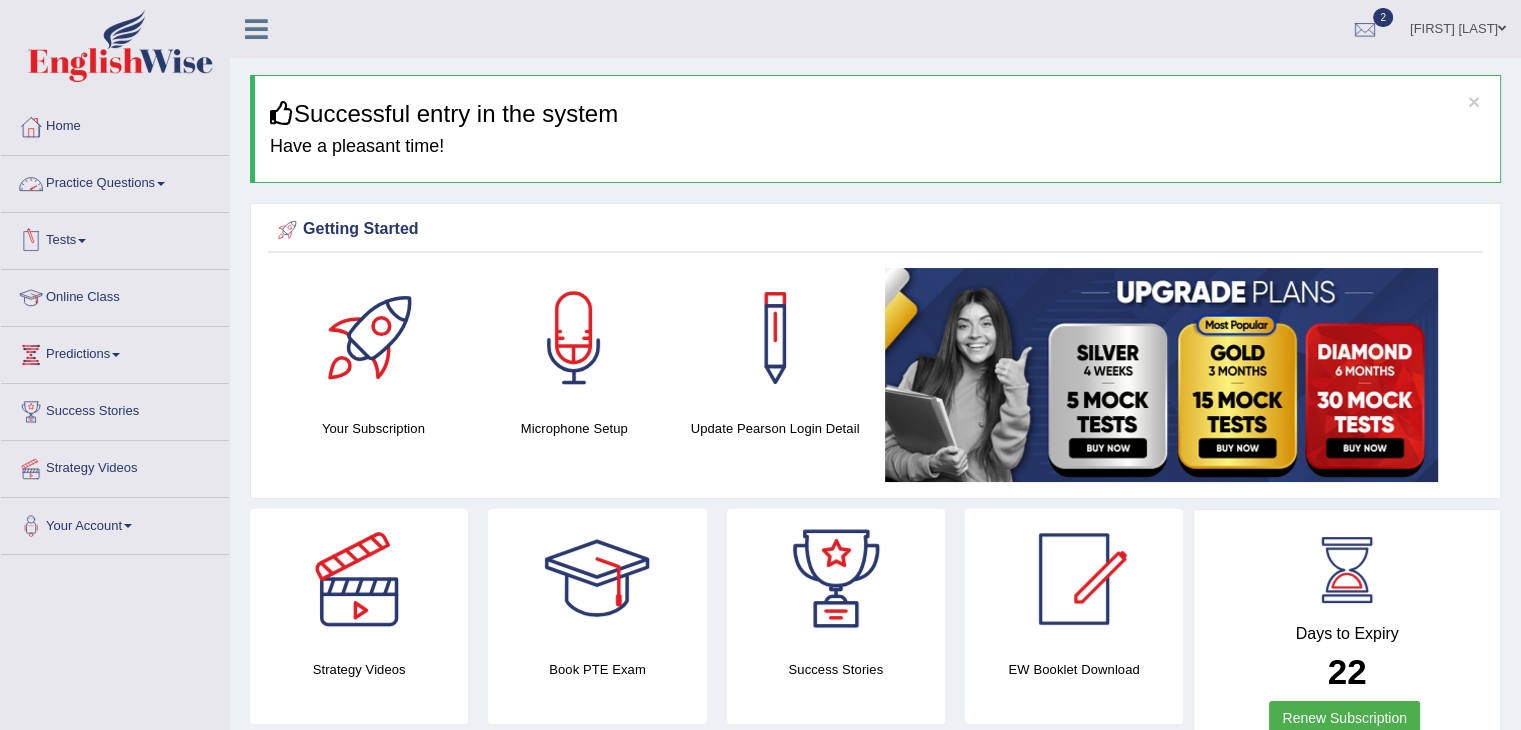click on "Practice Questions" at bounding box center [115, 181] 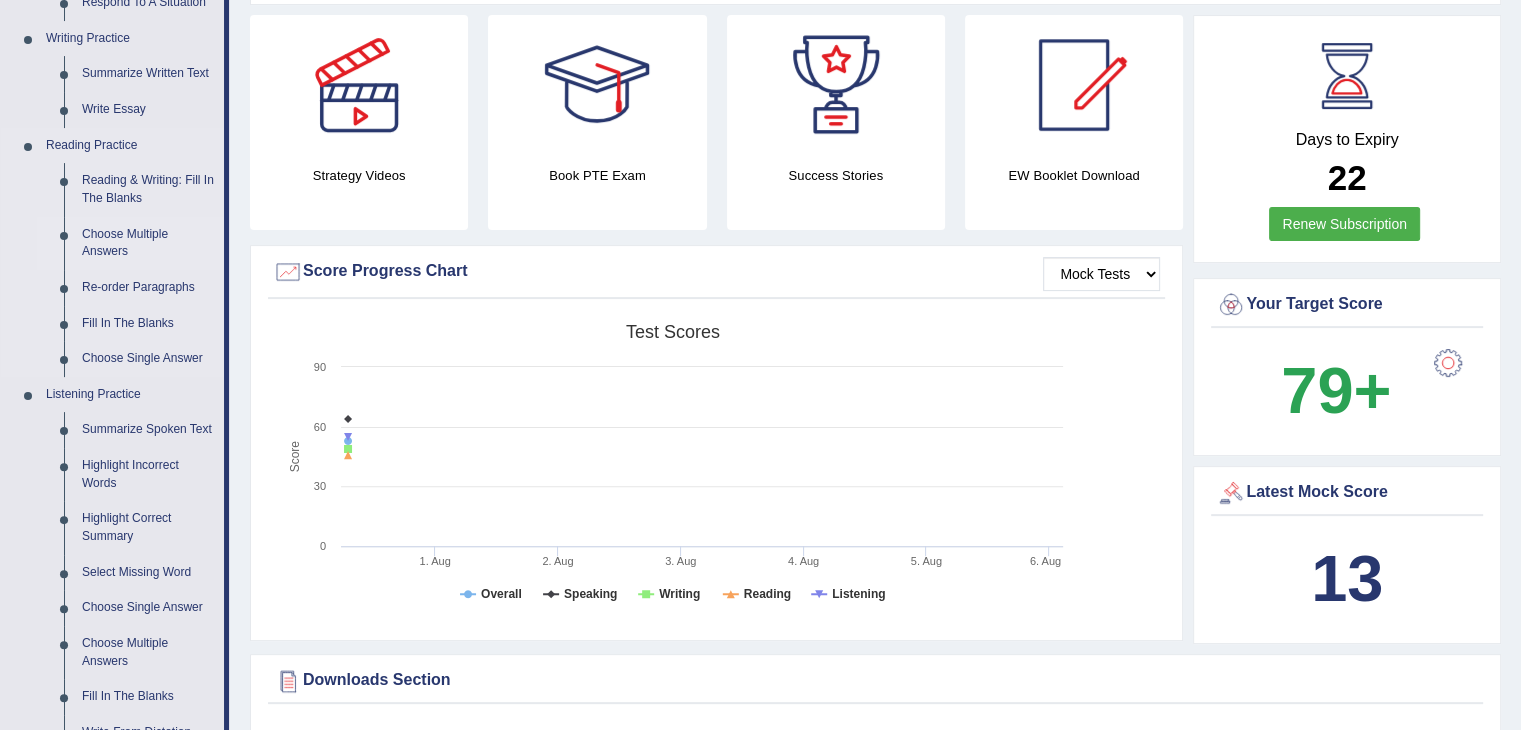 scroll, scrollTop: 495, scrollLeft: 0, axis: vertical 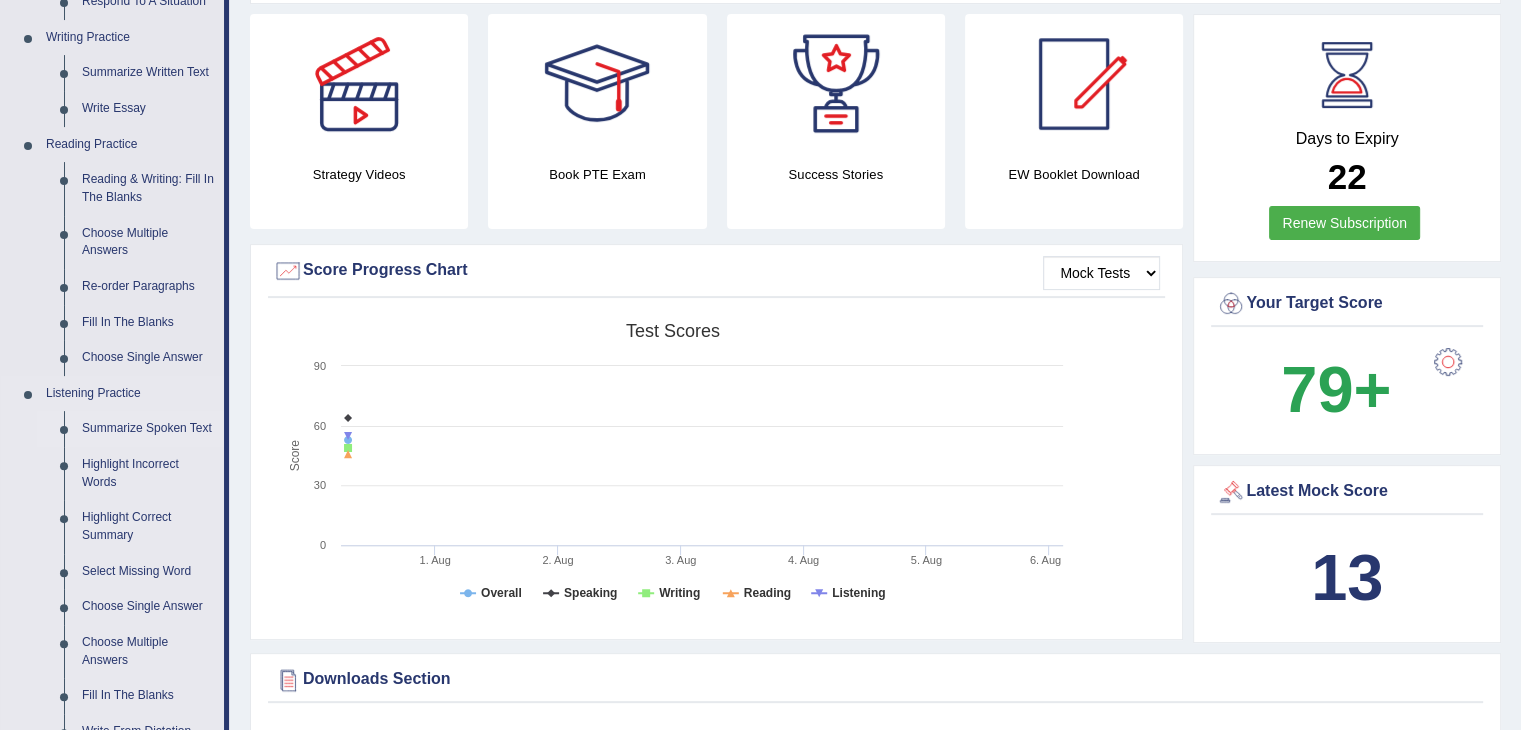 click on "Summarize Spoken Text" at bounding box center [148, 429] 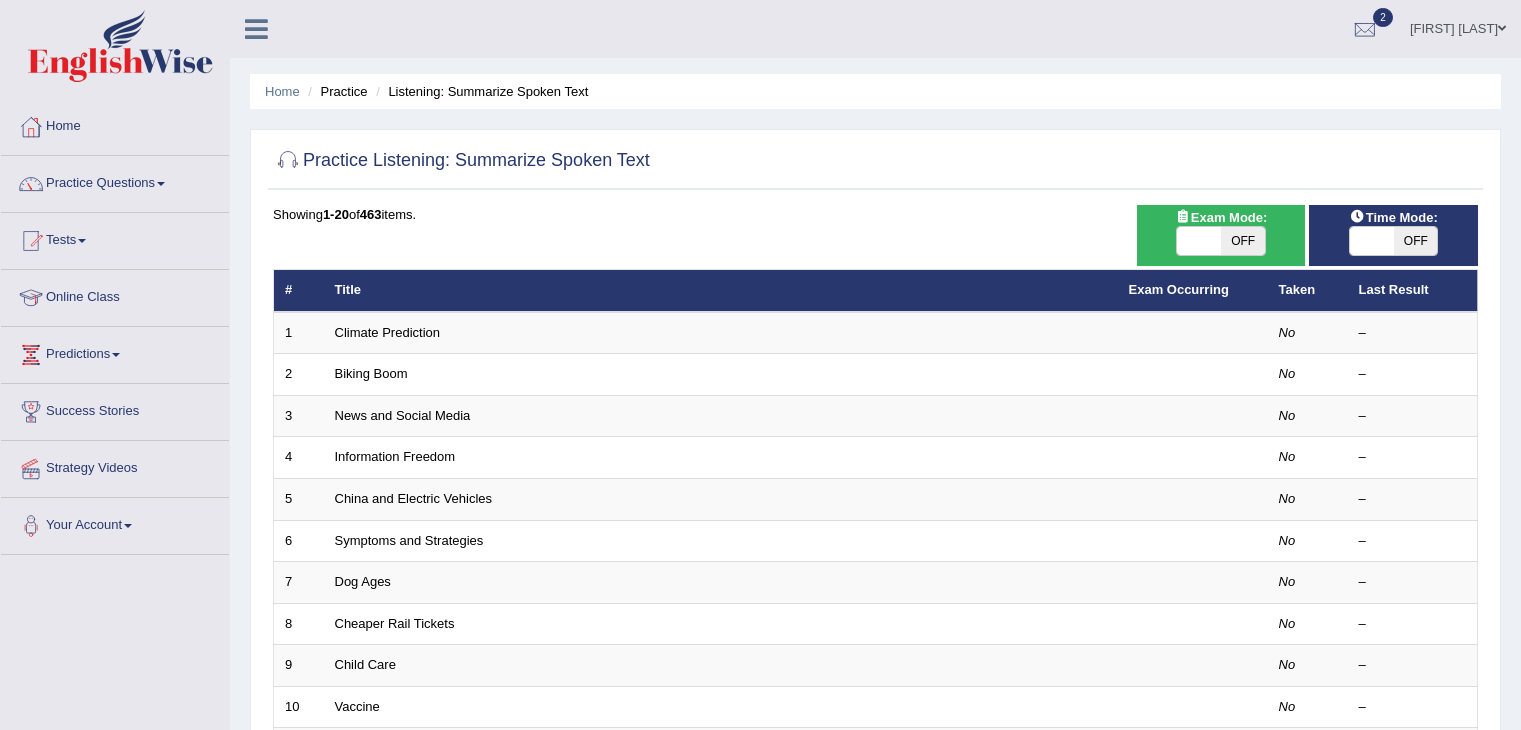 scroll, scrollTop: 0, scrollLeft: 0, axis: both 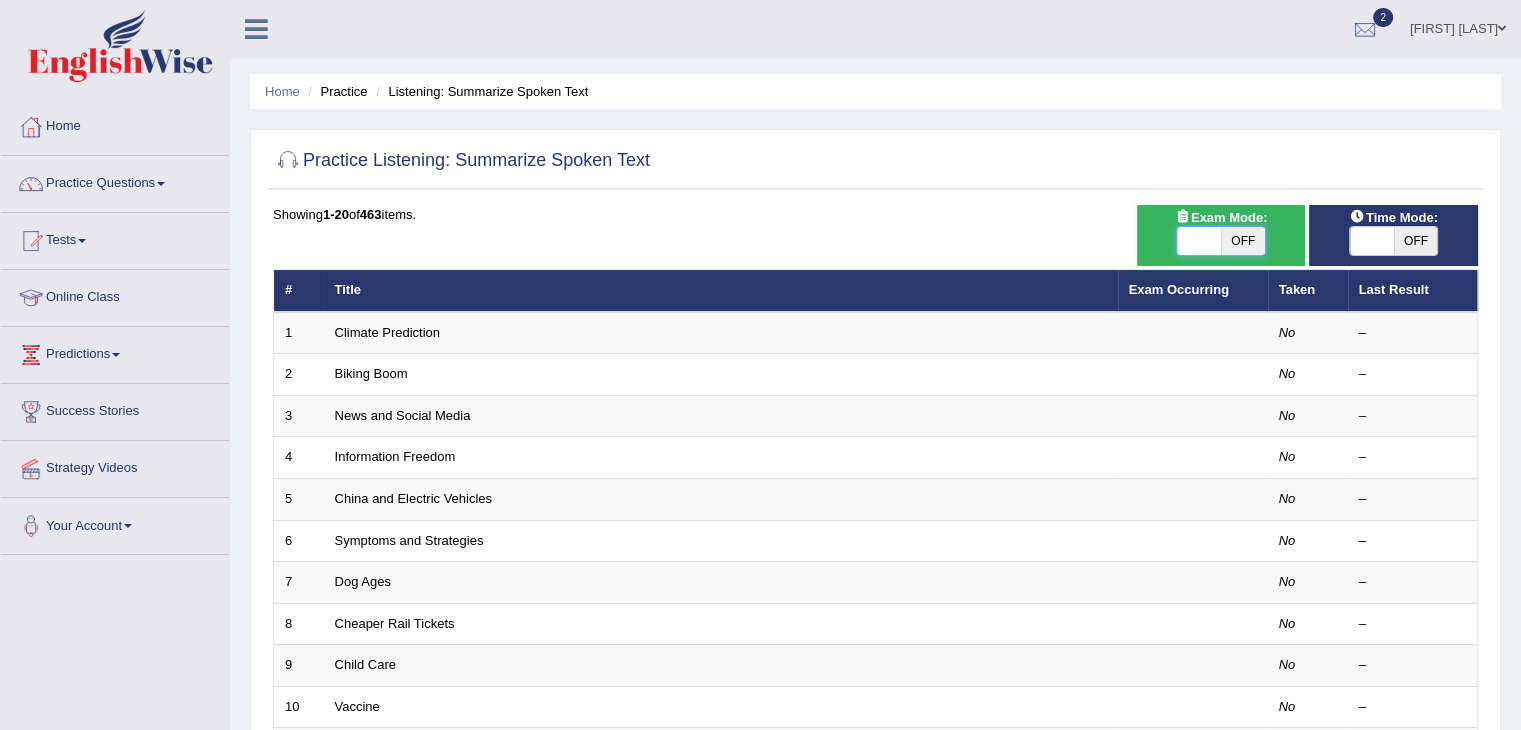 click at bounding box center [1199, 241] 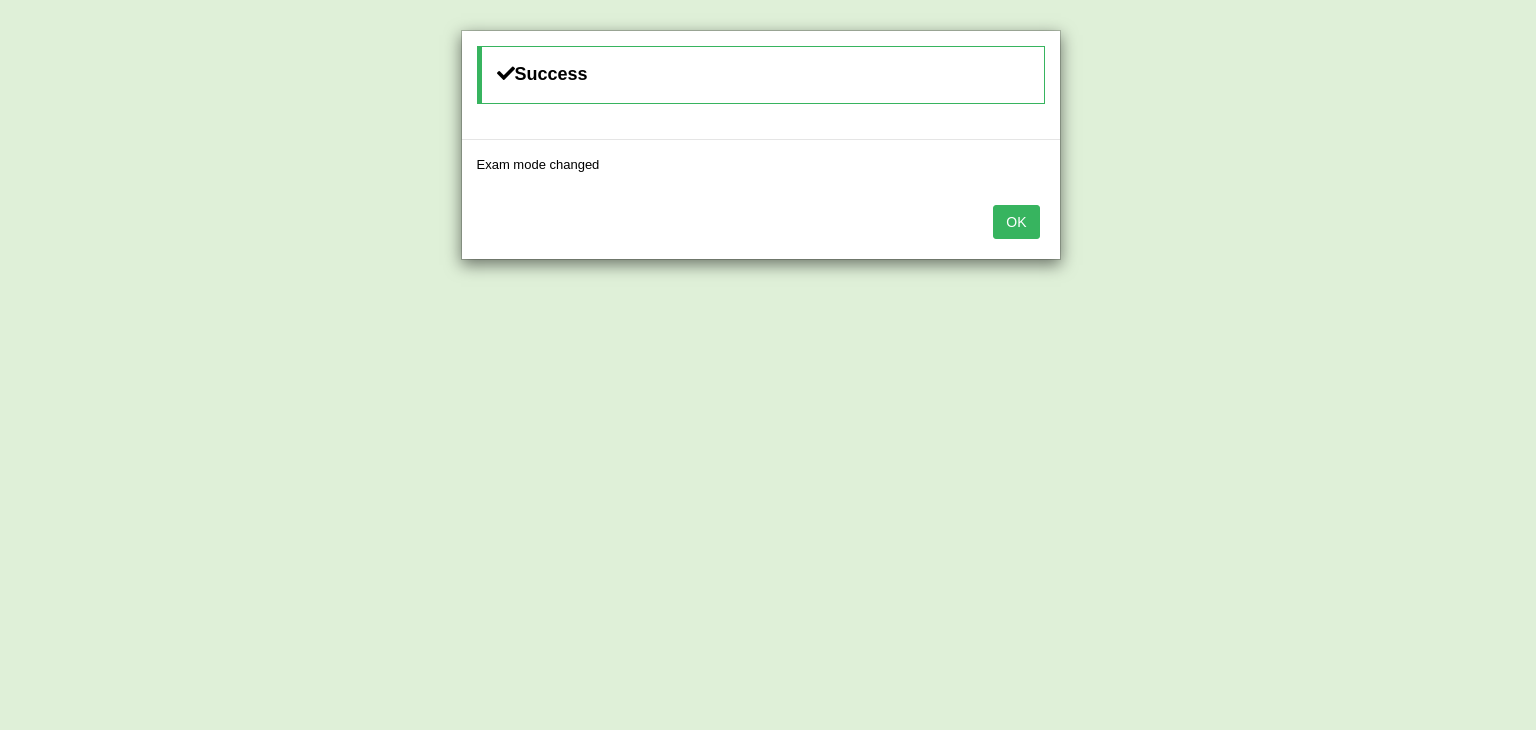 click on "OK" at bounding box center (1016, 222) 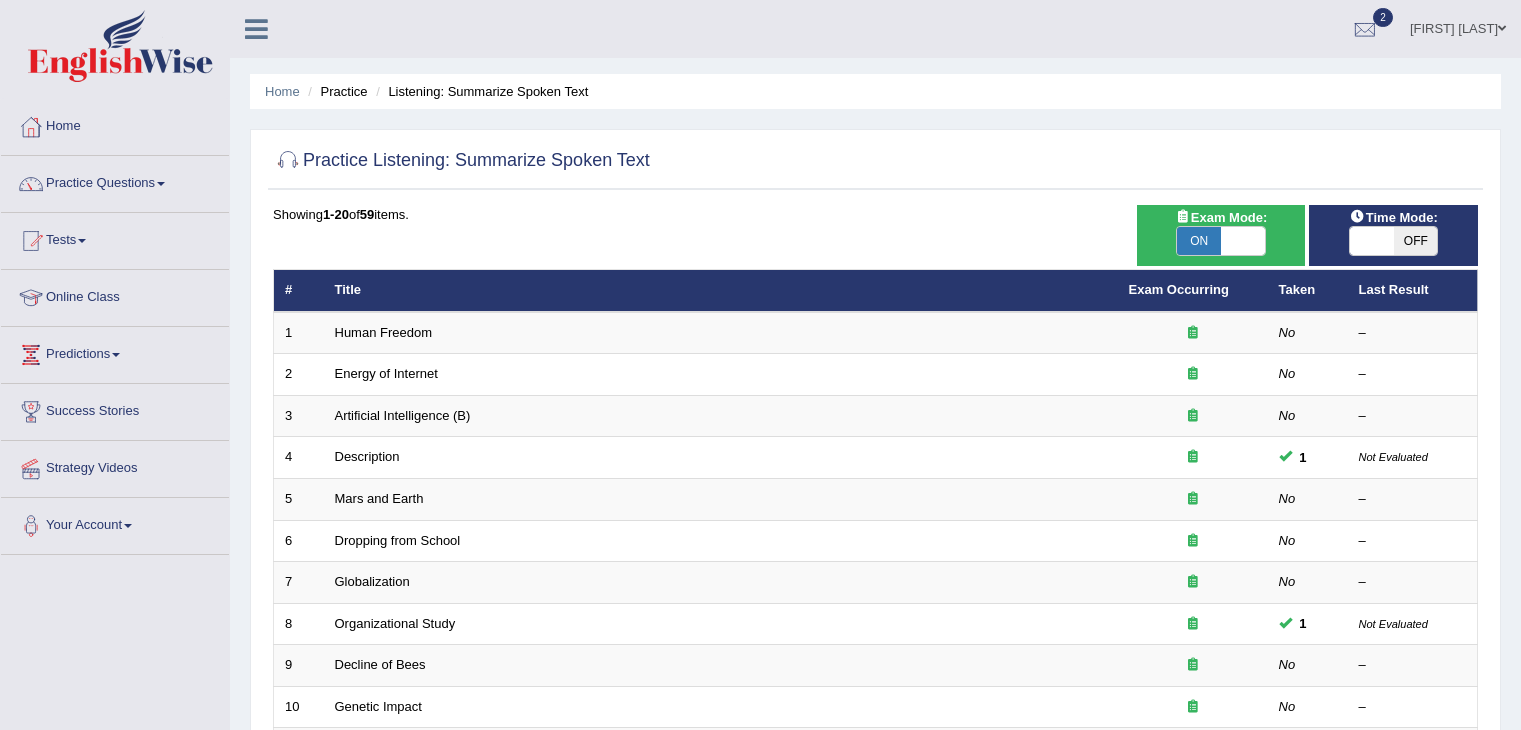 scroll, scrollTop: 352, scrollLeft: 0, axis: vertical 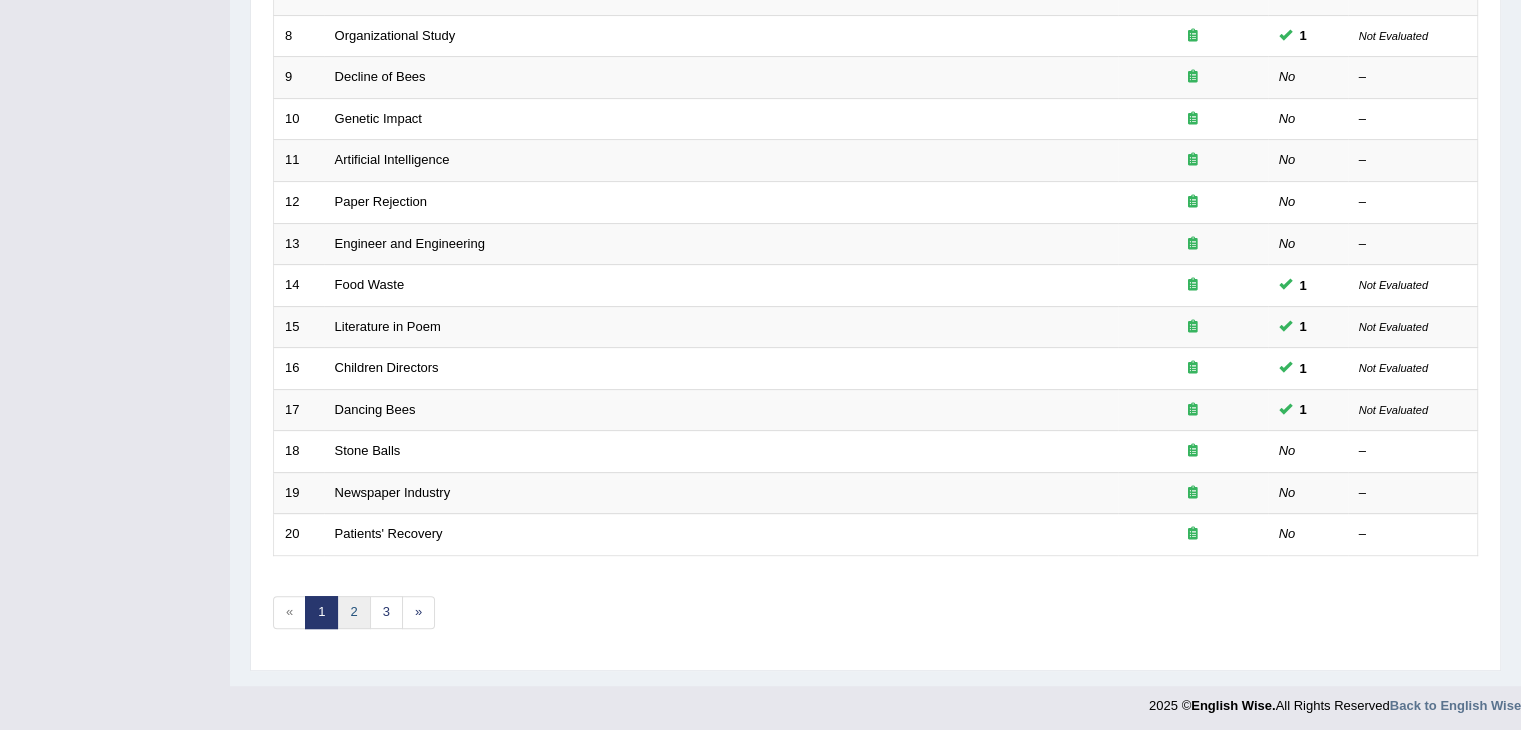 click on "2" at bounding box center (353, 612) 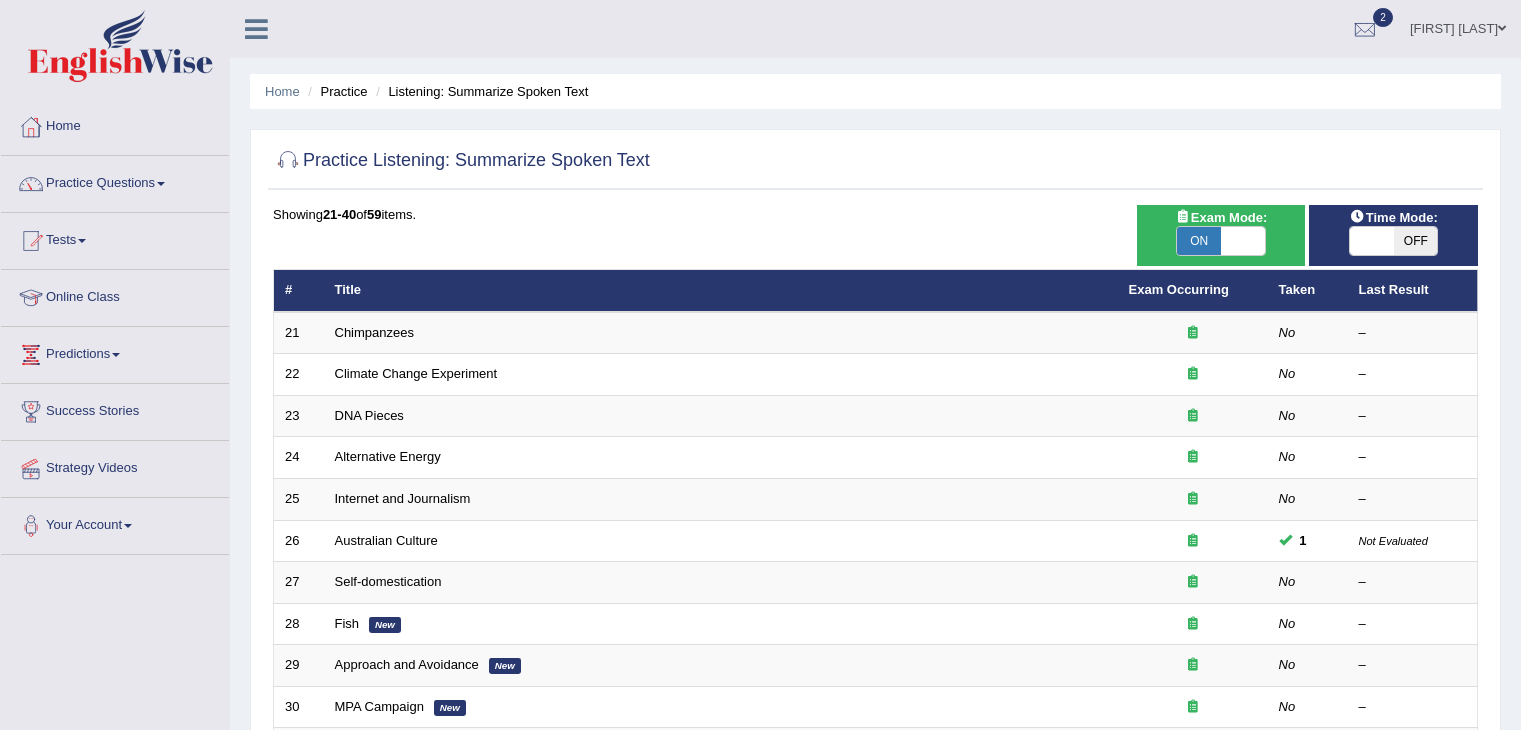 scroll, scrollTop: 0, scrollLeft: 0, axis: both 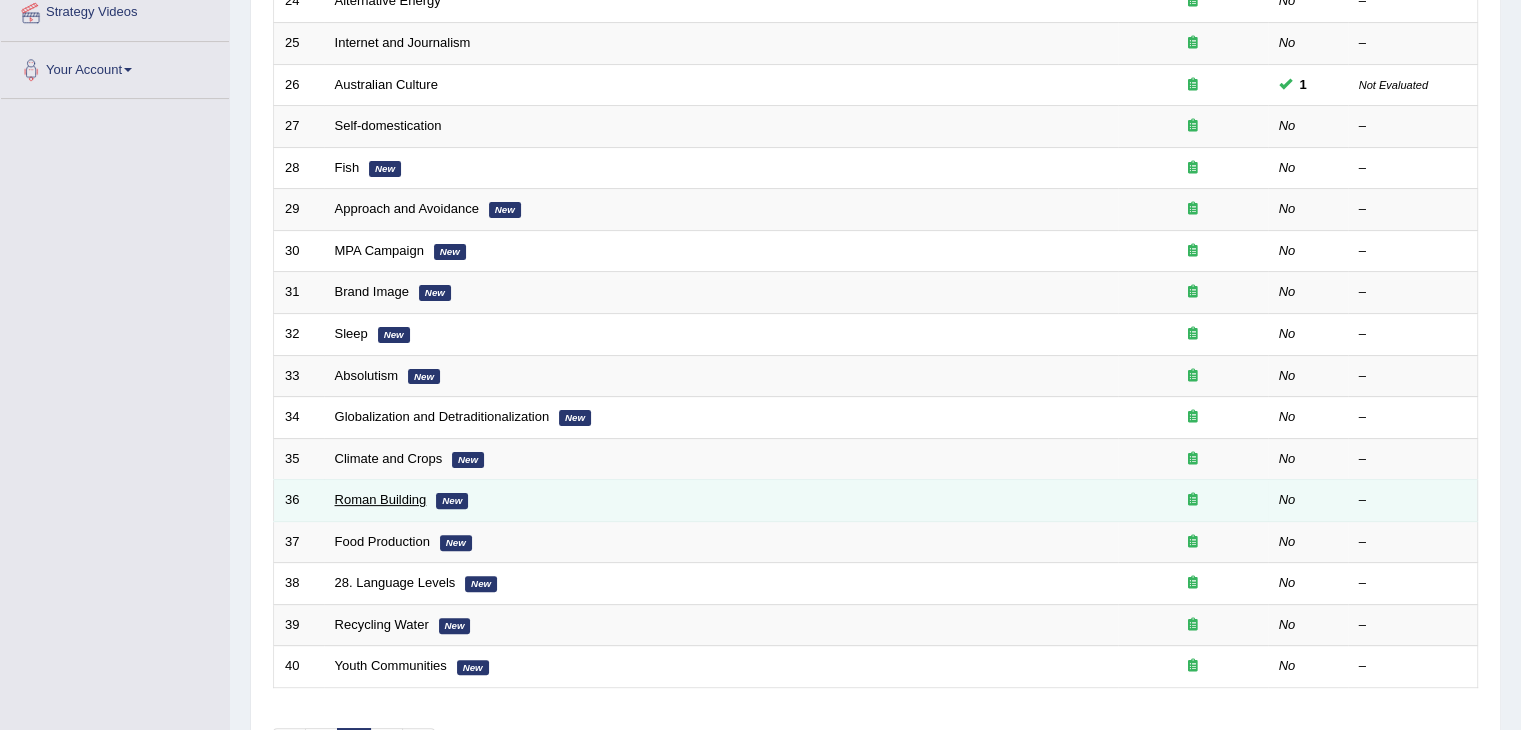 click on "Roman Building" at bounding box center [381, 499] 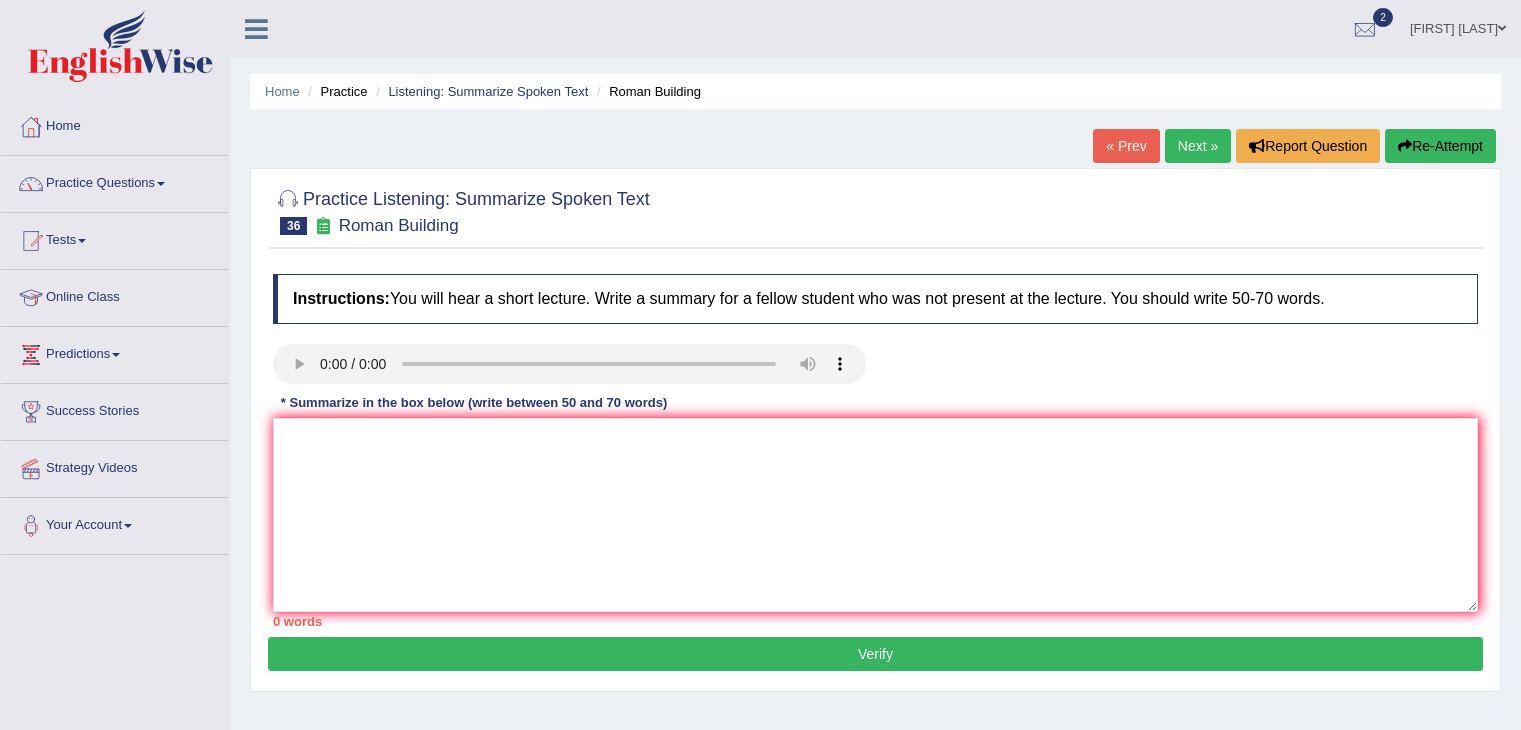 scroll, scrollTop: 0, scrollLeft: 0, axis: both 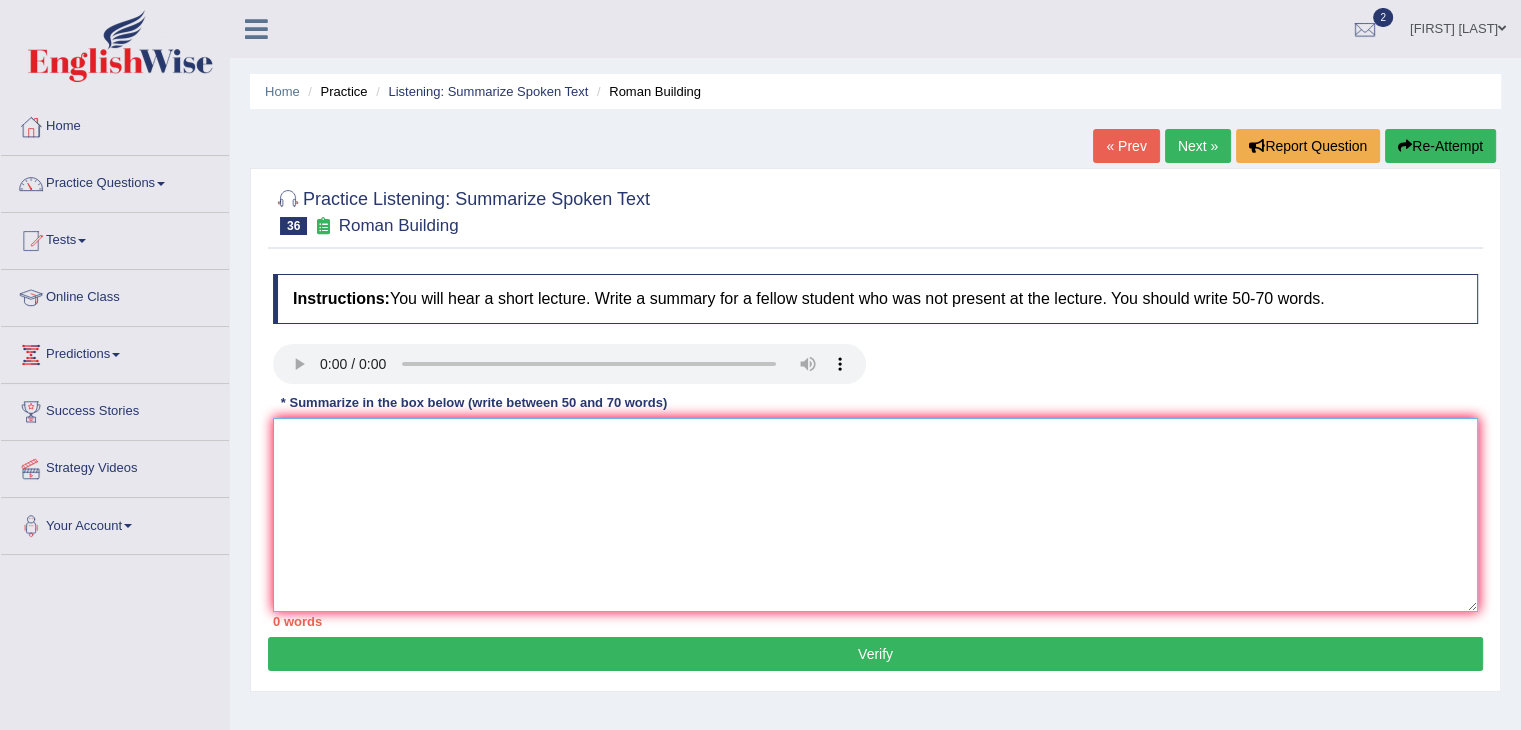 click at bounding box center (875, 515) 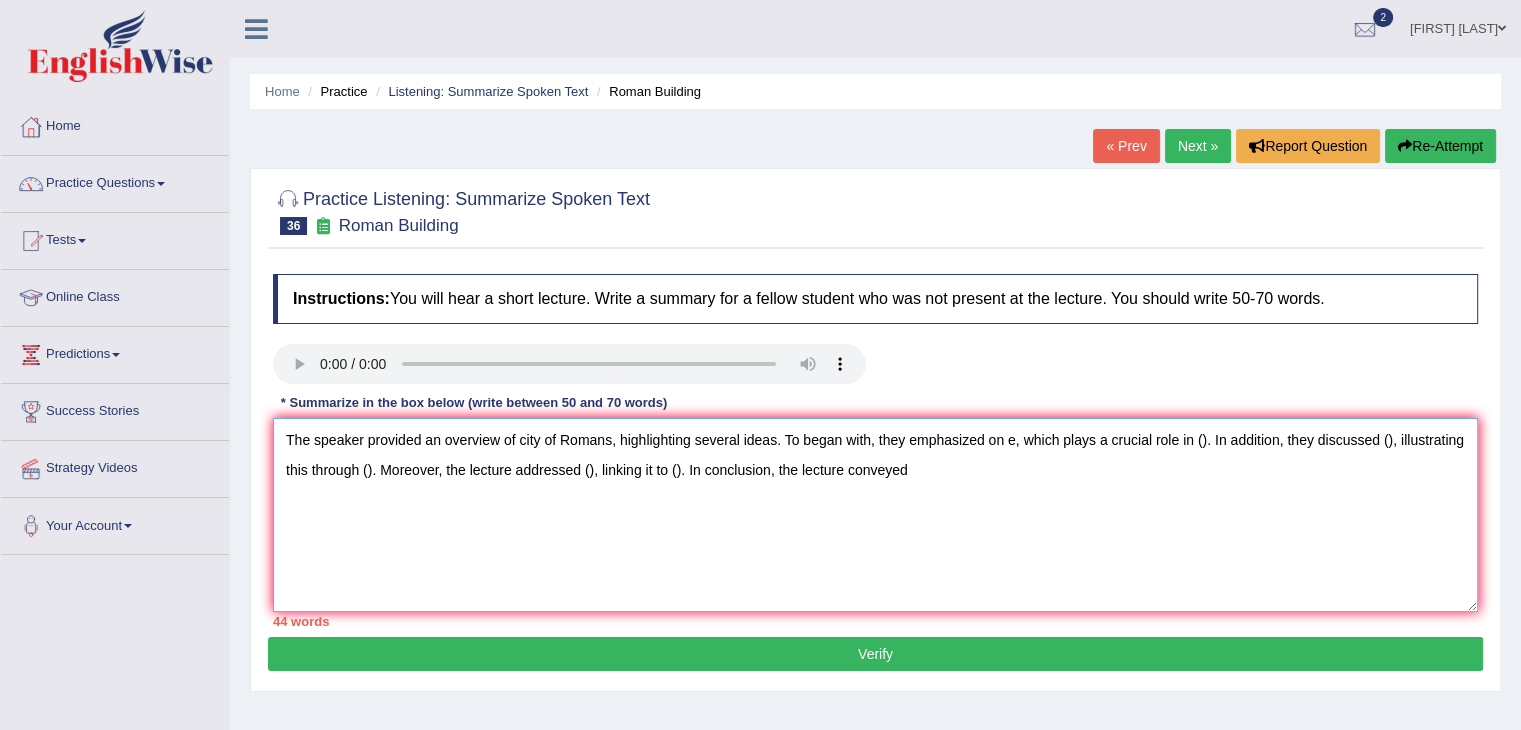 click on "The speaker provided an overview of city of Romans, highlighting several ideas. To began with, they emphasized on e, which plays a crucial role in (). In addition, they discussed (), illustrating this through (). Moreover, the lecture addressed (), linking it to (). In conclusion, the lecture conveyed" at bounding box center (875, 515) 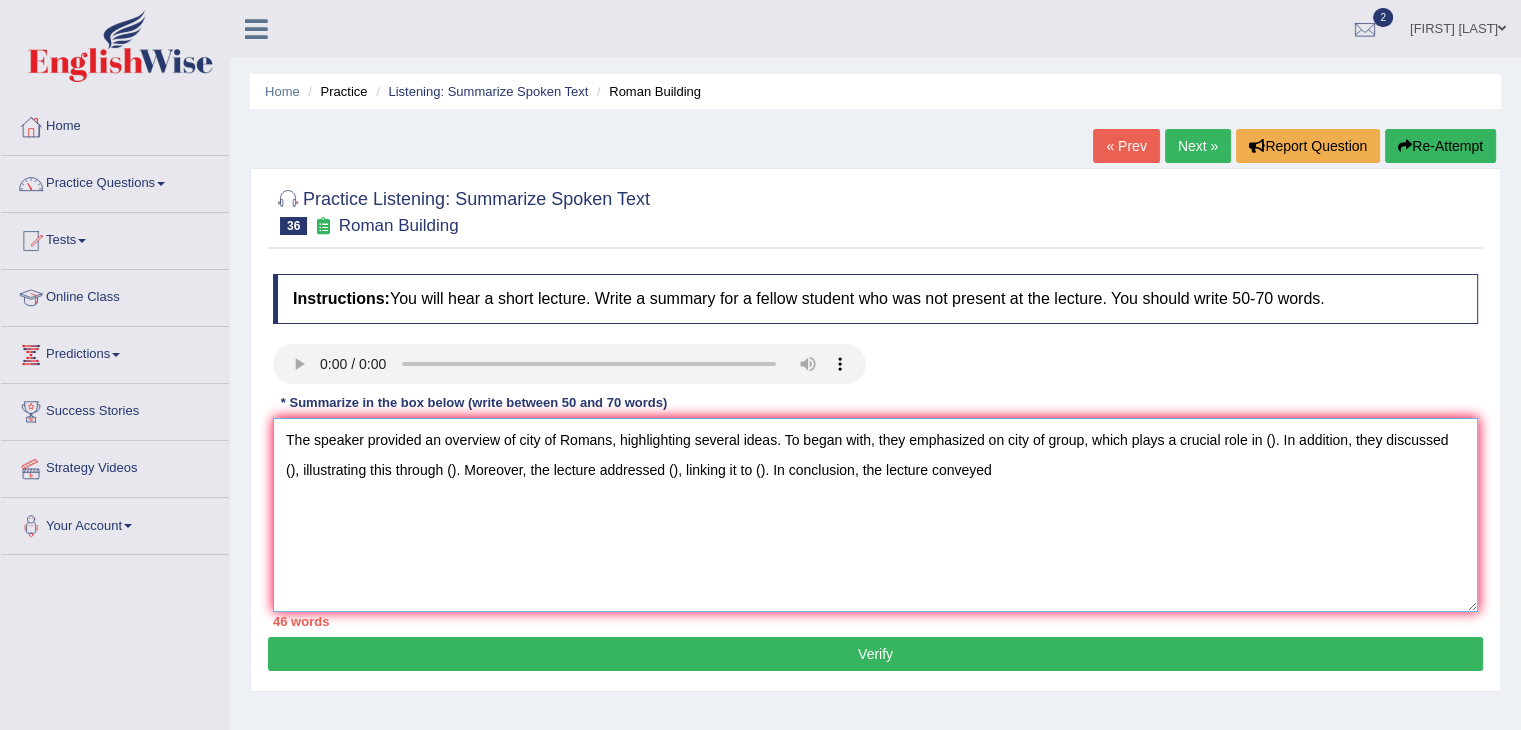 click on "The speaker provided an overview of city of Romans, highlighting several ideas. To began with, they emphasized on city of group, which plays a crucial role in (). In addition, they discussed (), illustrating this through (). Moreover, the lecture addressed (), linking it to (). In conclusion, the lecture conveyed" at bounding box center [875, 515] 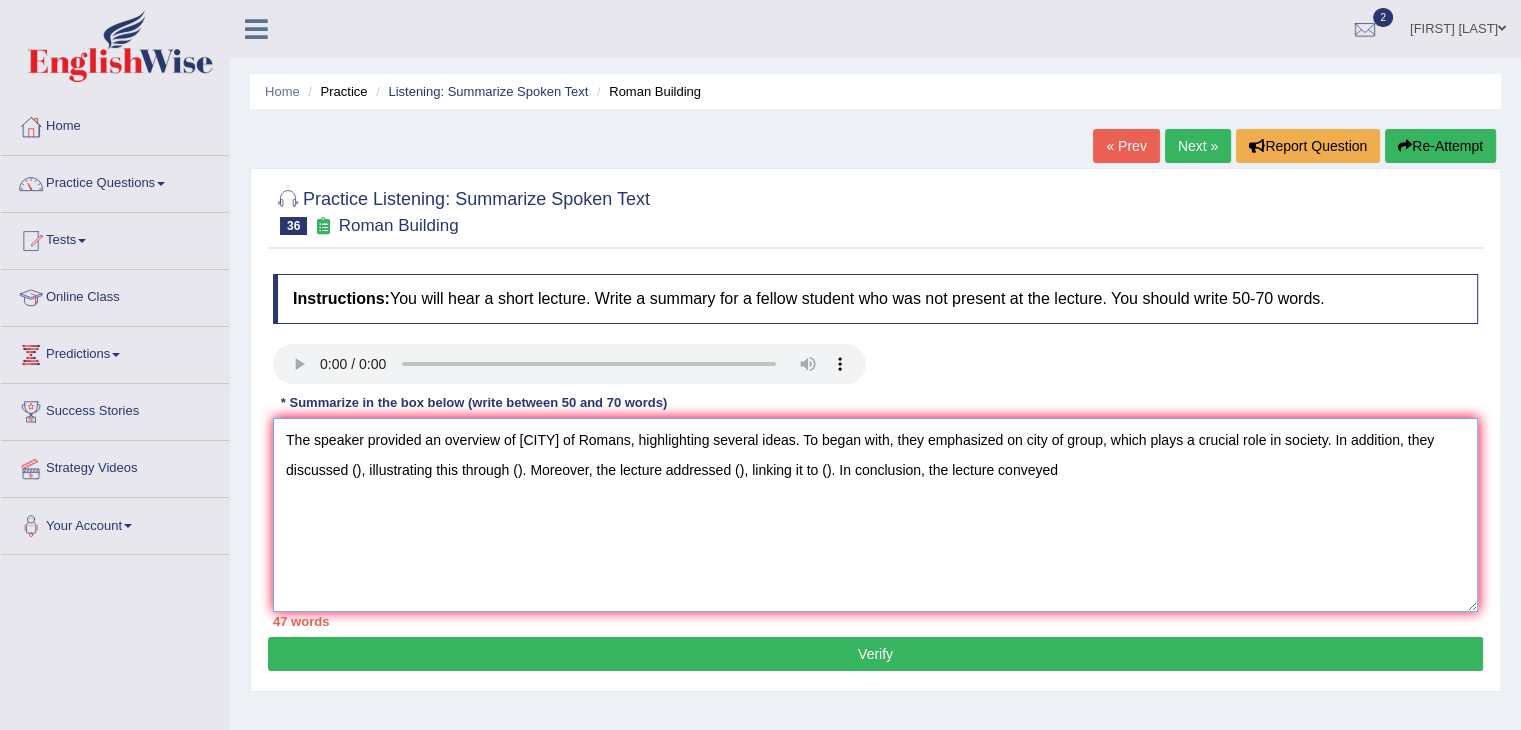 click on "The speaker provided an overview of [CITY] of Romans, highlighting several ideas. To began with, they emphasized on city of group, which plays a crucial role in society. In addition, they discussed (), illustrating this through (). Moreover, the lecture addressed (), linking it to (). In conclusion, the lecture conveyed" at bounding box center (875, 515) 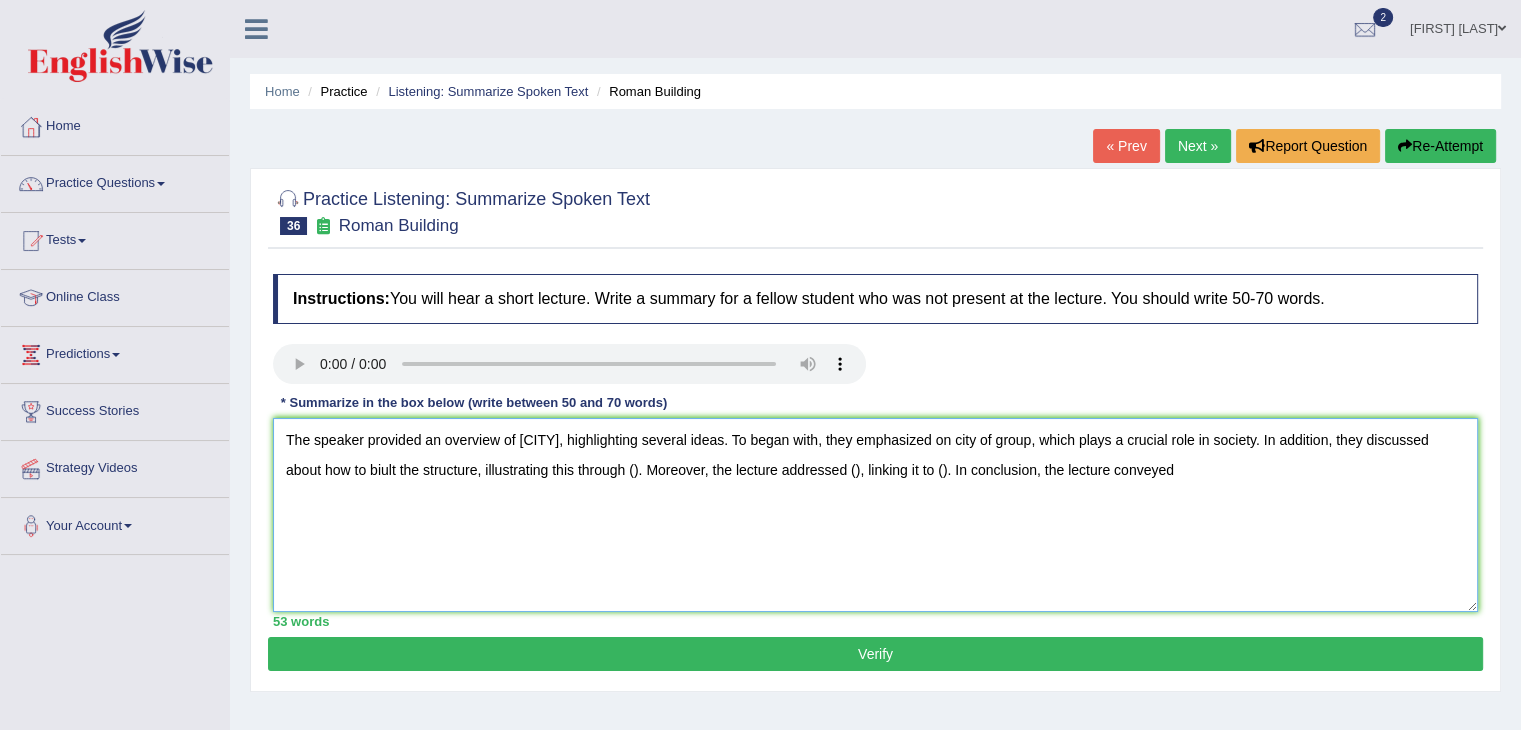 click on "The speaker provided an overview of [CITY], highlighting several ideas. To began with, they emphasized on city of group, which plays a crucial role in society. In addition, they discussed about how to biult the structure, illustrating this through (). Moreover, the lecture addressed (), linking it to (). In conclusion, the lecture conveyed" at bounding box center [875, 515] 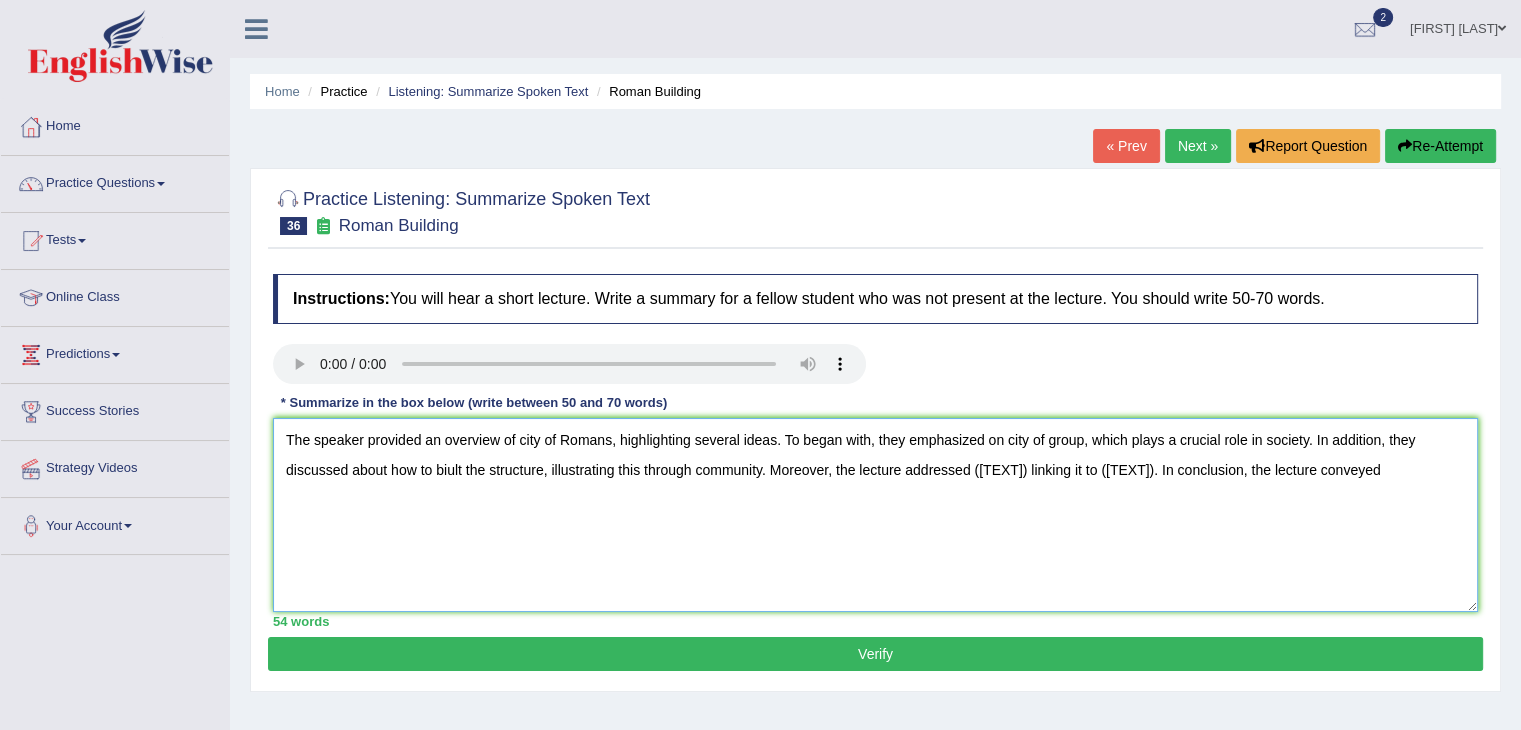 click on "The speaker provided an overview of city of Romans, highlighting several ideas. To began with, they emphasized on city of group, which plays a crucial role in society. In addition, they discussed about how to biult the structure, illustrating this through community. Moreover, the lecture addressed ([TEXT]) linking it to ([TEXT]). In conclusion, the lecture conveyed" at bounding box center [875, 515] 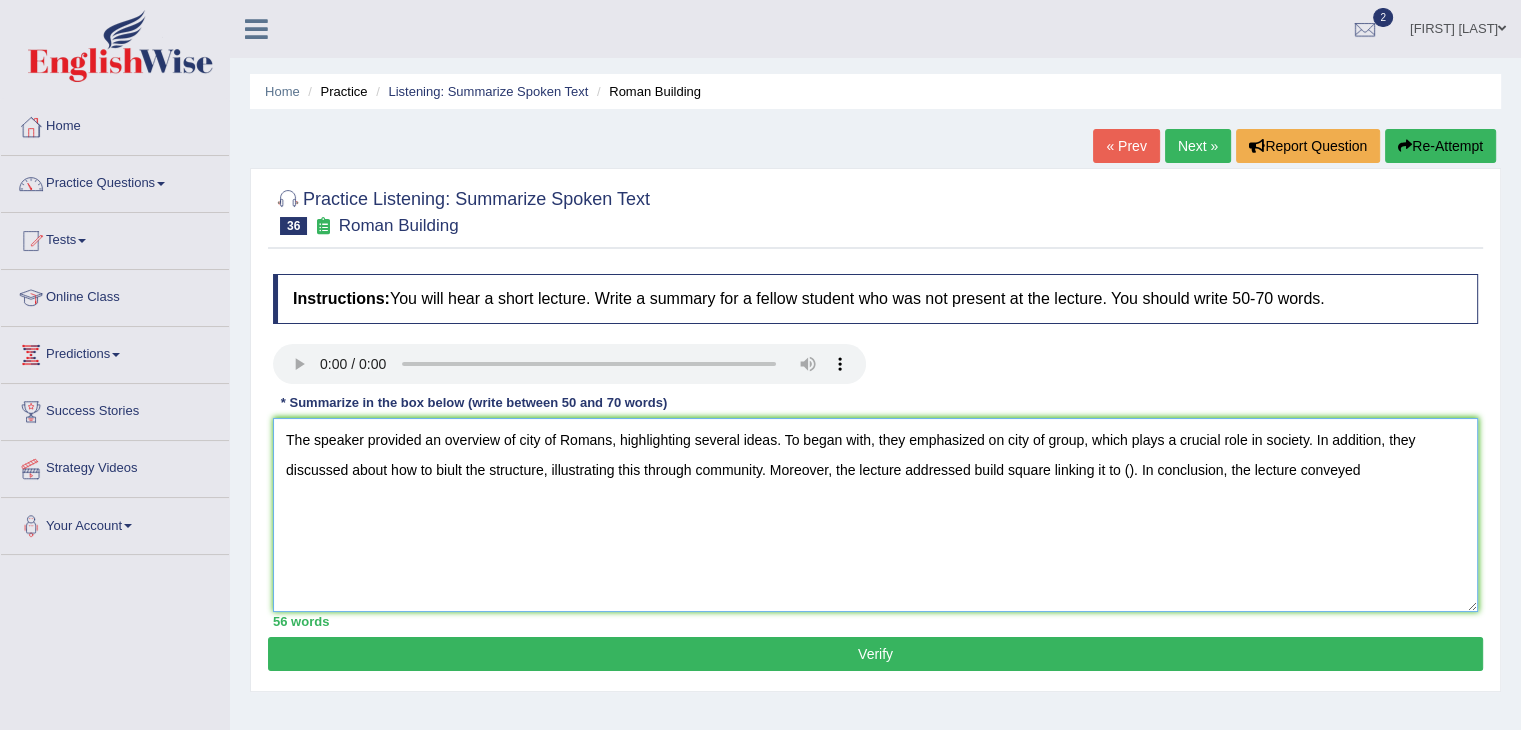 click on "The speaker provided an overview of city of Romans, highlighting several ideas. To began with, they emphasized on city of group, which plays a crucial role in society. In addition, they discussed about how to biult the structure, illustrating this through community. Moreover, the lecture addressed build square linking it to (). In conclusion, the lecture conveyed" at bounding box center [875, 515] 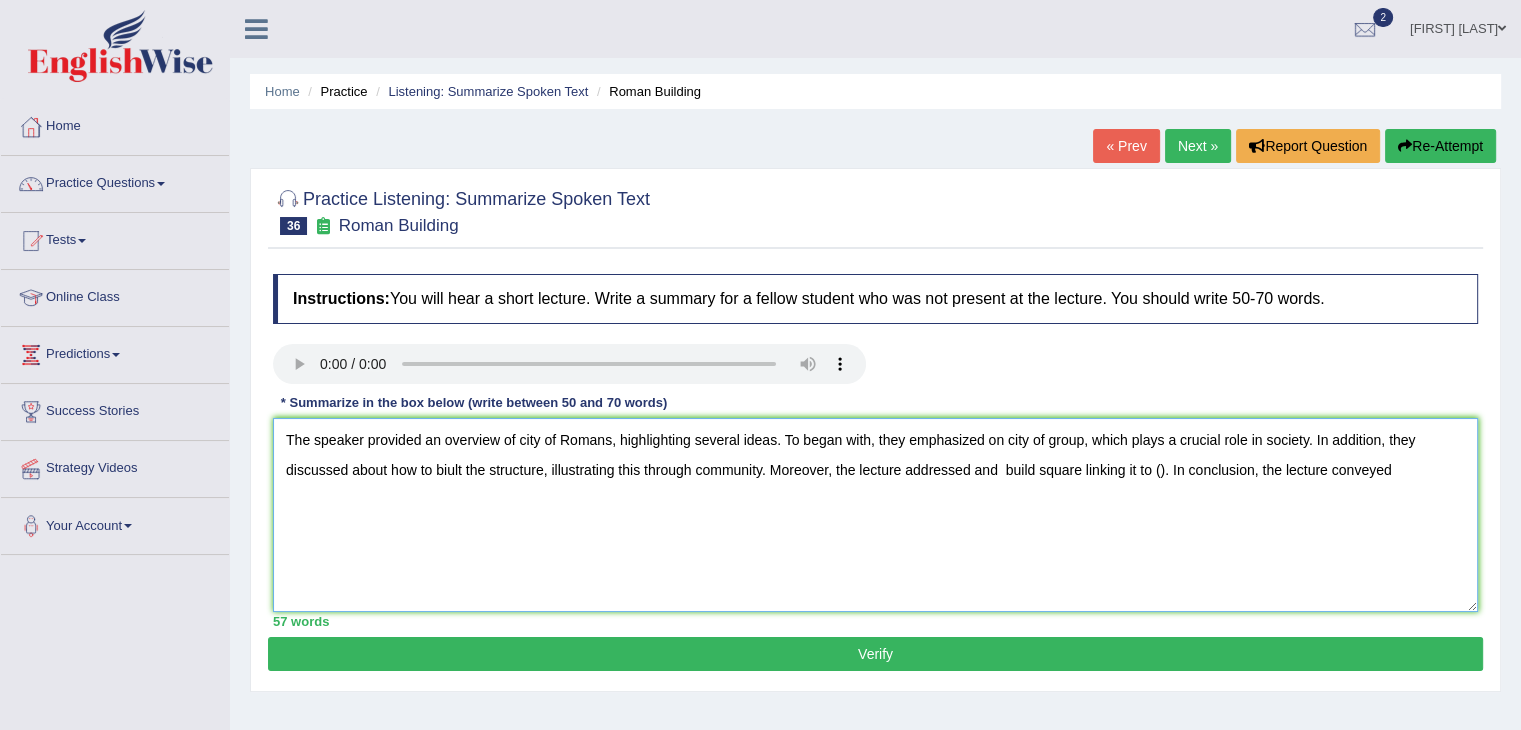 click on "The speaker provided an overview of city of Romans, highlighting several ideas. To began with, they emphasized on city of group, which plays a crucial role in society. In addition, they discussed about how to biult the structure, illustrating this through community. Moreover, the lecture addressed and  build square linking it to (). In conclusion, the lecture conveyed" at bounding box center (875, 515) 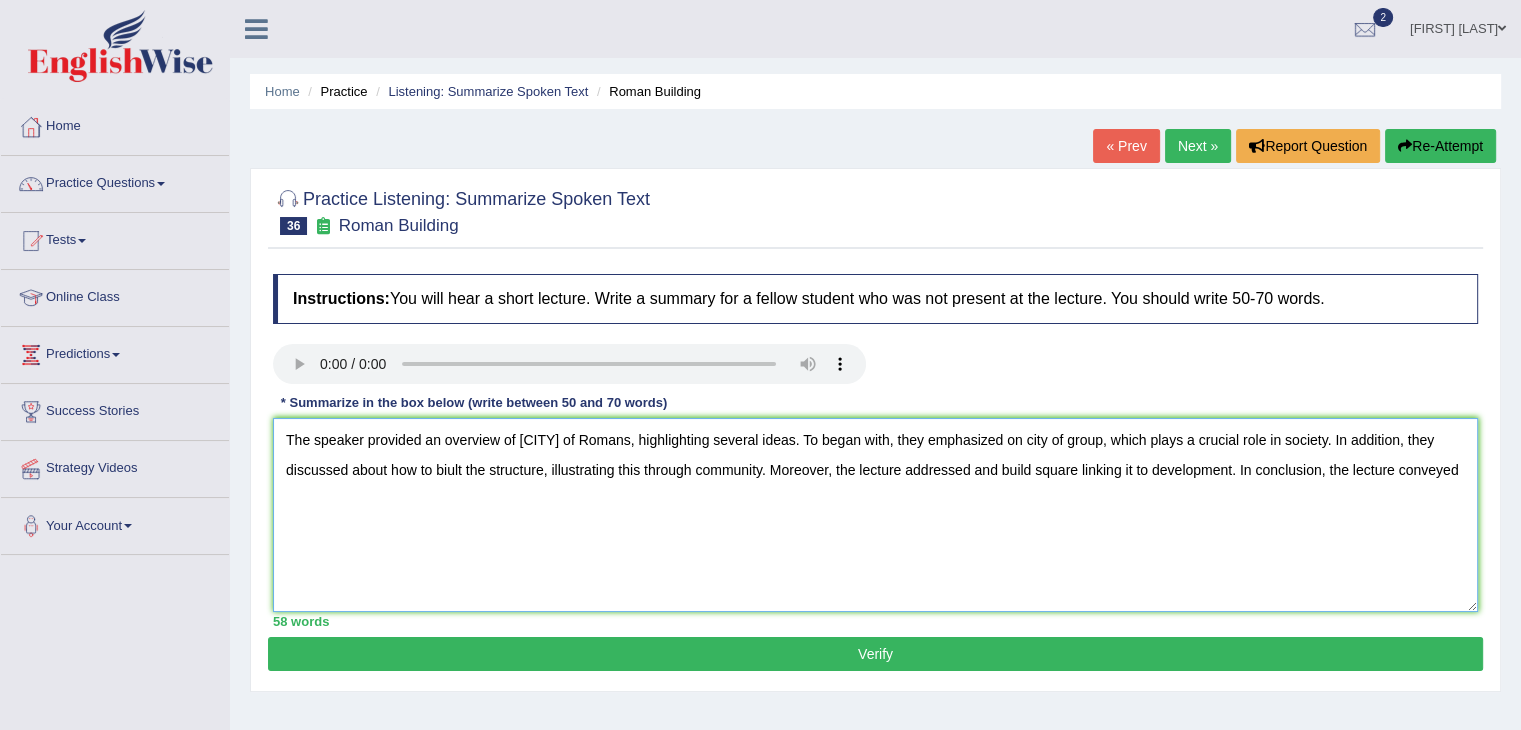 click on "The speaker provided an overview of city of Romans, highlighting several ideas. To began with, they emphasized on city of group, which plays a crucial role in society. In addition, they discussed about how to biult the structure, illustrating this through community. Moreover, the lecture addressed and  build square linking it to development. In conclusion, the lecture conveyed" at bounding box center [875, 515] 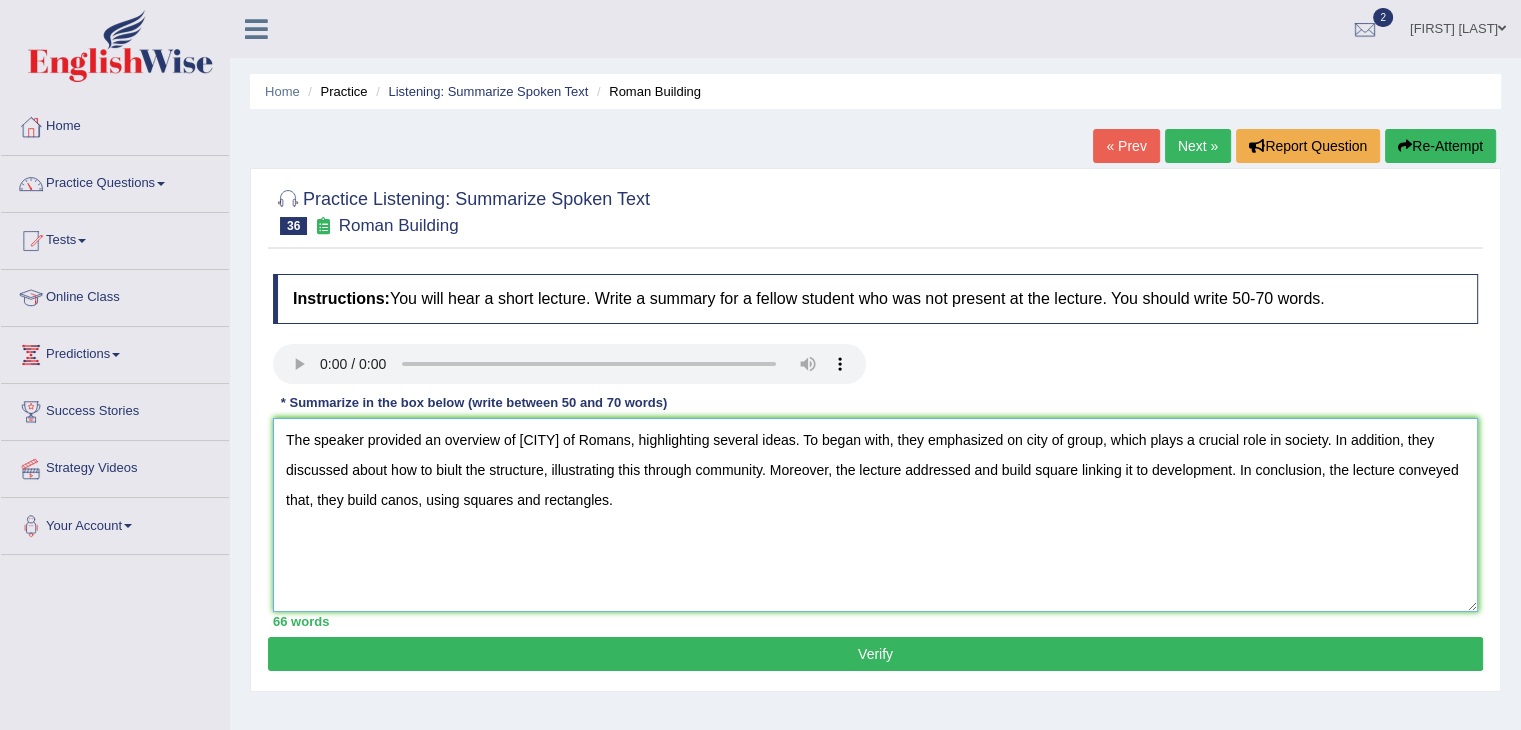 type on "The speaker provided an overview of city of Romans, highlighting several ideas. To began with, they emphasized on city of group, which plays a crucial role in society. In addition, they discussed about how to biult the structure, illustrating this through community. Moreover, the lecture addressed and  build square linking it to development. In conclusion, the lecture conveyed that, they build canos, using squares and rectangles." 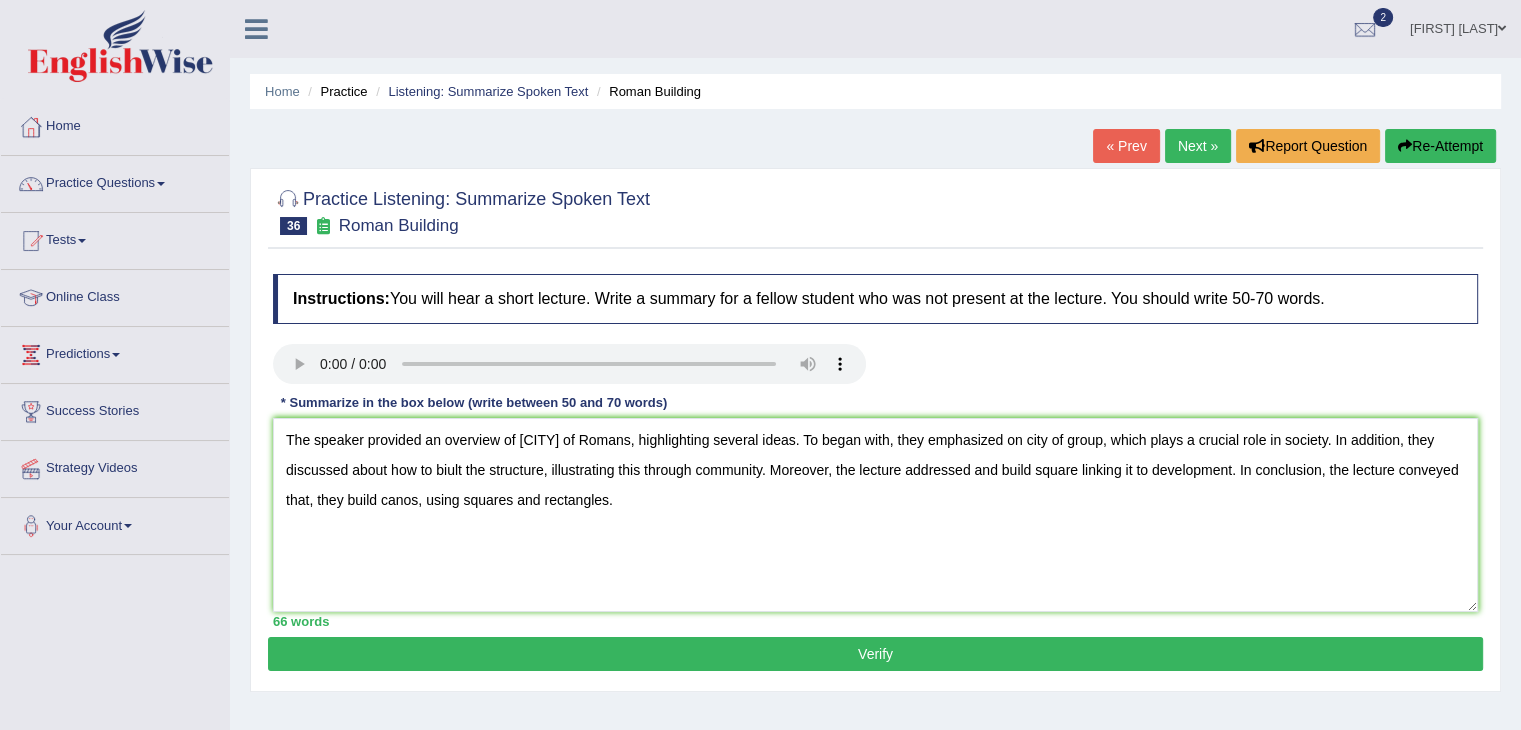 click on "Verify" at bounding box center [875, 654] 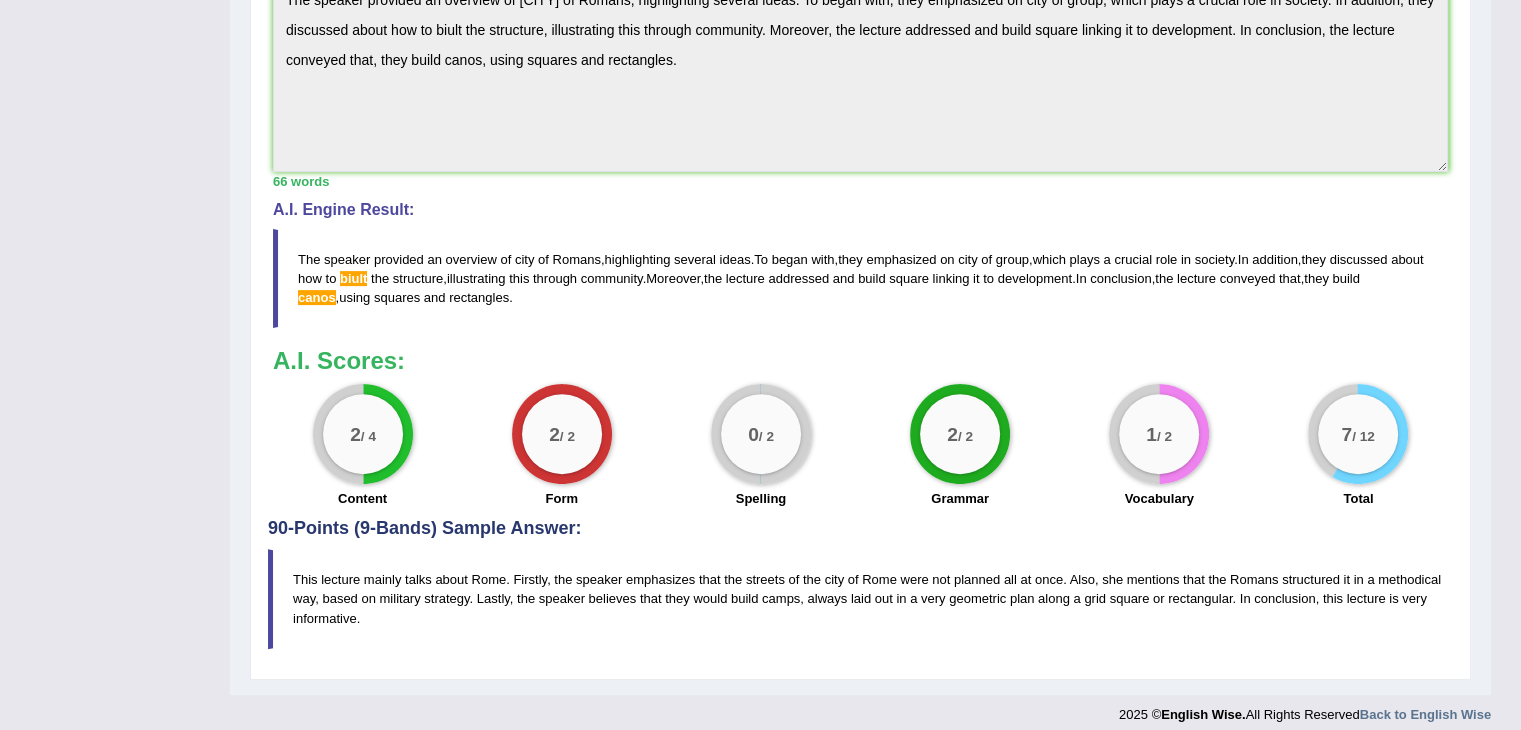scroll, scrollTop: 0, scrollLeft: 0, axis: both 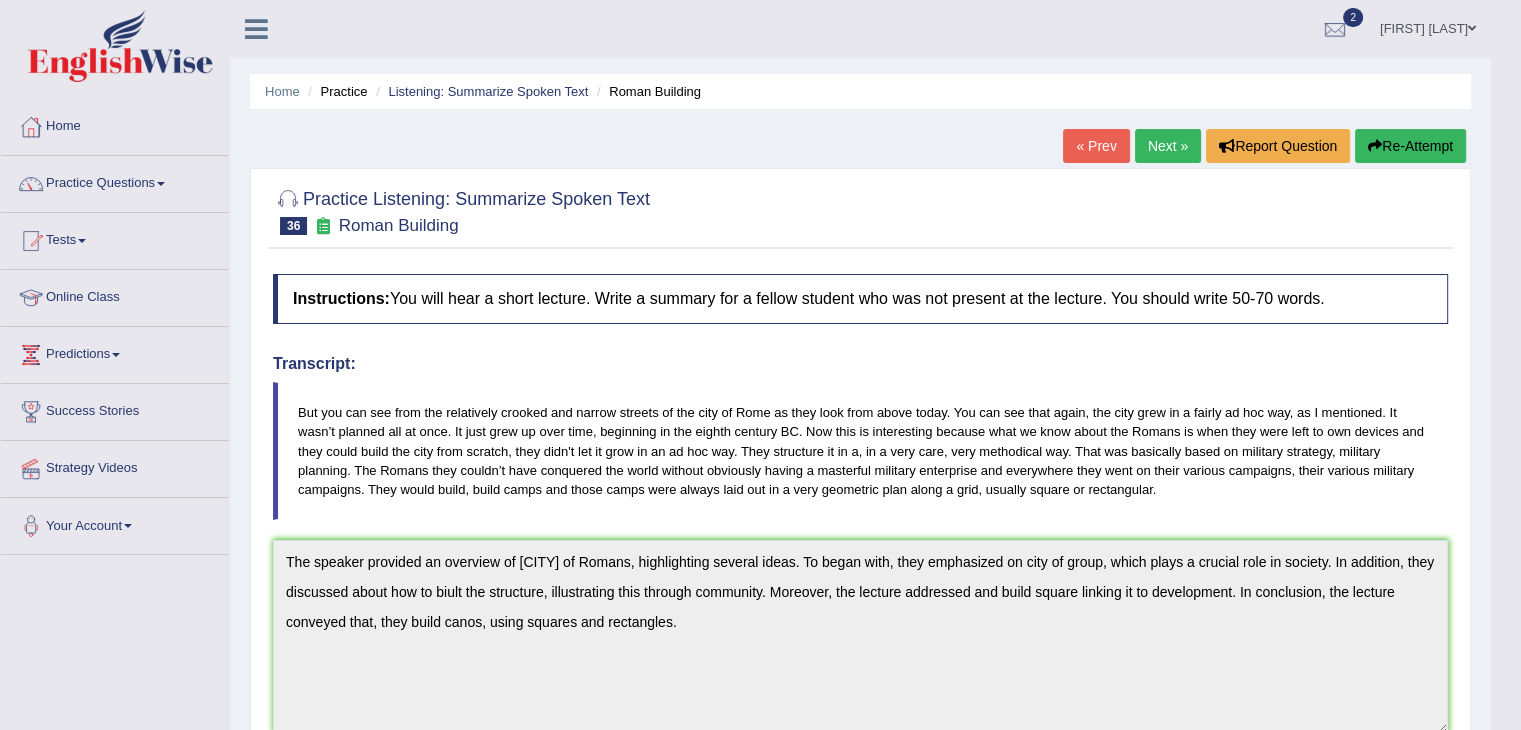 click on "Next »" at bounding box center [1168, 146] 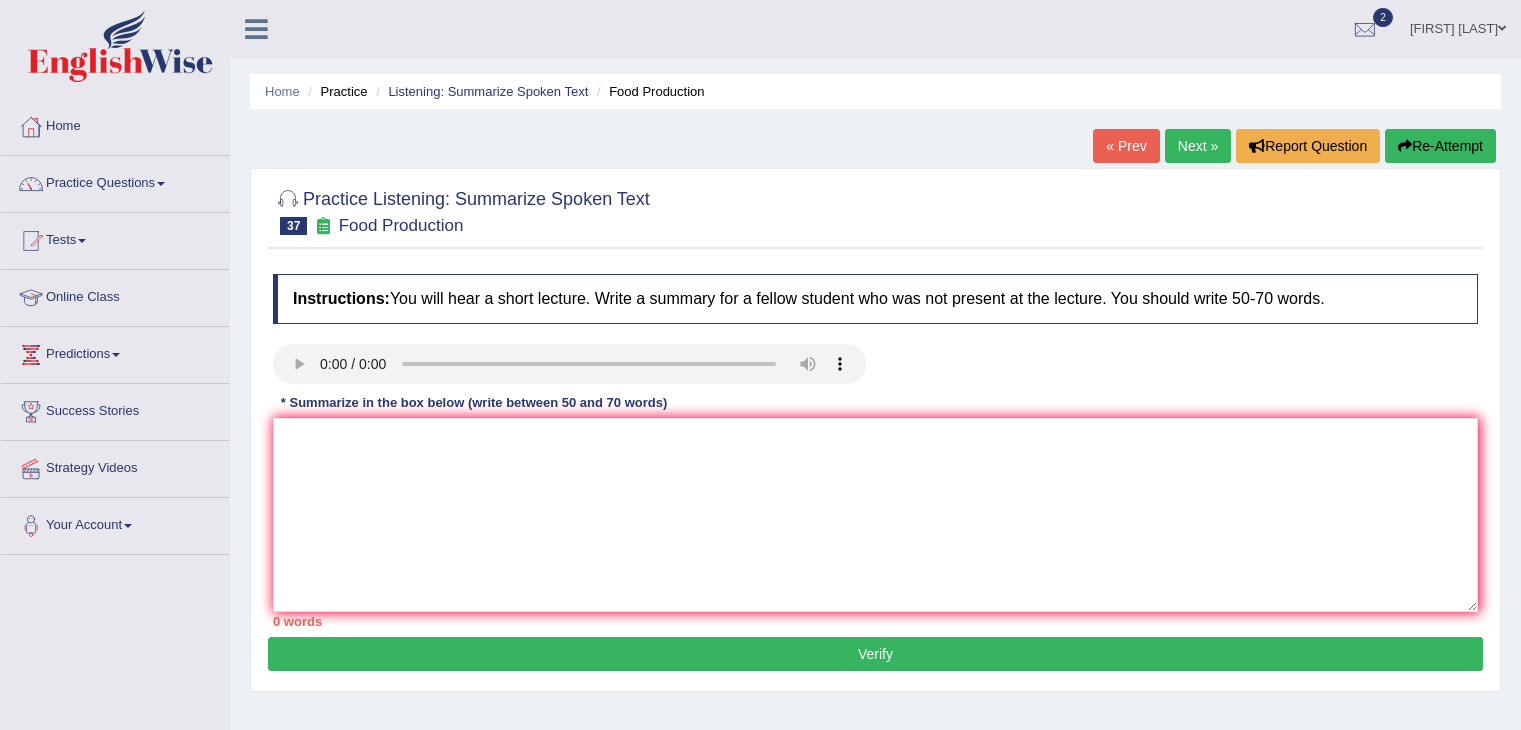 scroll, scrollTop: 0, scrollLeft: 0, axis: both 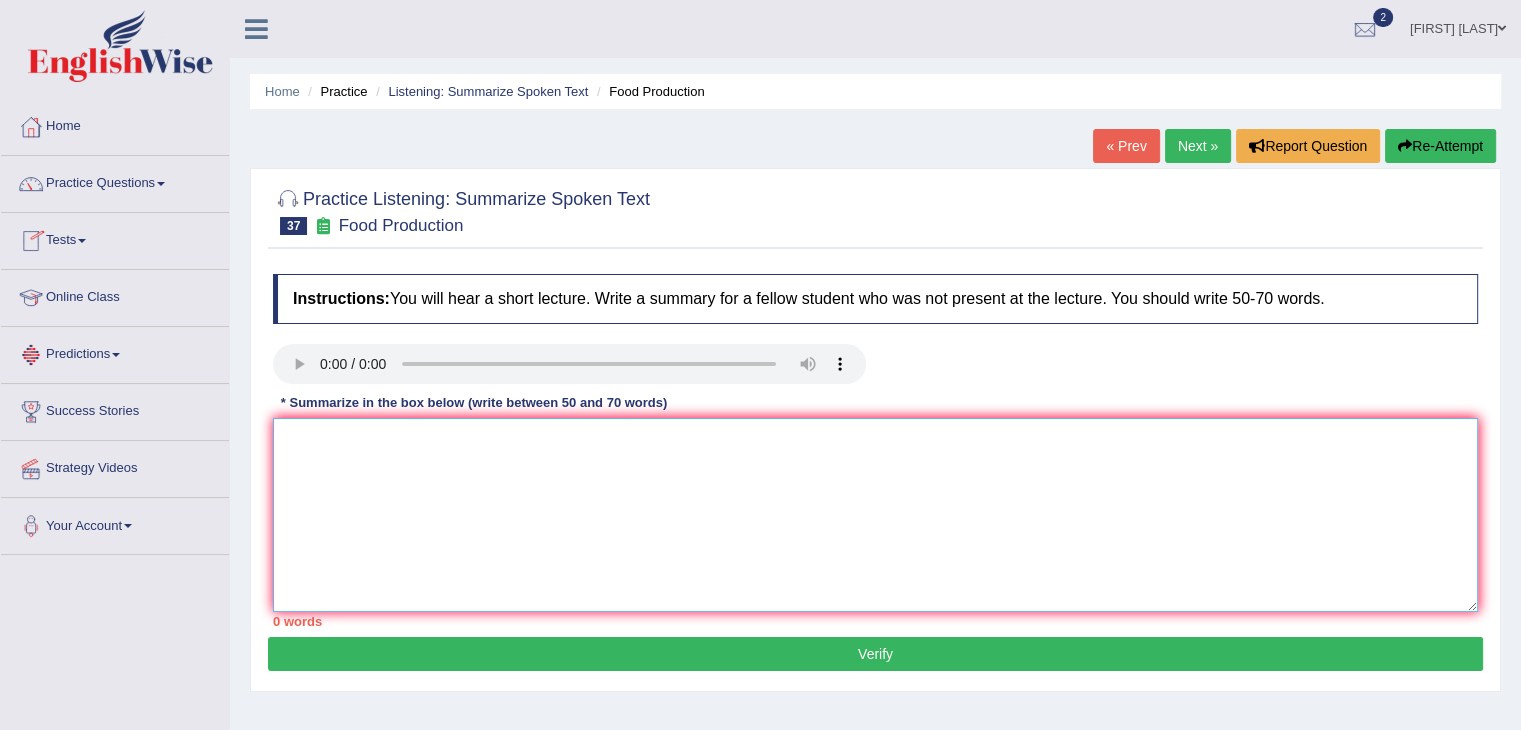 click at bounding box center [875, 515] 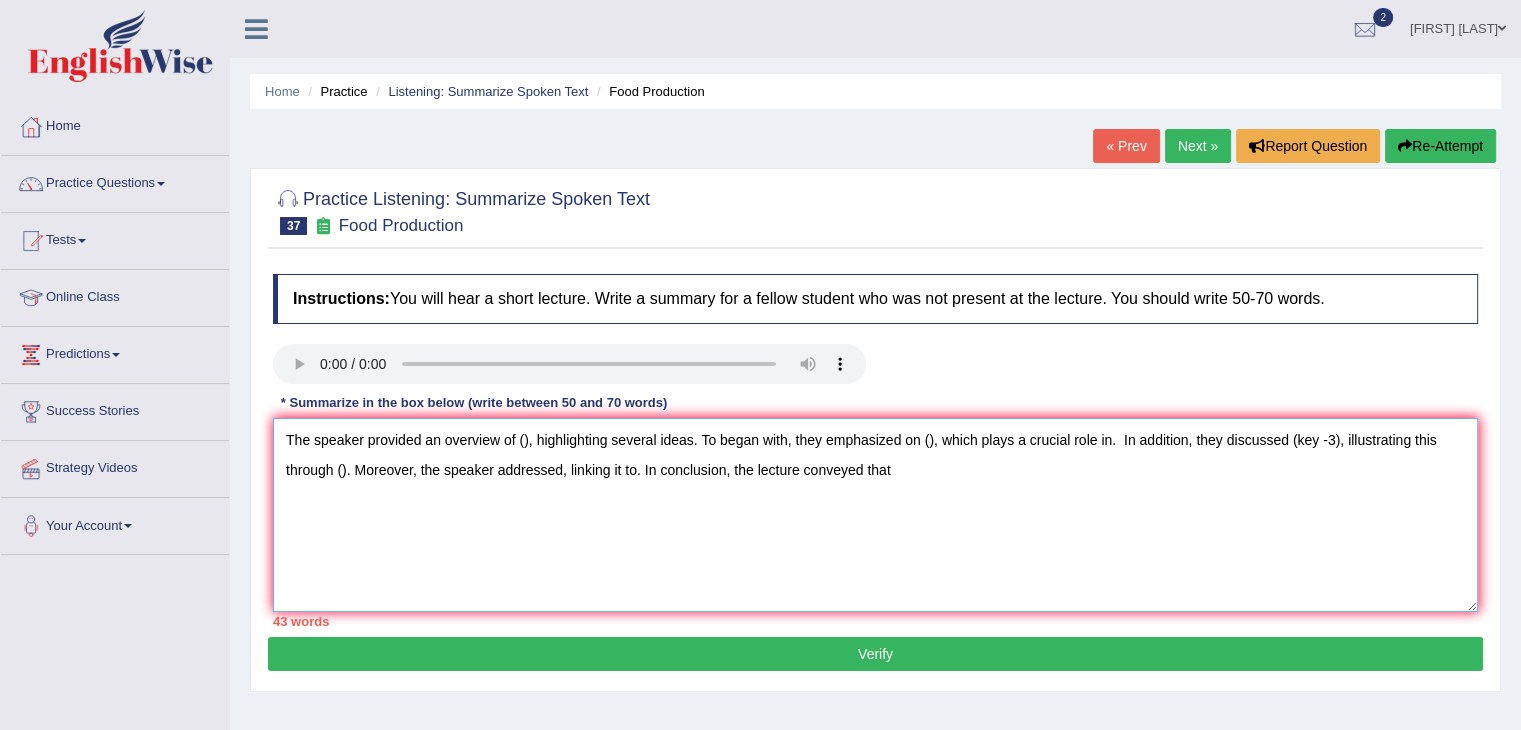 click on "The speaker provided an overview of (), highlighting several ideas. To began with, they emphasized on (), which plays a crucial role in.  In addition, they discussed (key -3), illustrating this through (). Moreover, the speaker addressed, linking it to. In conclusion, the lecture conveyed that" at bounding box center (875, 515) 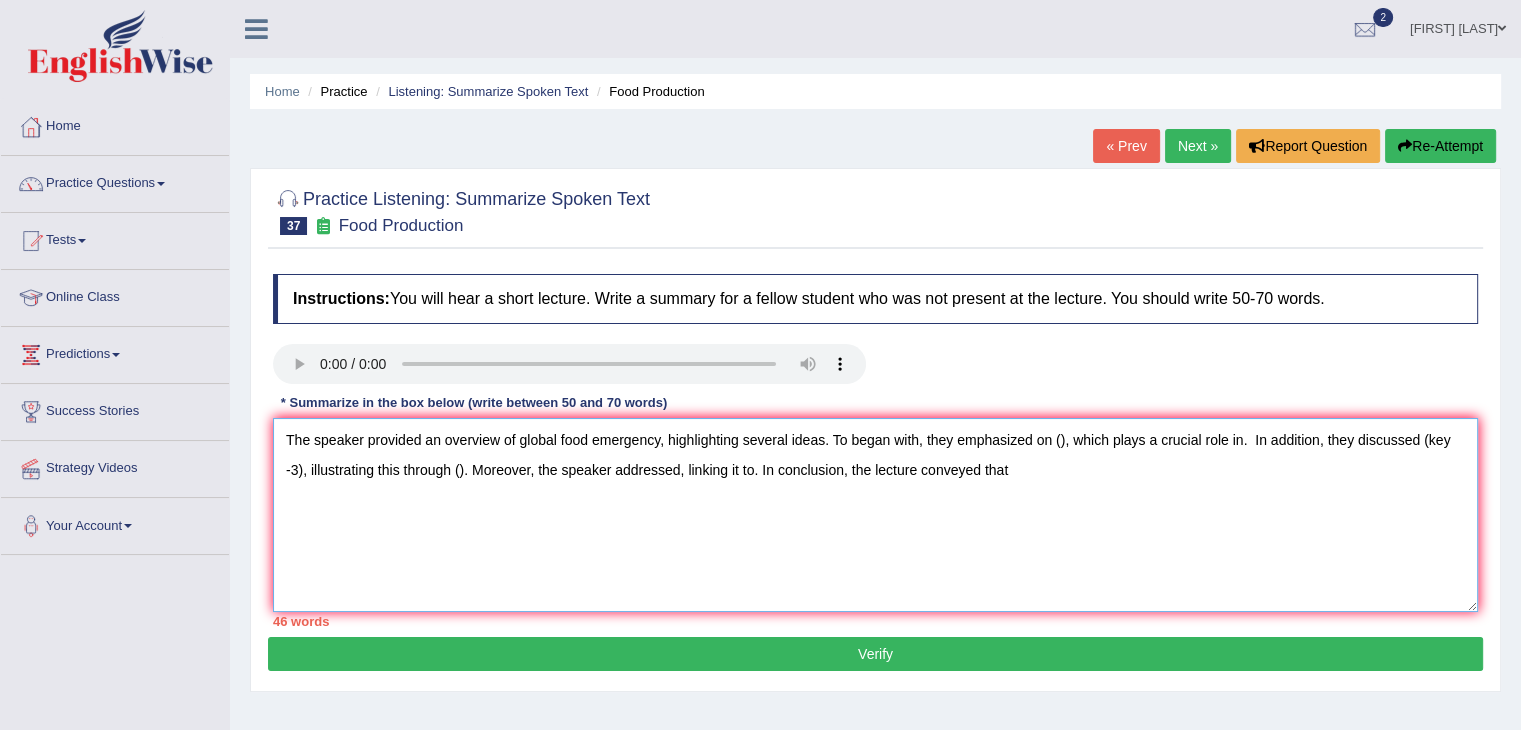 click on "The speaker provided an overview of global food emergency, highlighting several ideas. To began with, they emphasized on (), which plays a crucial role in.  In addition, they discussed (key -3), illustrating this through (). Moreover, the speaker addressed, linking it to. In conclusion, the lecture conveyed that" at bounding box center [875, 515] 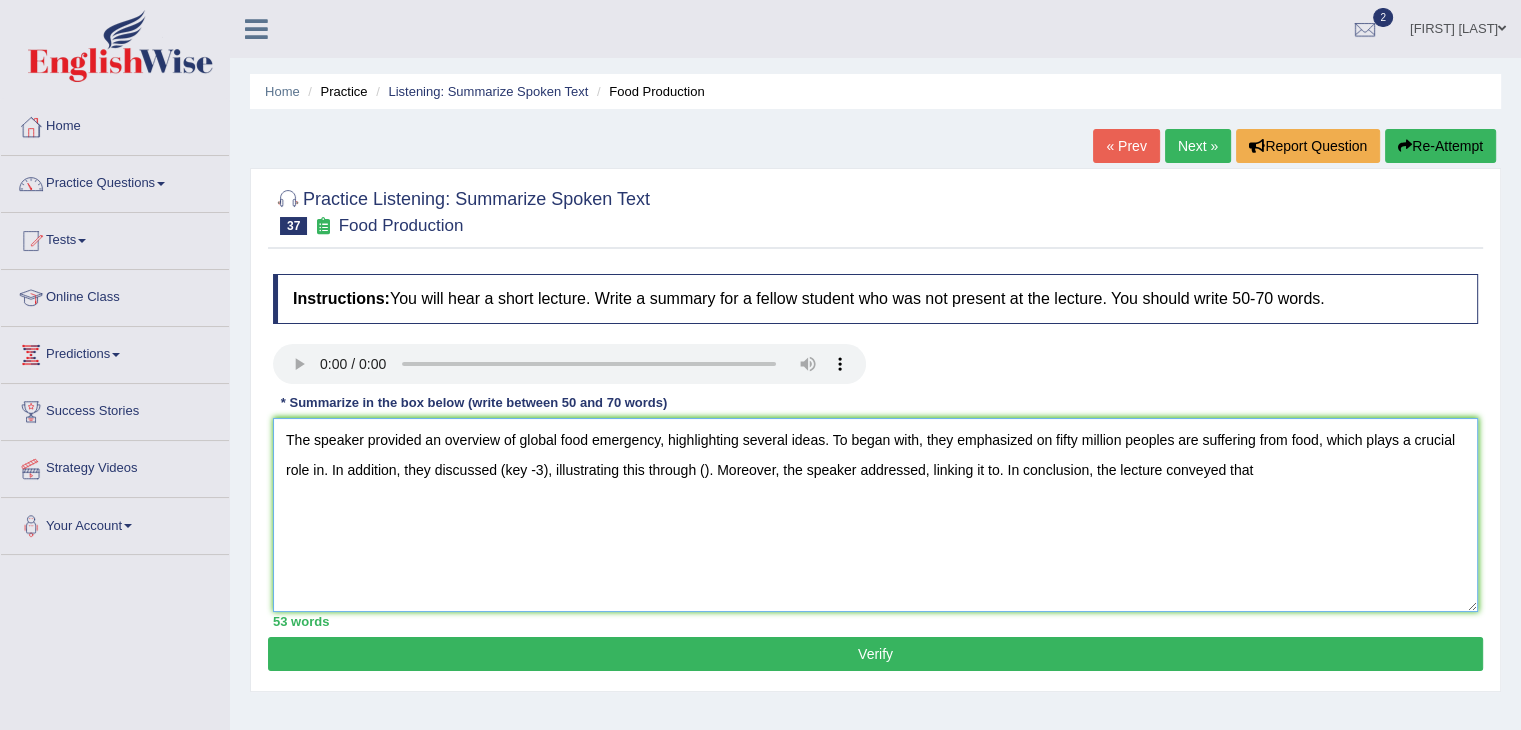 click on "The speaker provided an overview of global food emergency, highlighting several ideas. To began with, they emphasized on fifty million peoples are suffering from food, which plays a crucial role in.  In addition, they discussed (key -3), illustrating this through (). Moreover, the speaker addressed, linking it to. In conclusion, the lecture conveyed that" at bounding box center (875, 515) 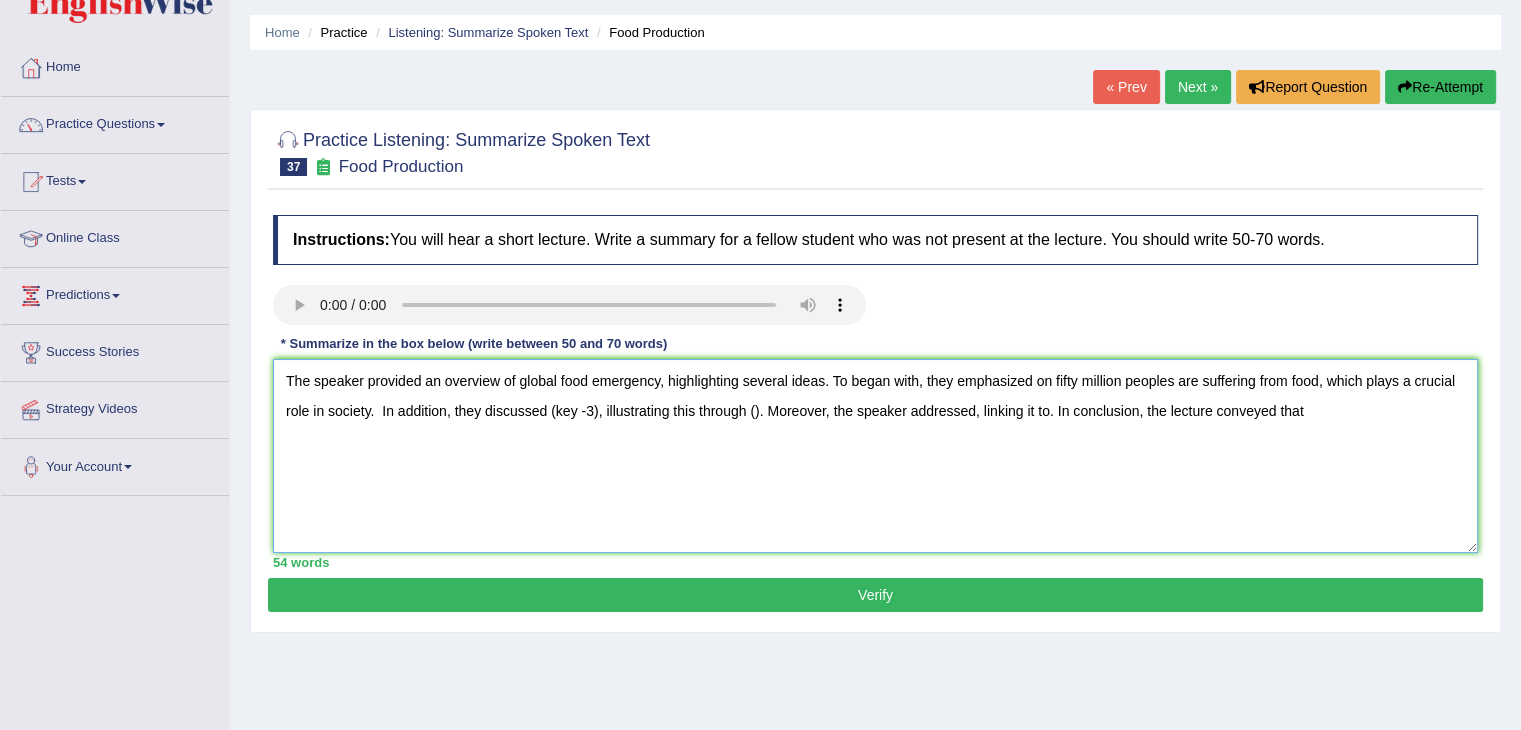 scroll, scrollTop: 76, scrollLeft: 0, axis: vertical 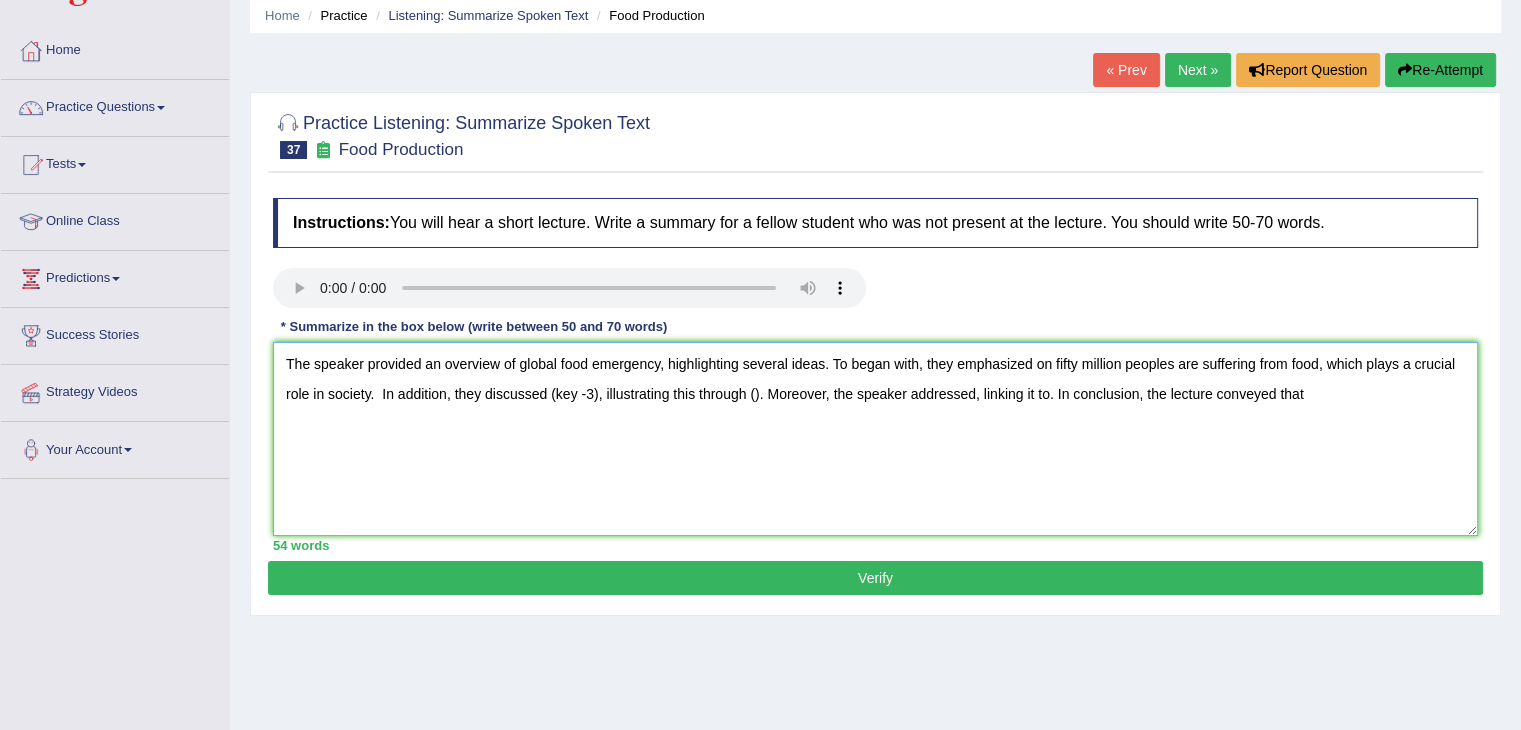 click on "The speaker provided an overview of global food emergency, highlighting several ideas. To began with, they emphasized on fifty million peoples are suffering from food, which plays a crucial role in society.  In addition, they discussed (key -3), illustrating this through (). Moreover, the speaker addressed, linking it to. In conclusion, the lecture conveyed that" at bounding box center (875, 439) 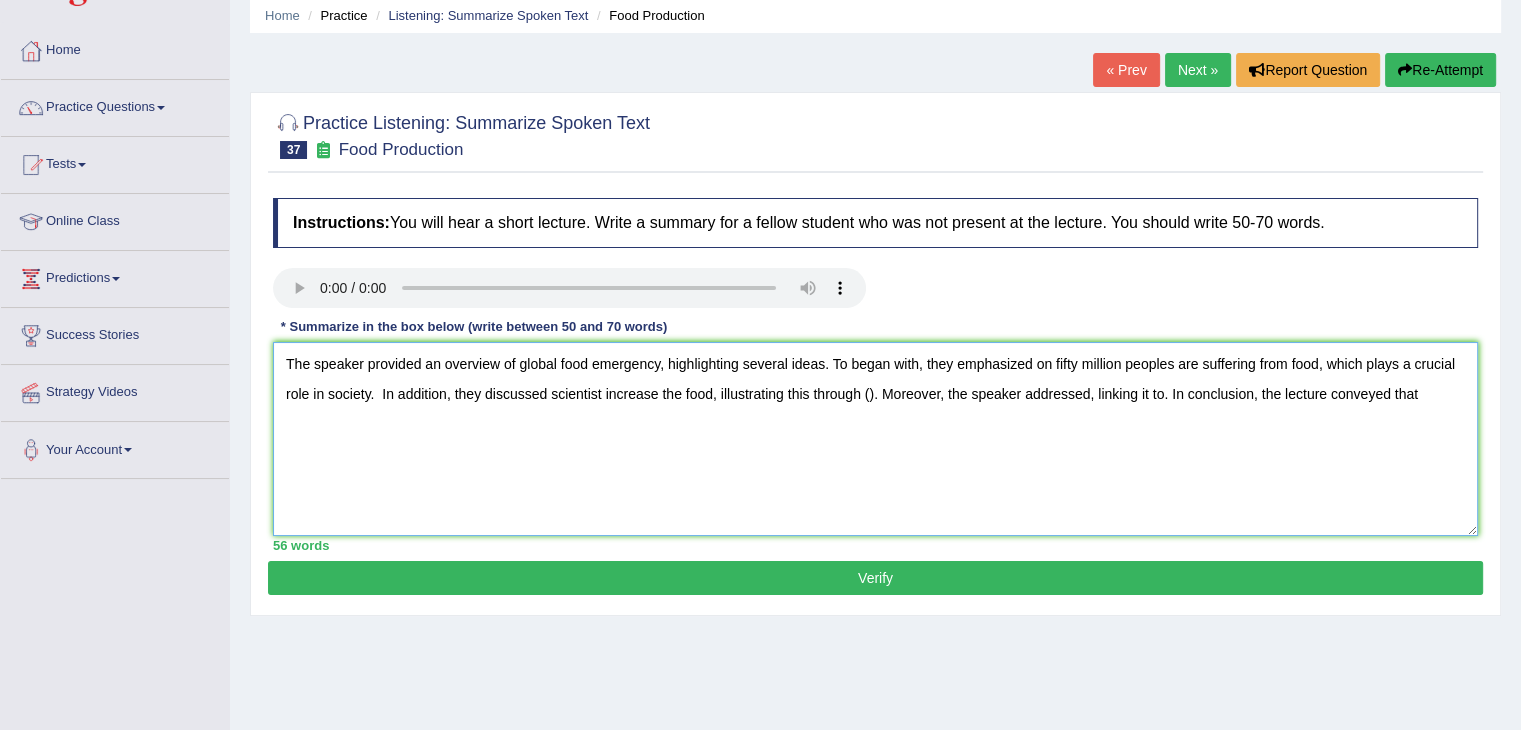 click on "The speaker provided an overview of global food emergency, highlighting several ideas. To began with, they emphasized on fifty million peoples are suffering from food, which plays a crucial role in society.  In addition, they discussed scientist increase the food, illustrating this through (). Moreover, the speaker addressed, linking it to. In conclusion, the lecture conveyed that" at bounding box center [875, 439] 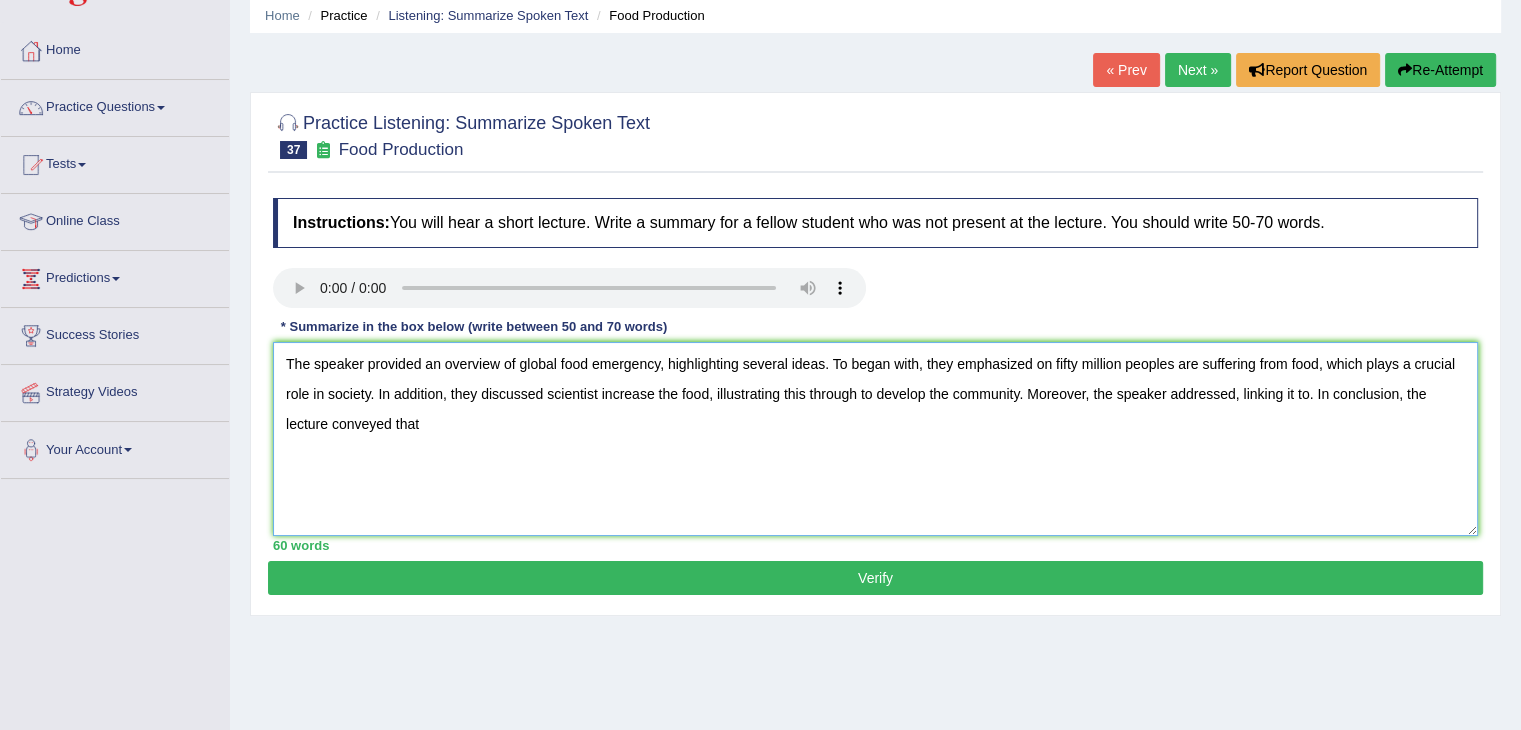 click on "The speaker provided an overview of global food emergency, highlighting several ideas. To began with, they emphasized on fifty million peoples are suffering from food, which plays a crucial role in society.  In addition, they discussed scientist increase the food, illustrating this through to develop the community. Moreover, the speaker addressed, linking it to. In conclusion, the lecture conveyed that" at bounding box center (875, 439) 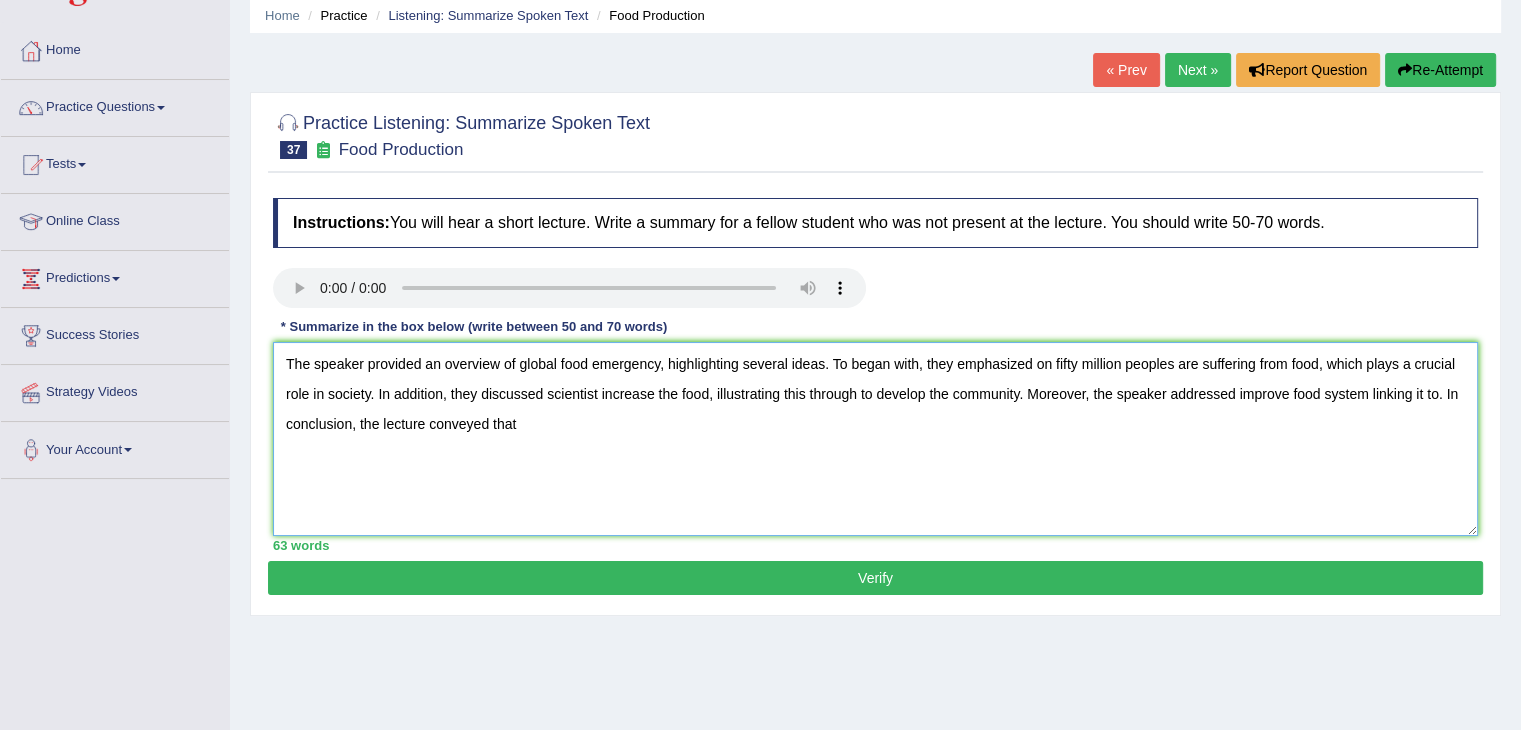click on "The speaker provided an overview of global food emergency, highlighting several ideas. To began with, they emphasized on fifty million peoples are suffering from food, which plays a crucial role in society.  In addition, they discussed scientist increase the food, illustrating this through to develop the community. Moreover, the speaker addressed improve food system linking it to. In conclusion, the lecture conveyed that" at bounding box center [875, 439] 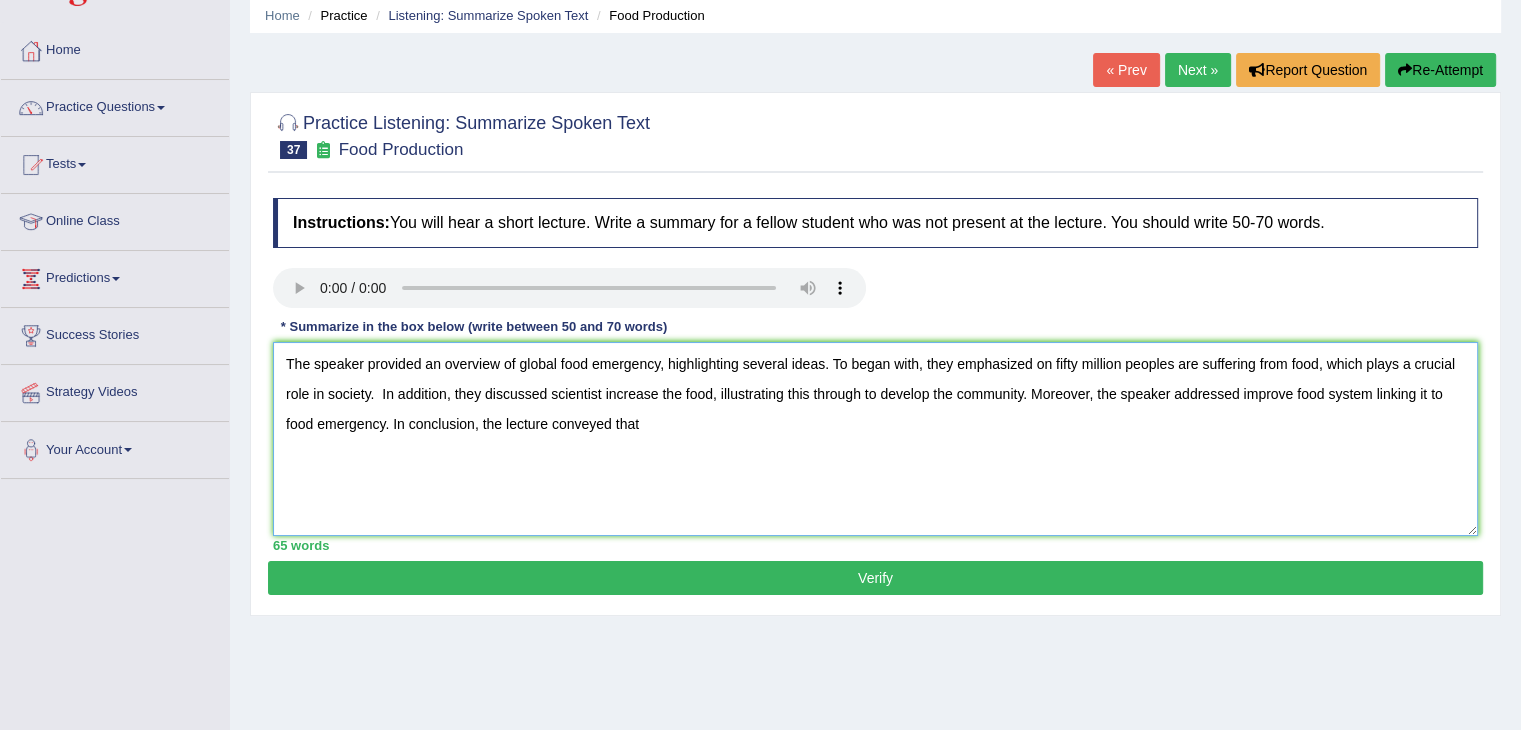 click on "The speaker provided an overview of global food emergency, highlighting several ideas. To began with, they emphasized on fifty million peoples are suffering from food, which plays a crucial role in society.  In addition, they discussed scientist increase the food, illustrating this through to develop the community. Moreover, the speaker addressed improve food system linking it to food emergency. In conclusion, the lecture conveyed that" at bounding box center [875, 439] 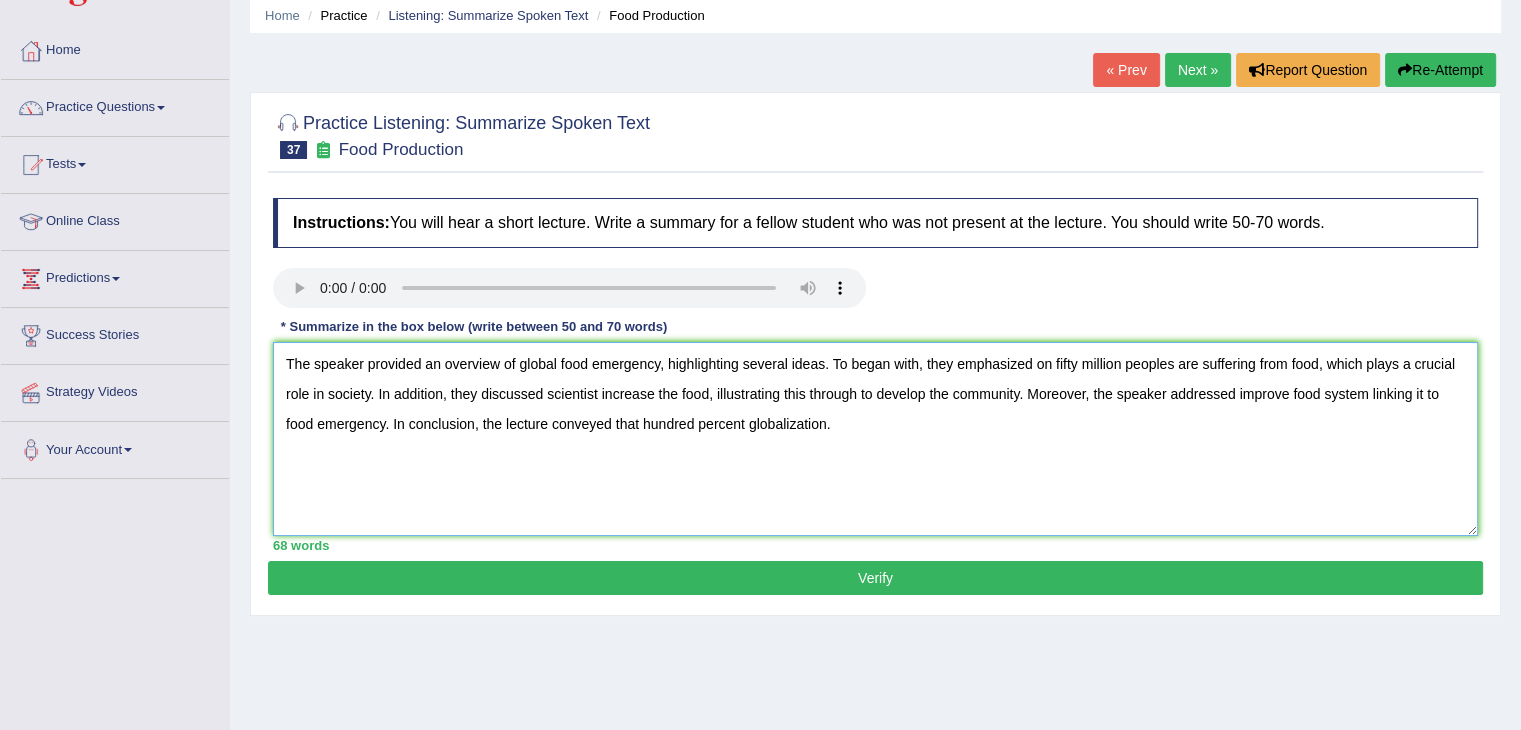 click on "The speaker provided an overview of global food emergency, highlighting several ideas. To began with, they emphasized on fifty million peoples are suffering from food, which plays a crucial role in society.  In addition, they discussed scientist increase the food, illustrating this through to develop the community. Moreover, the speaker addressed improve food system linking it to food emergency. In conclusion, the lecture conveyed that hundred percent globalization." at bounding box center [875, 439] 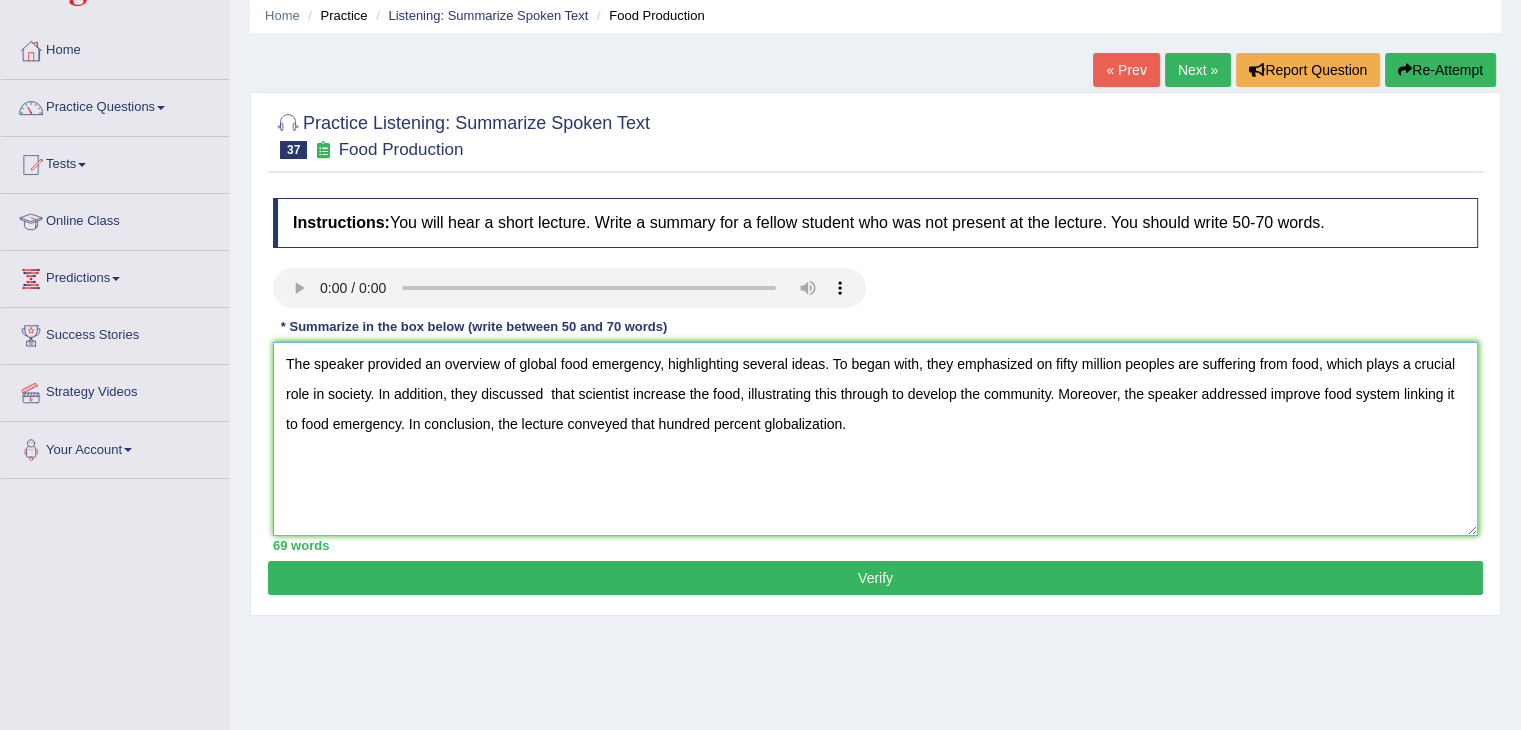 type on "The speaker provided an overview of global food emergency, highlighting several ideas. To began with, they emphasized on fifty million peoples are suffering from food, which plays a crucial role in society. In addition, they discussed  that scientist increase the food, illustrating this through to develop the community. Moreover, the speaker addressed improve food system linking it to food emergency. In conclusion, the lecture conveyed that hundred percent globalization." 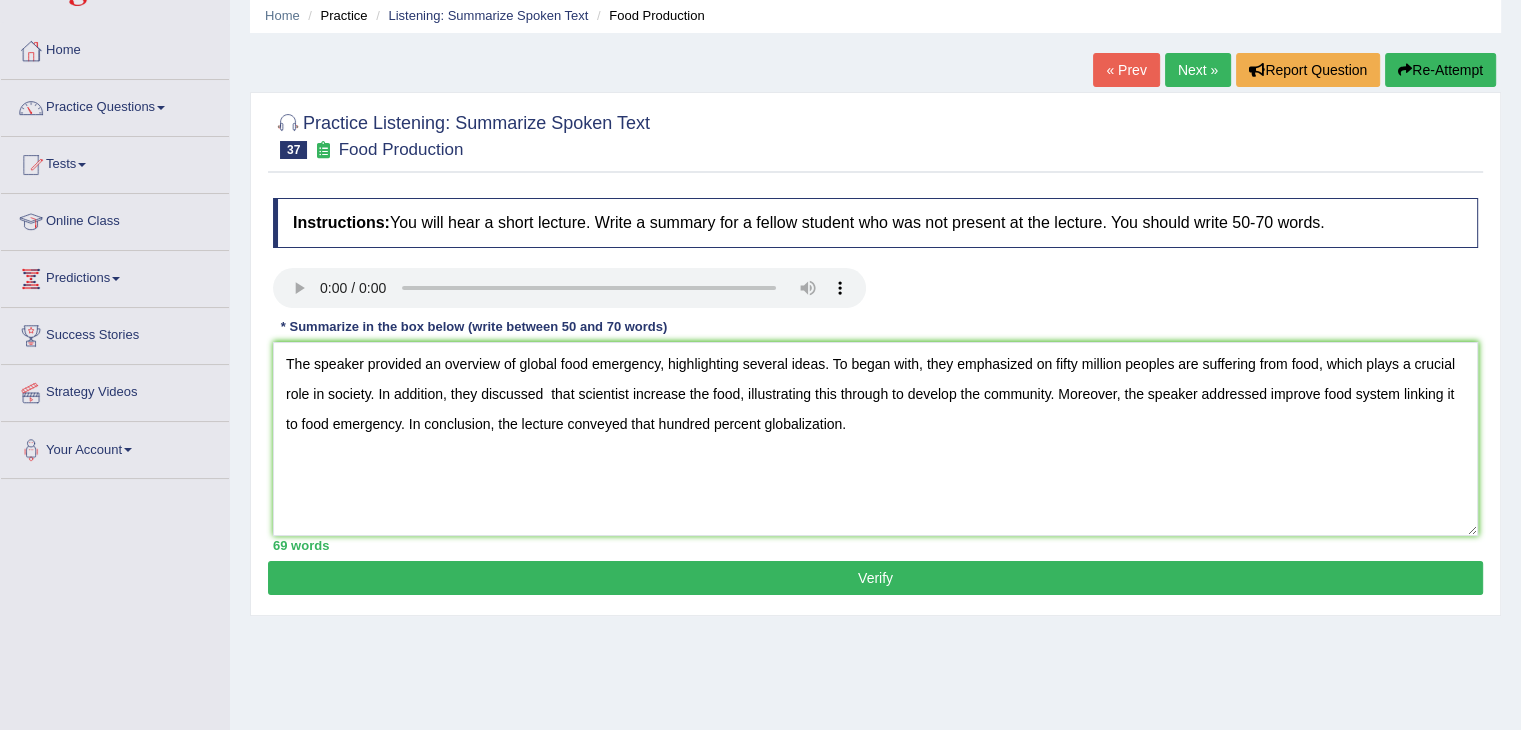 click on "Verify" at bounding box center [875, 578] 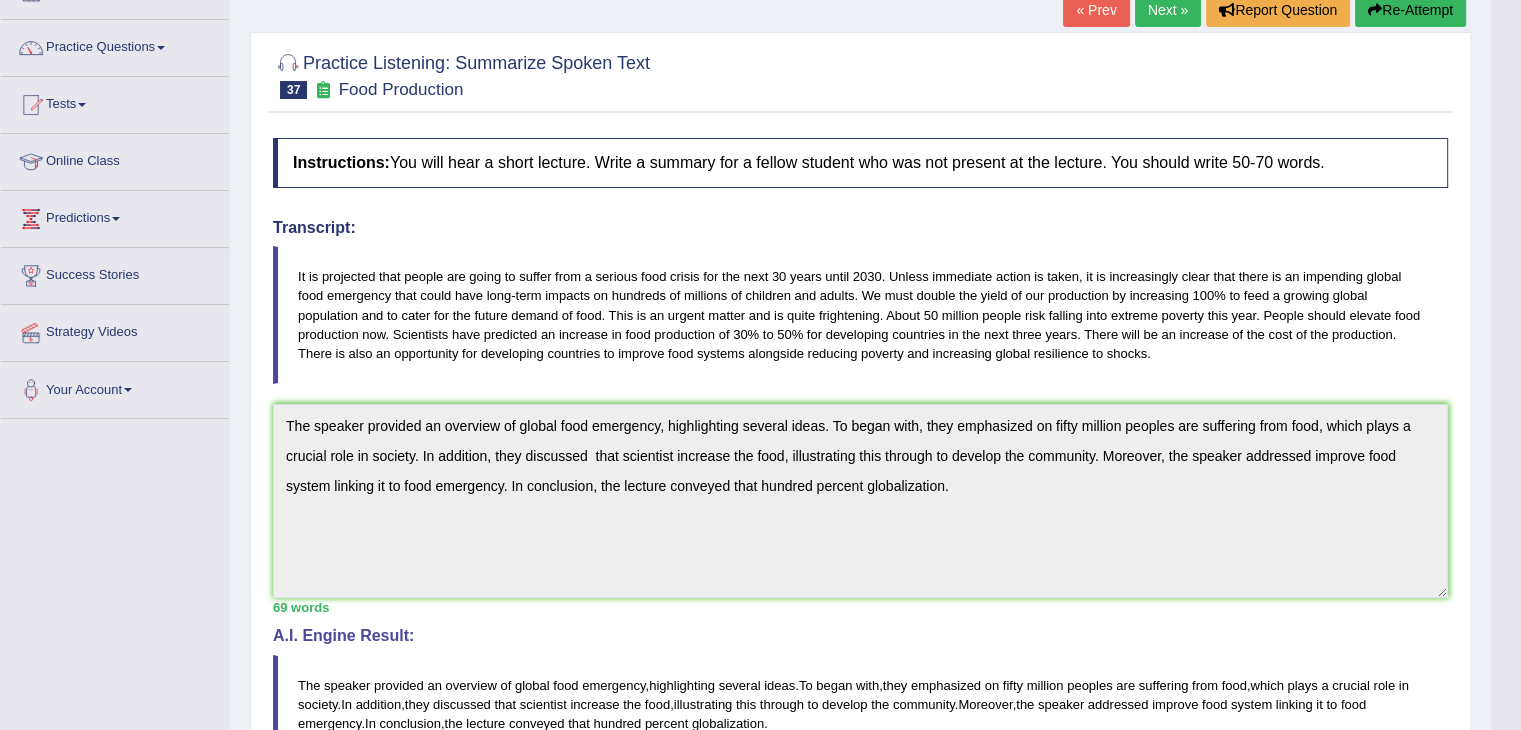scroll, scrollTop: 0, scrollLeft: 0, axis: both 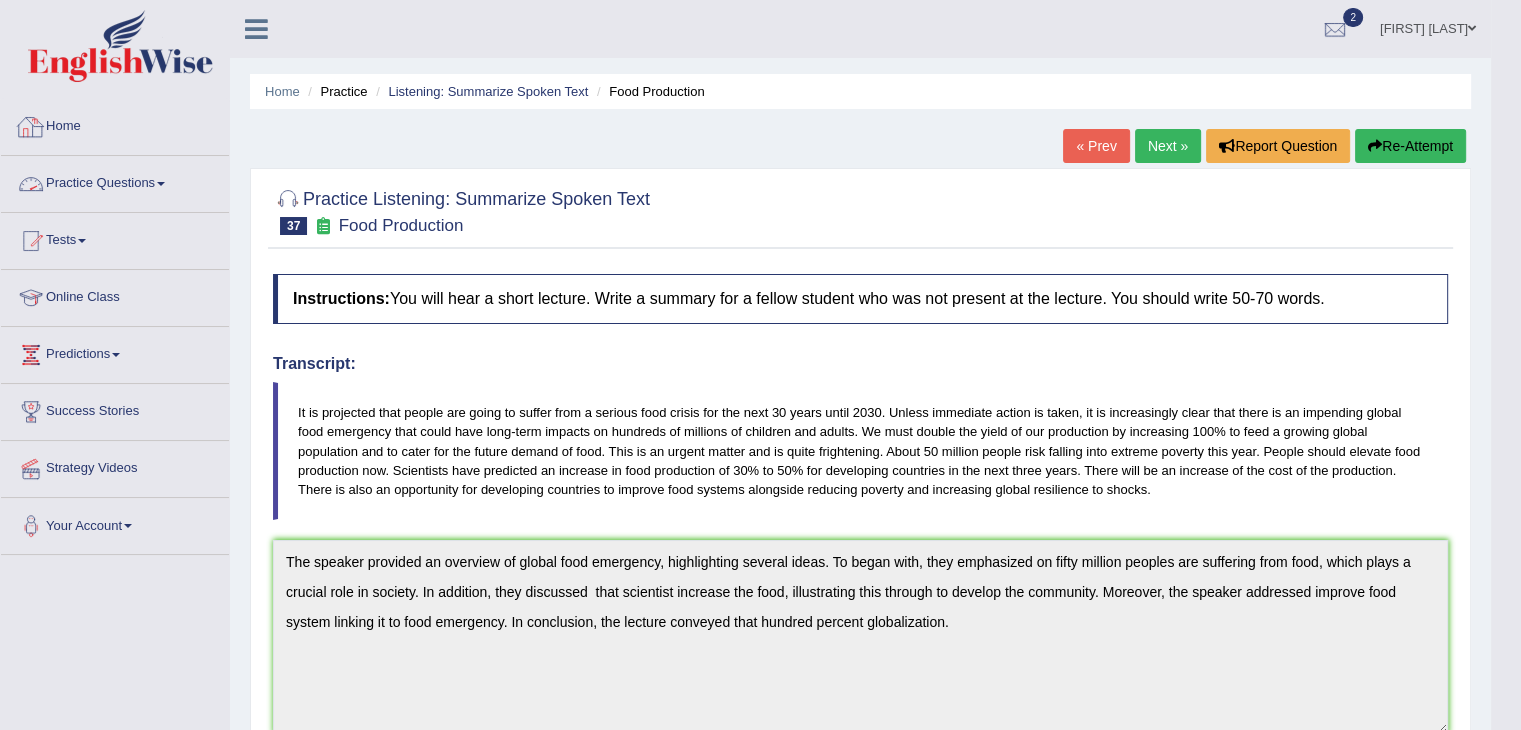 click on "Practice Questions" at bounding box center (115, 181) 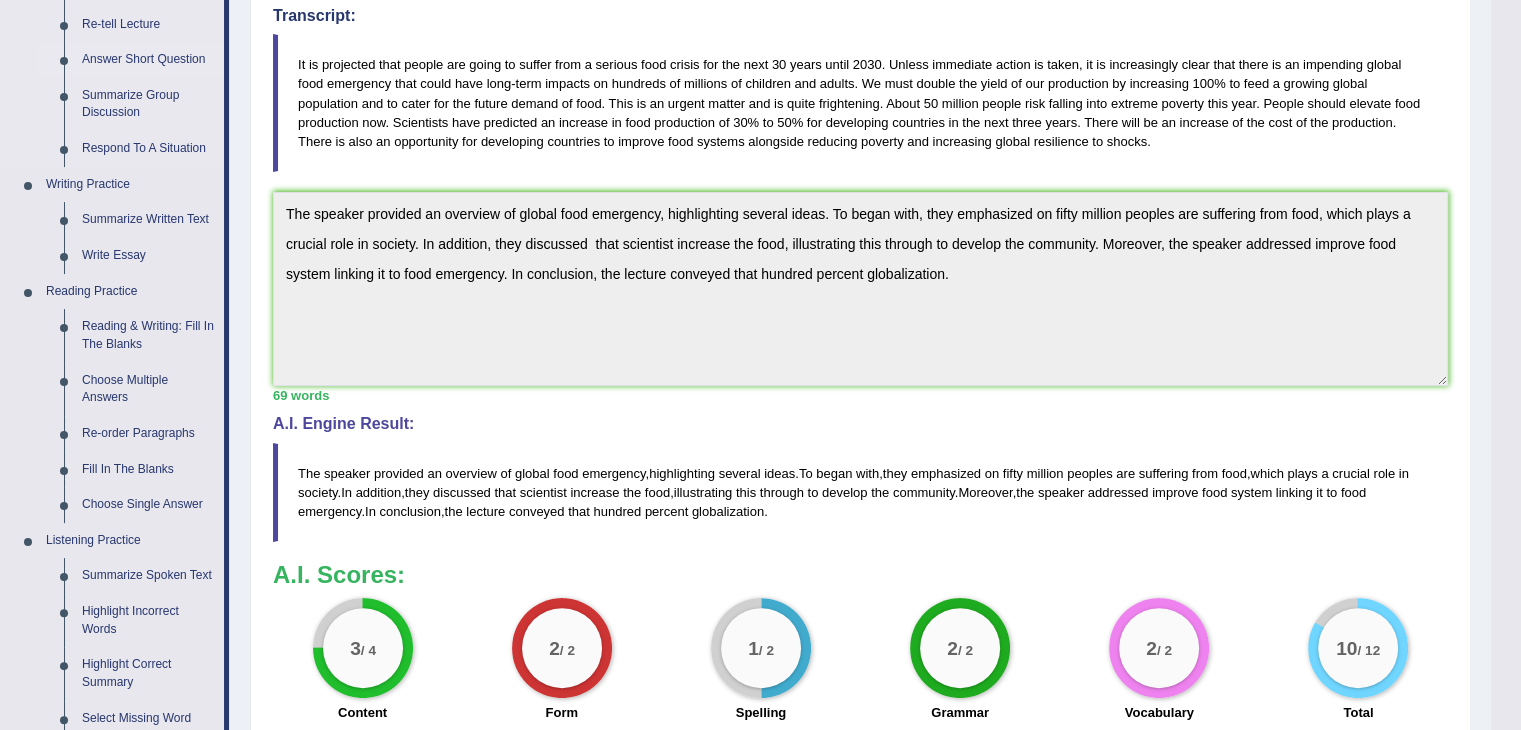 scroll, scrollTop: 351, scrollLeft: 0, axis: vertical 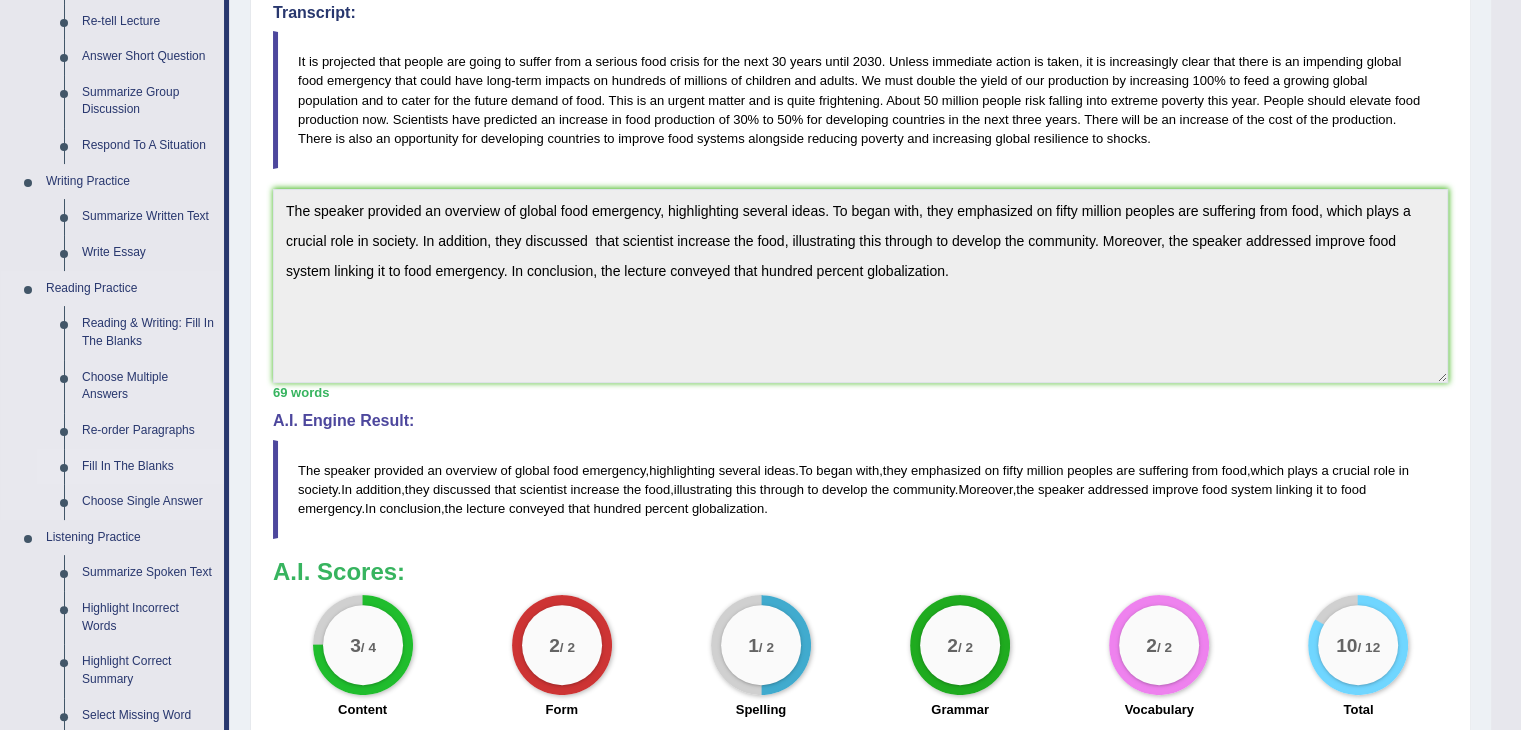 click on "Fill In The Blanks" at bounding box center (148, 467) 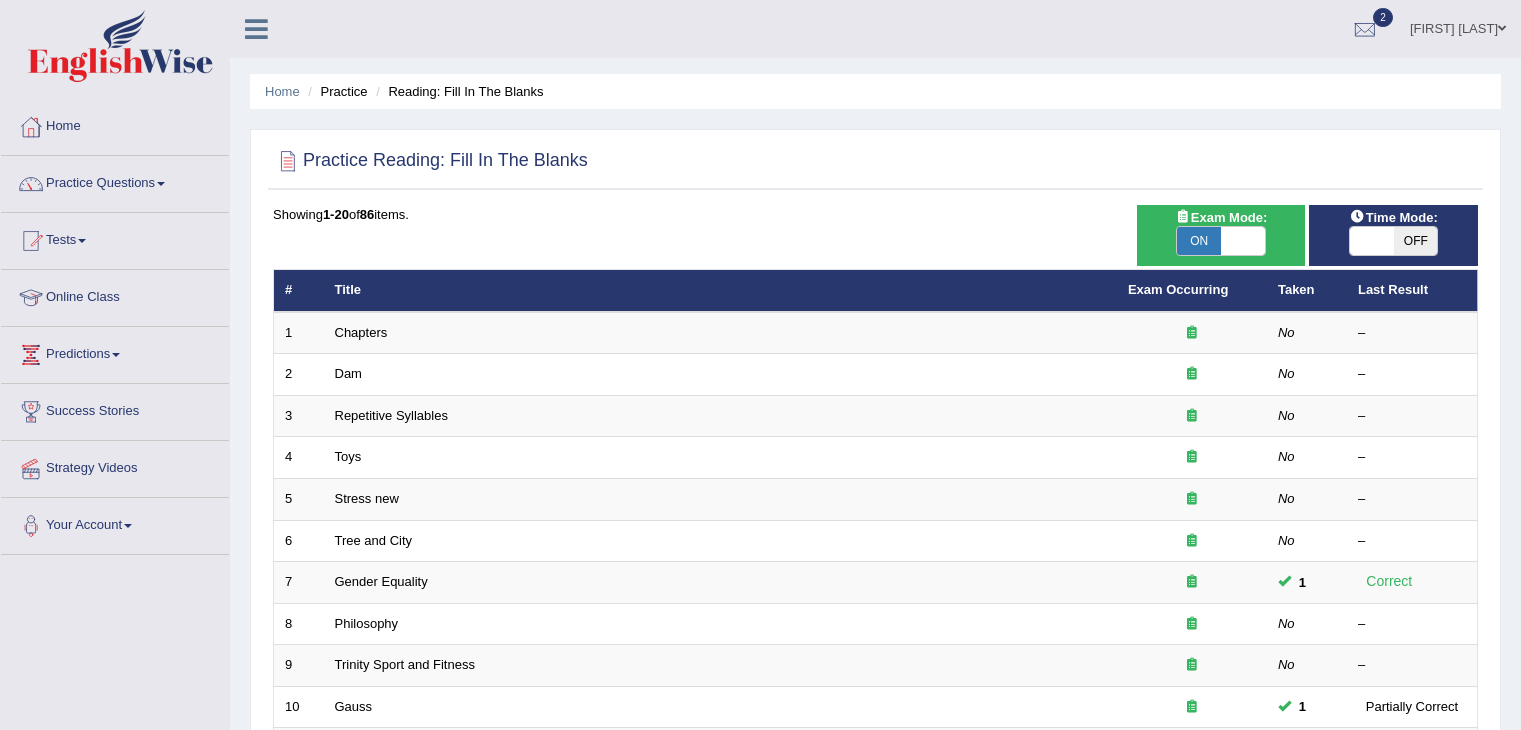 scroll, scrollTop: 0, scrollLeft: 0, axis: both 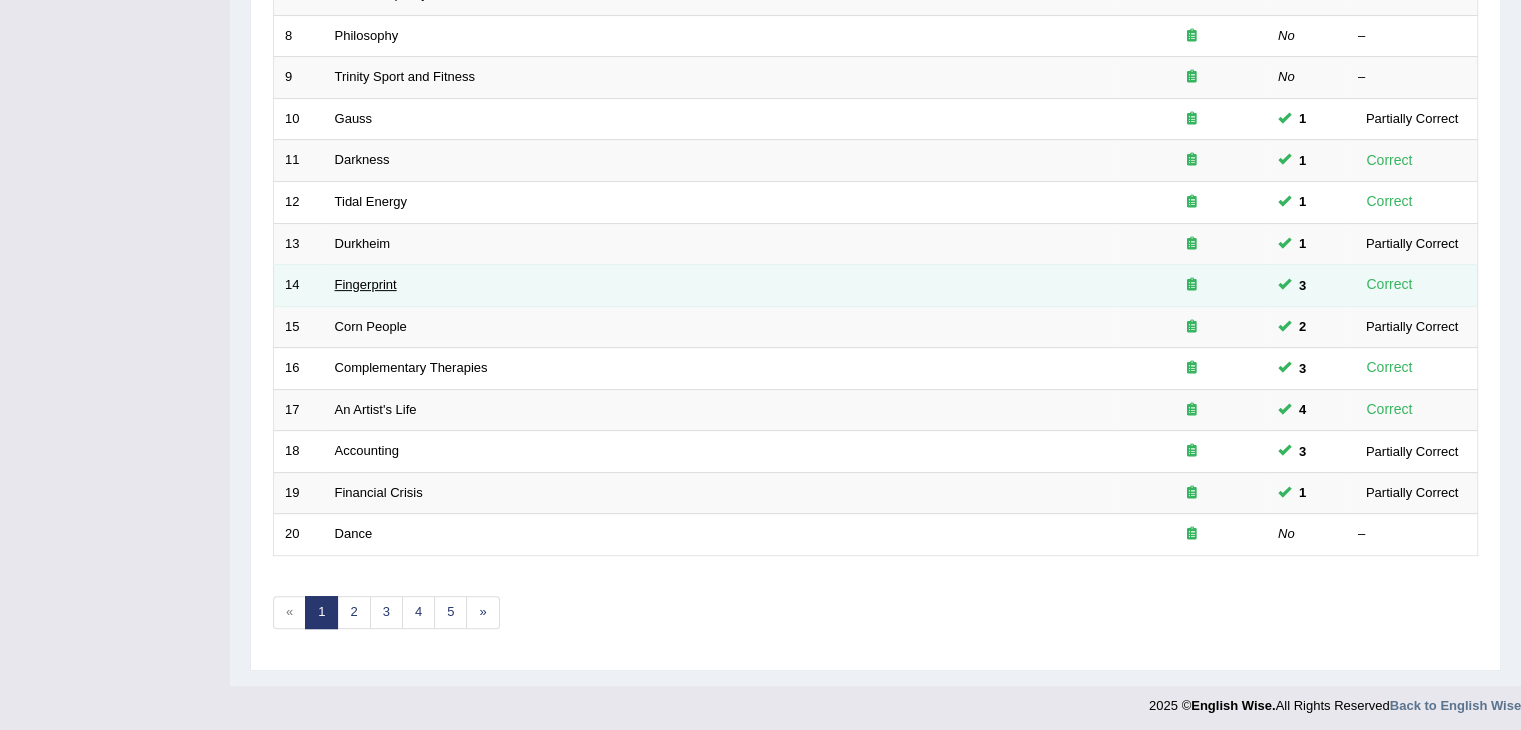 click on "Fingerprint" at bounding box center (366, 284) 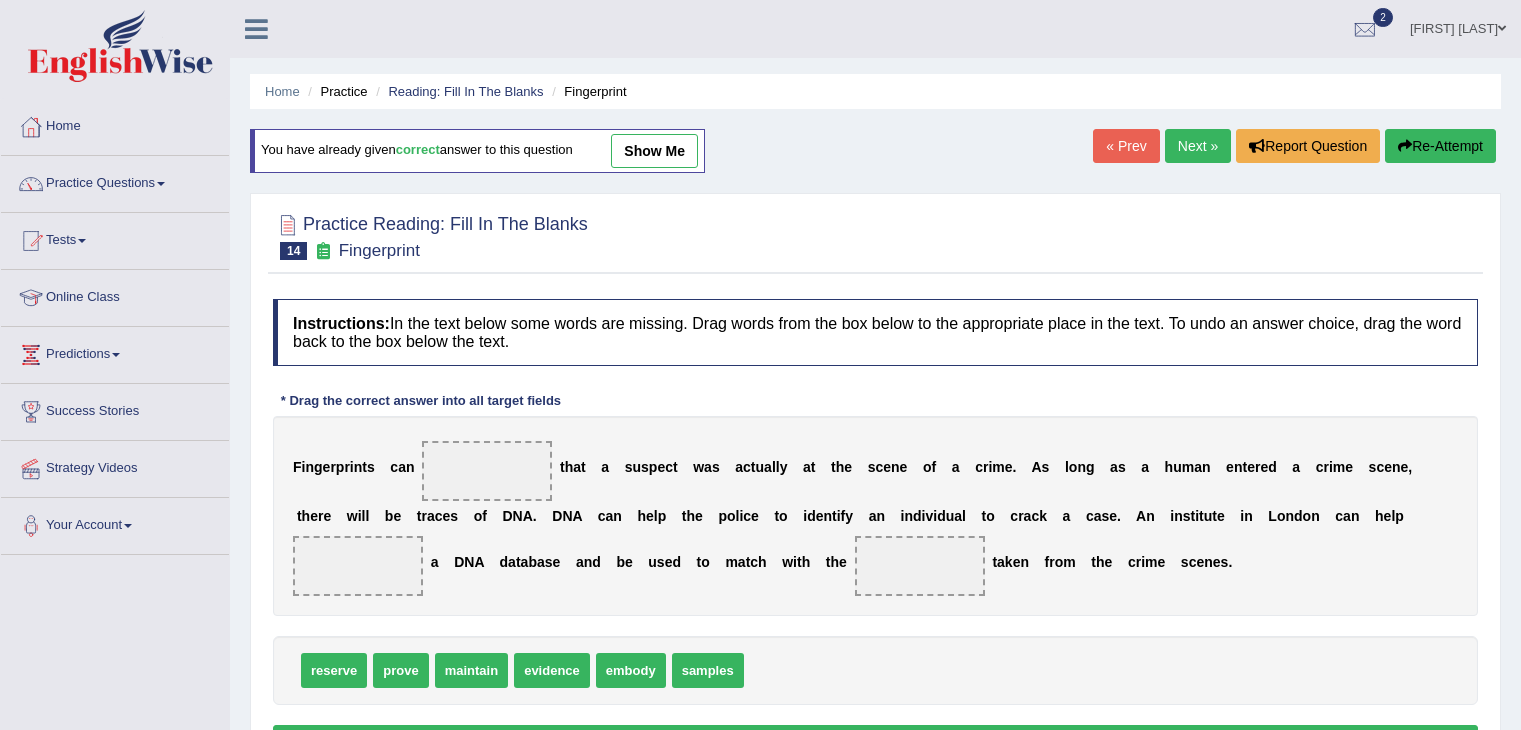 scroll, scrollTop: 0, scrollLeft: 0, axis: both 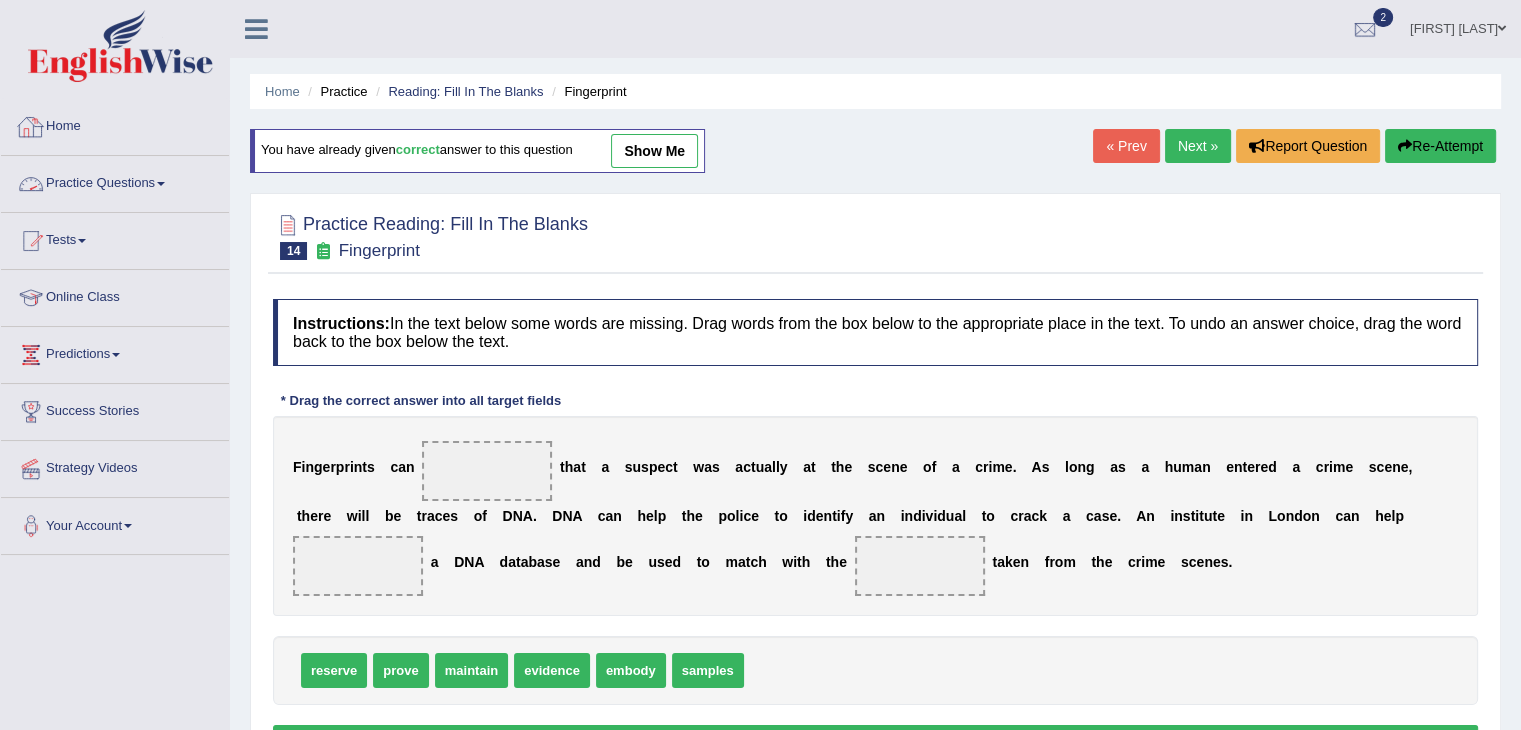 click on "Practice Questions" at bounding box center [115, 181] 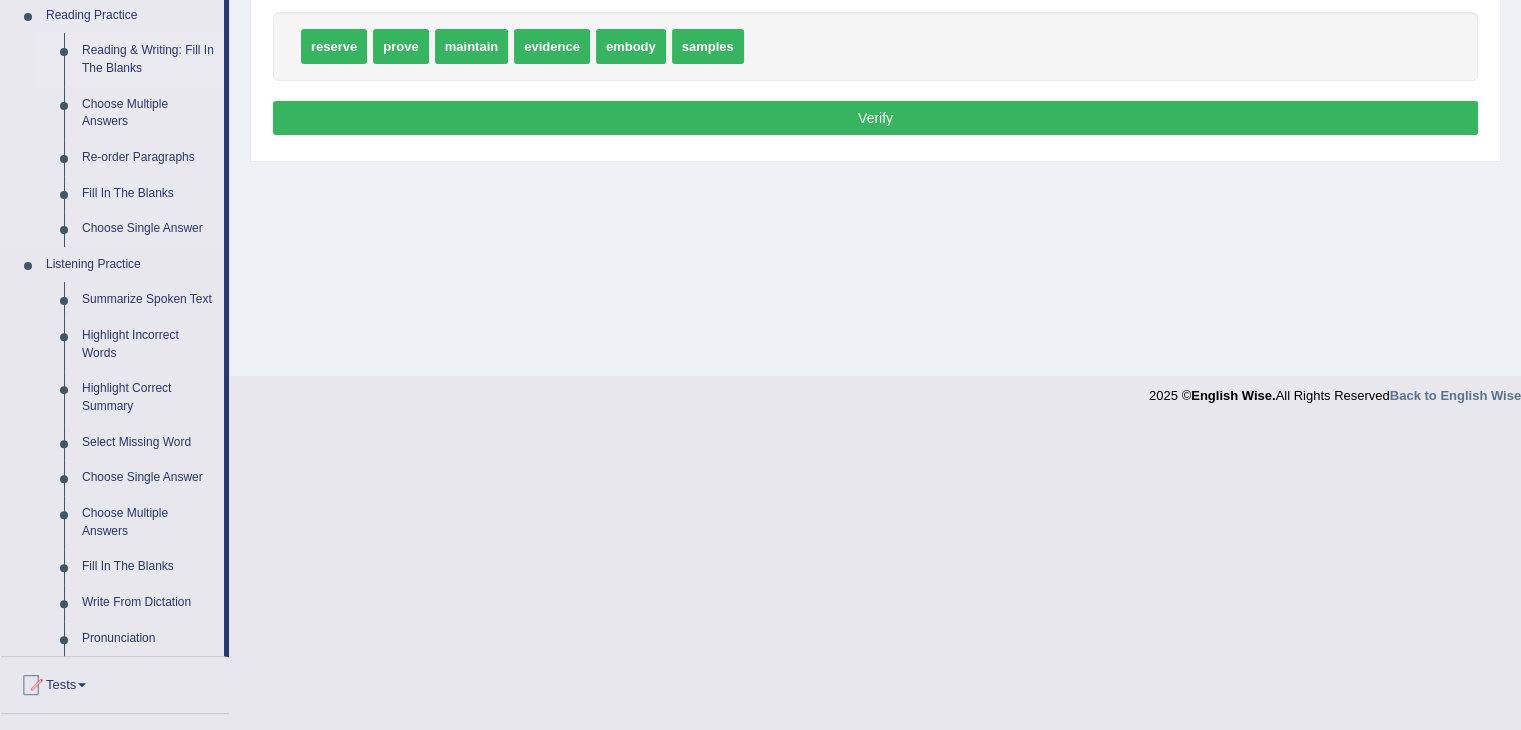 scroll, scrollTop: 624, scrollLeft: 0, axis: vertical 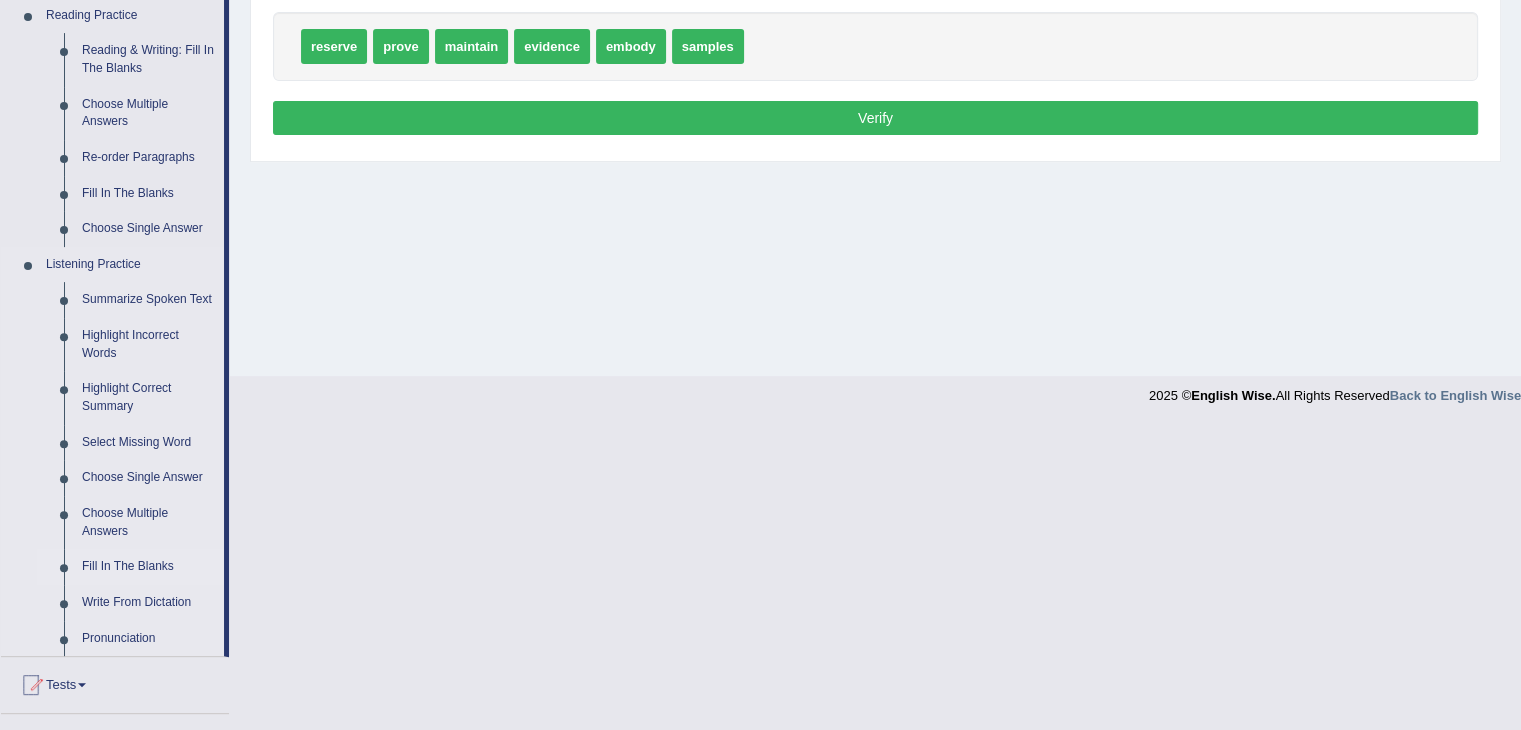 click on "Fill In The Blanks" at bounding box center (148, 567) 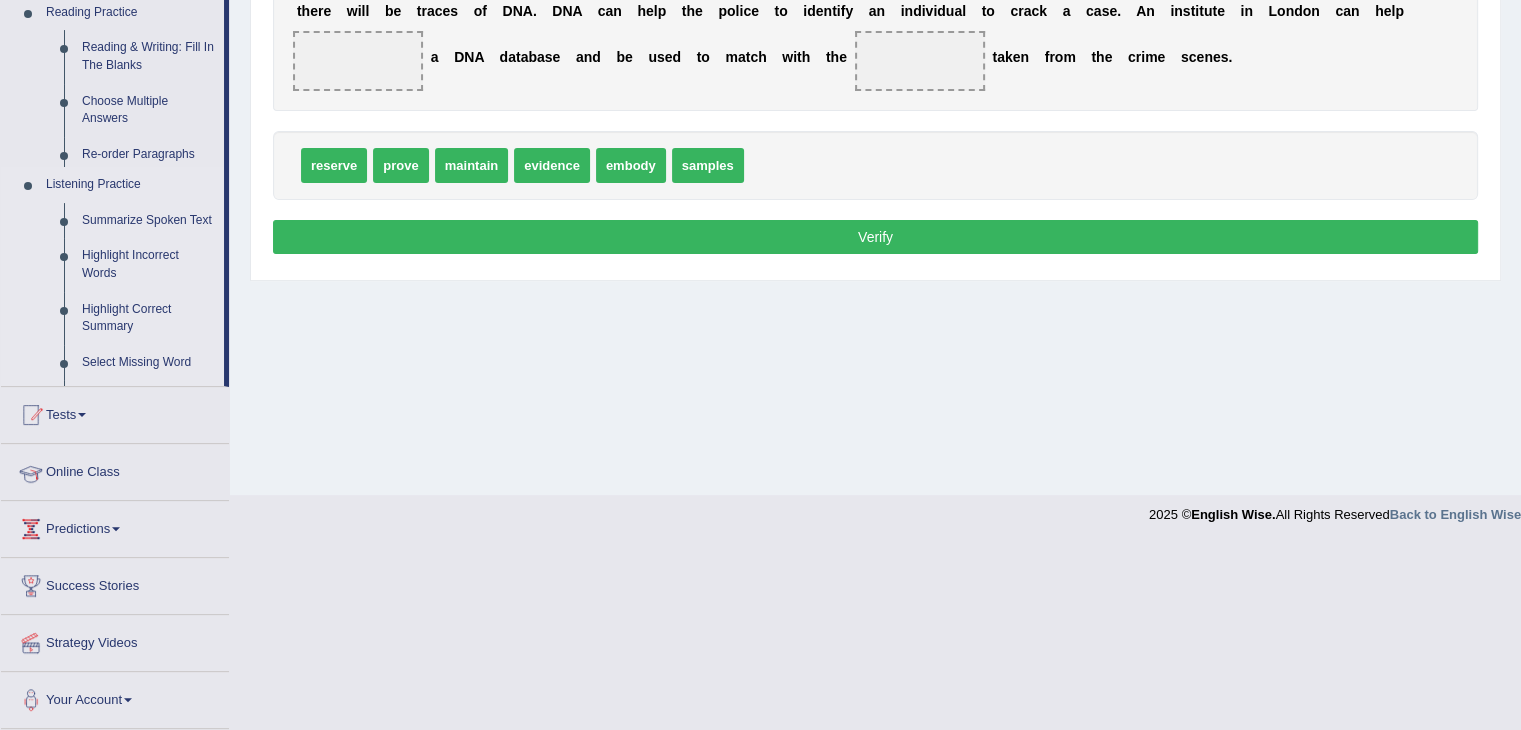scroll, scrollTop: 320, scrollLeft: 0, axis: vertical 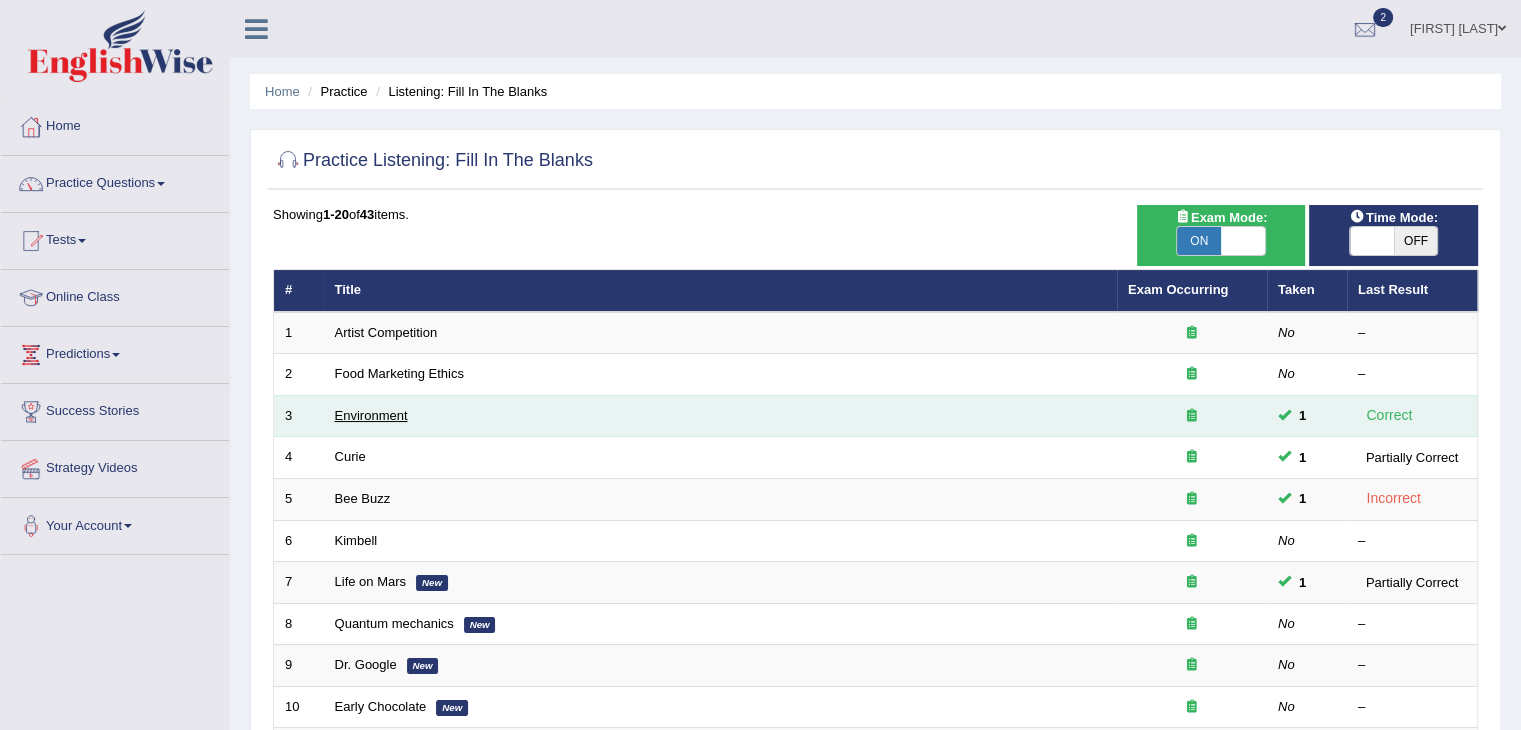 click on "Environment" at bounding box center (371, 415) 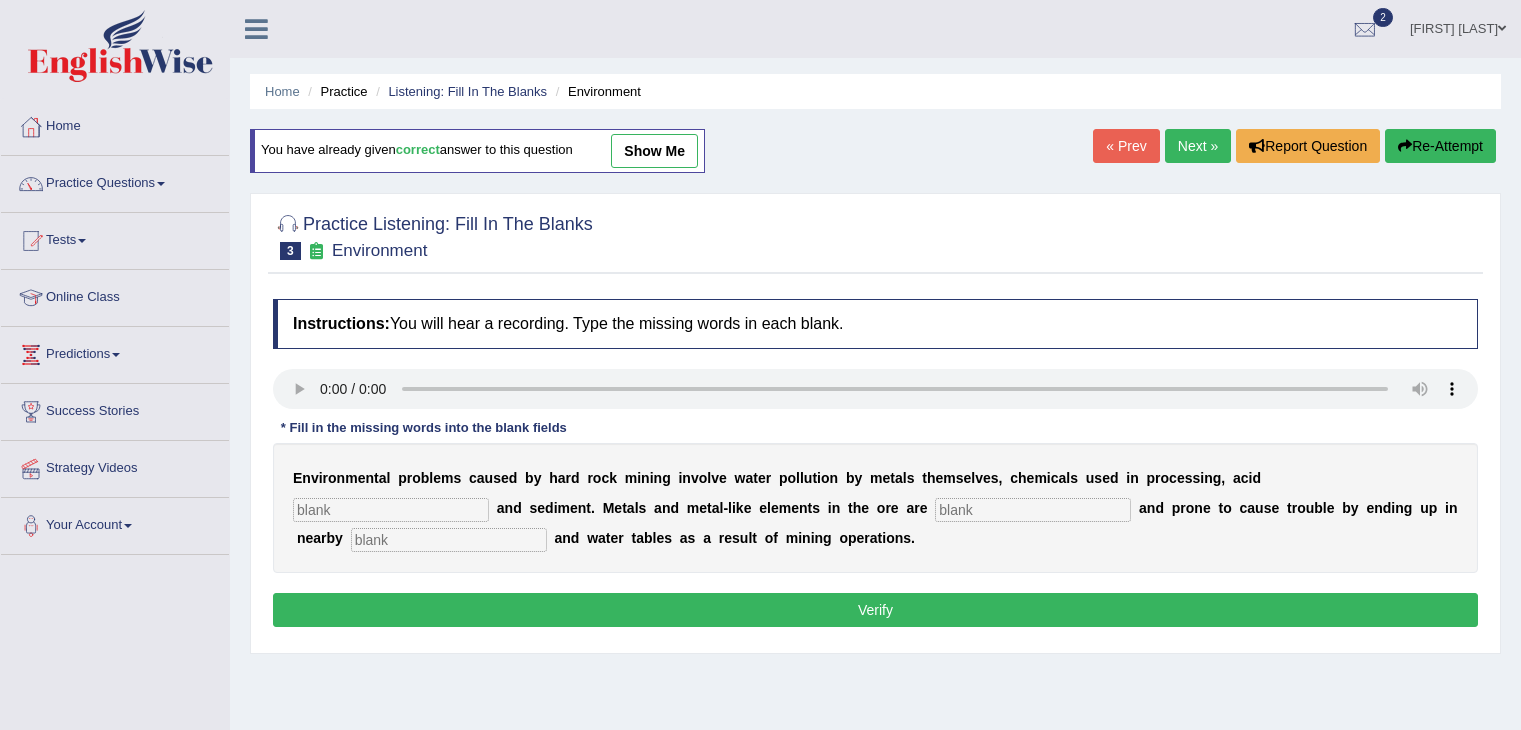 scroll, scrollTop: 0, scrollLeft: 0, axis: both 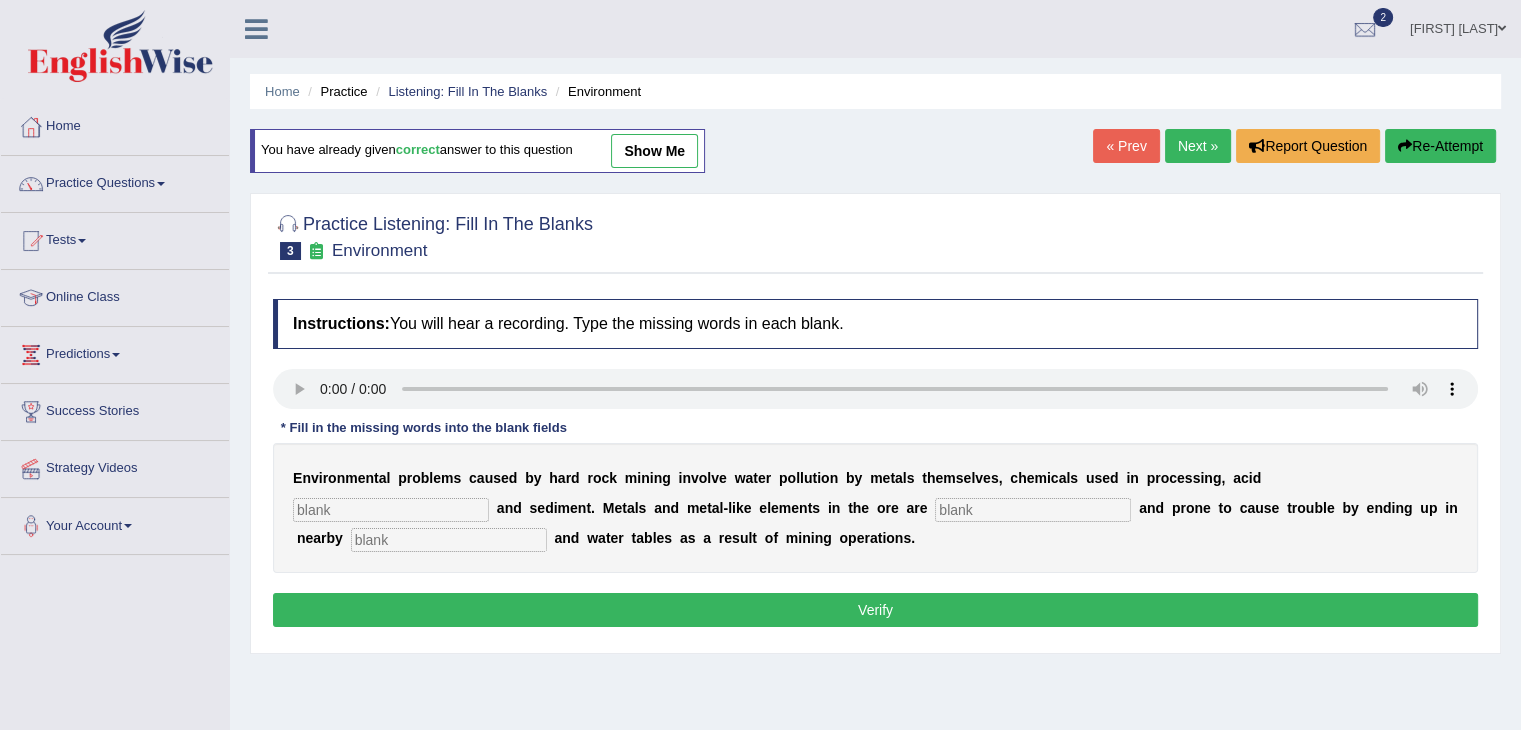 click at bounding box center (391, 510) 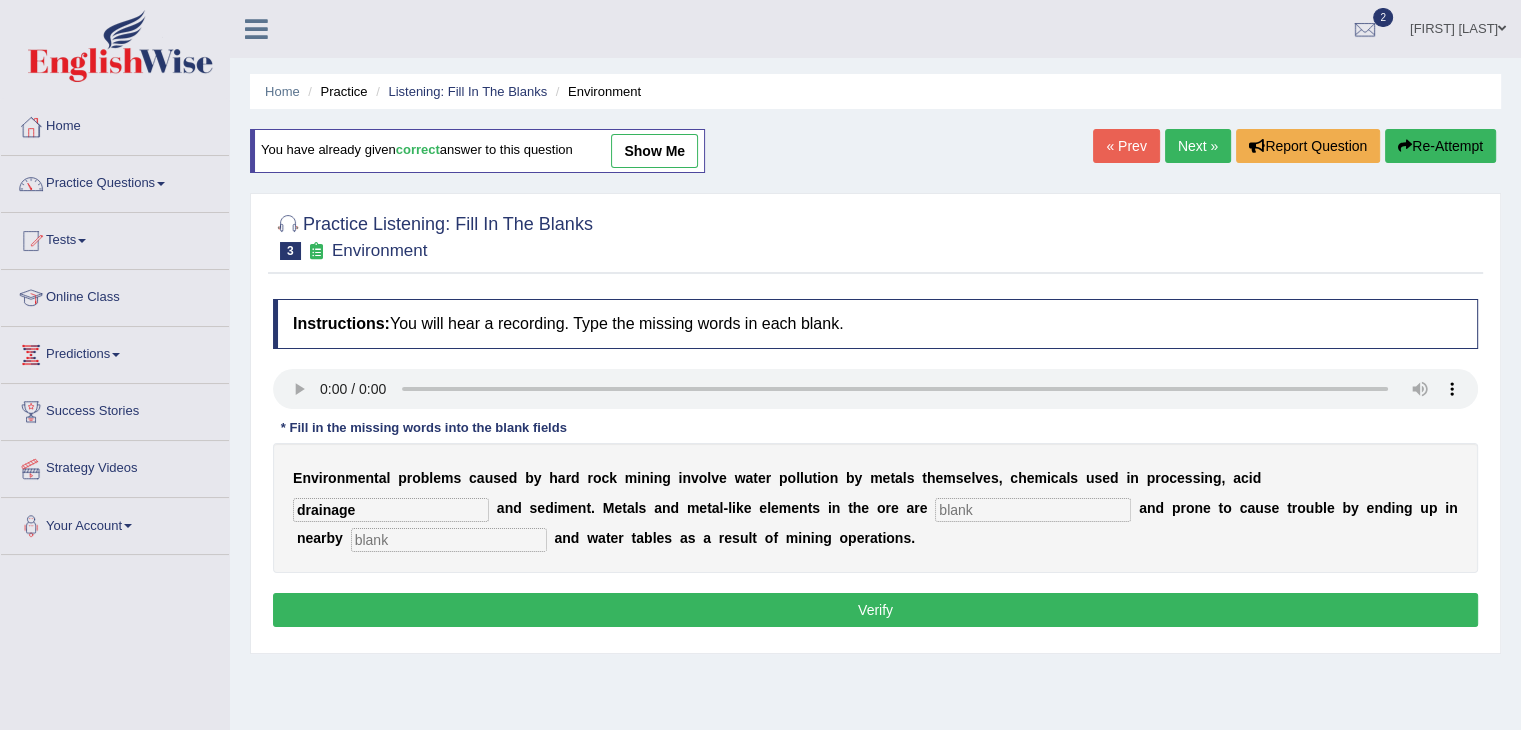 type on "drainage" 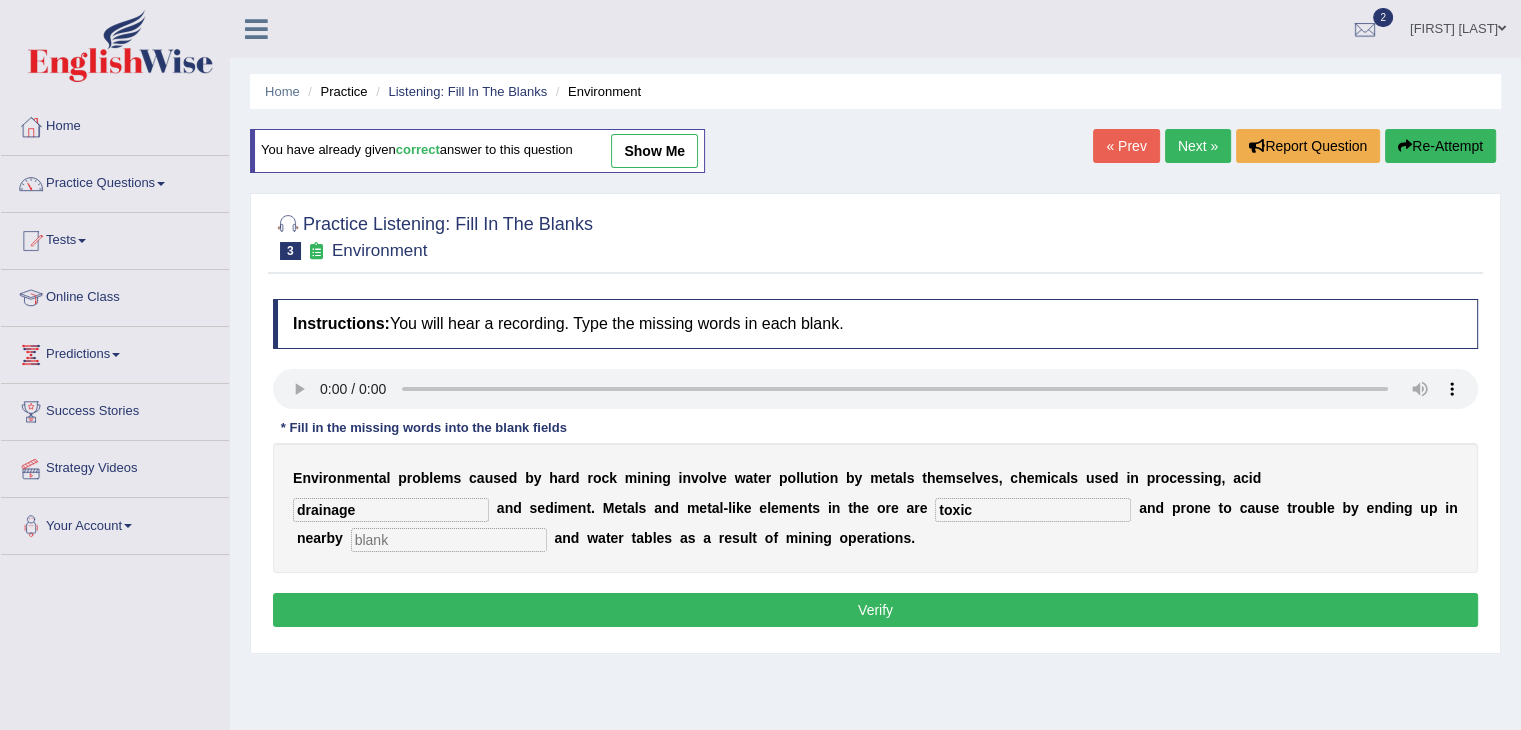 type on "toxic" 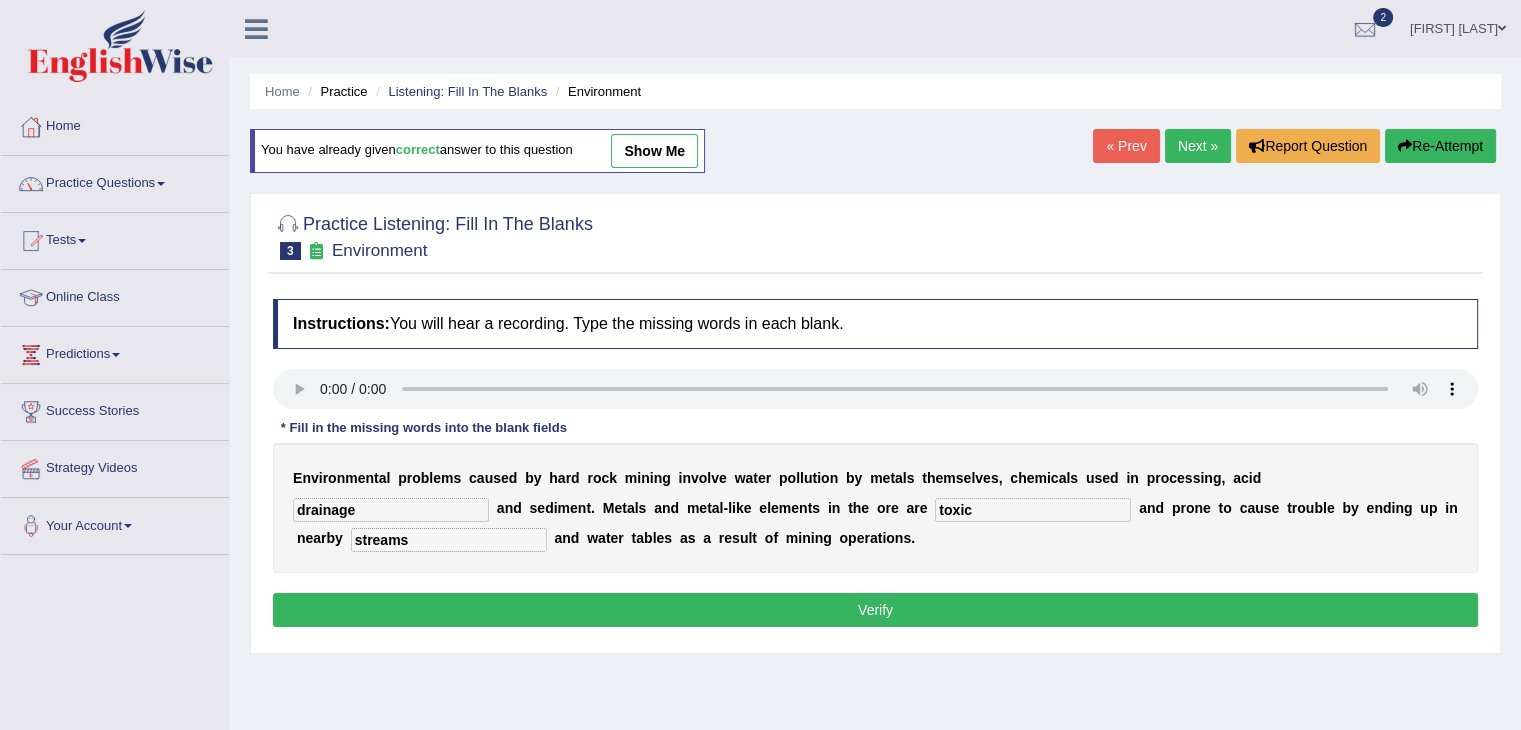 type on "streams" 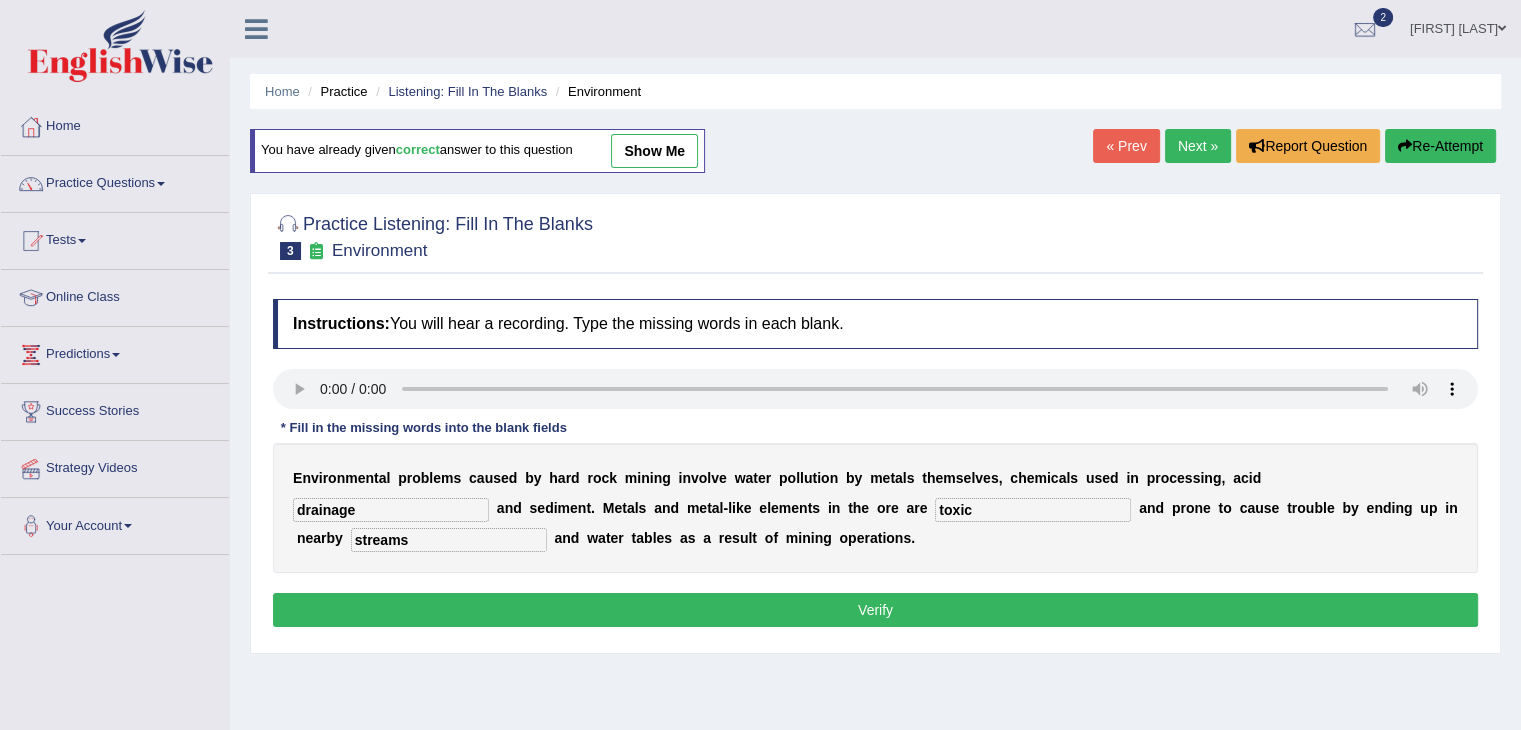 click on "Verify" at bounding box center [875, 610] 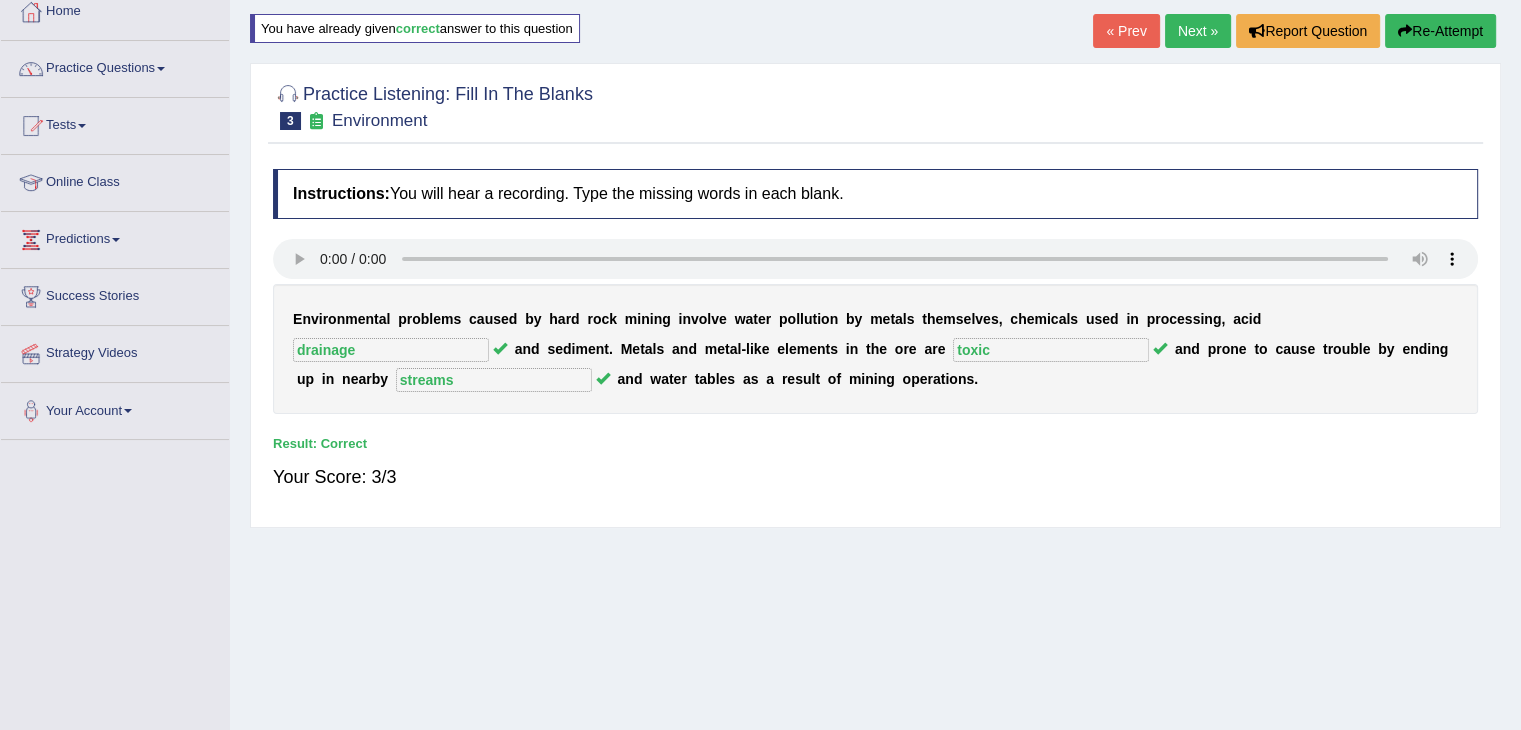 scroll, scrollTop: 0, scrollLeft: 0, axis: both 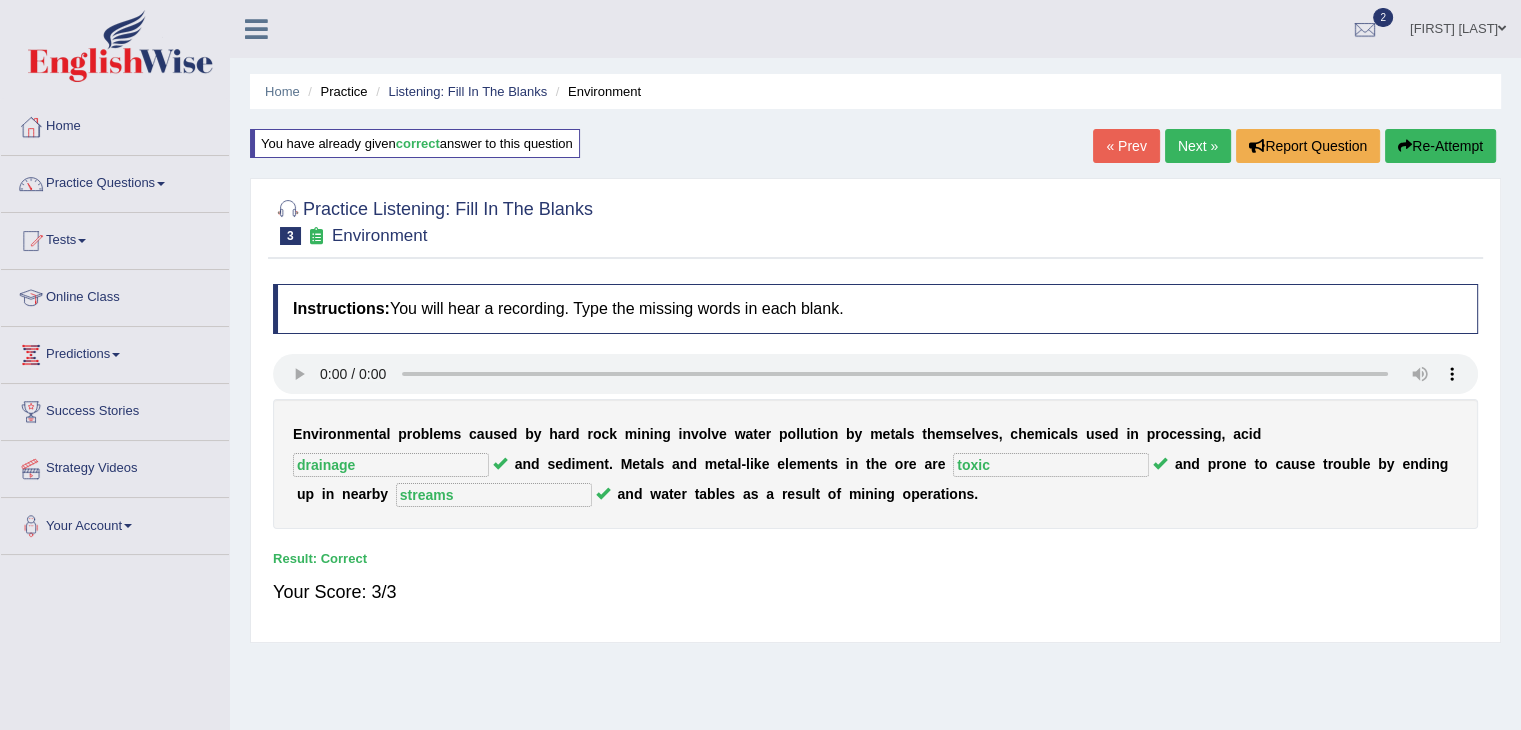 click on "Next »" at bounding box center [1198, 146] 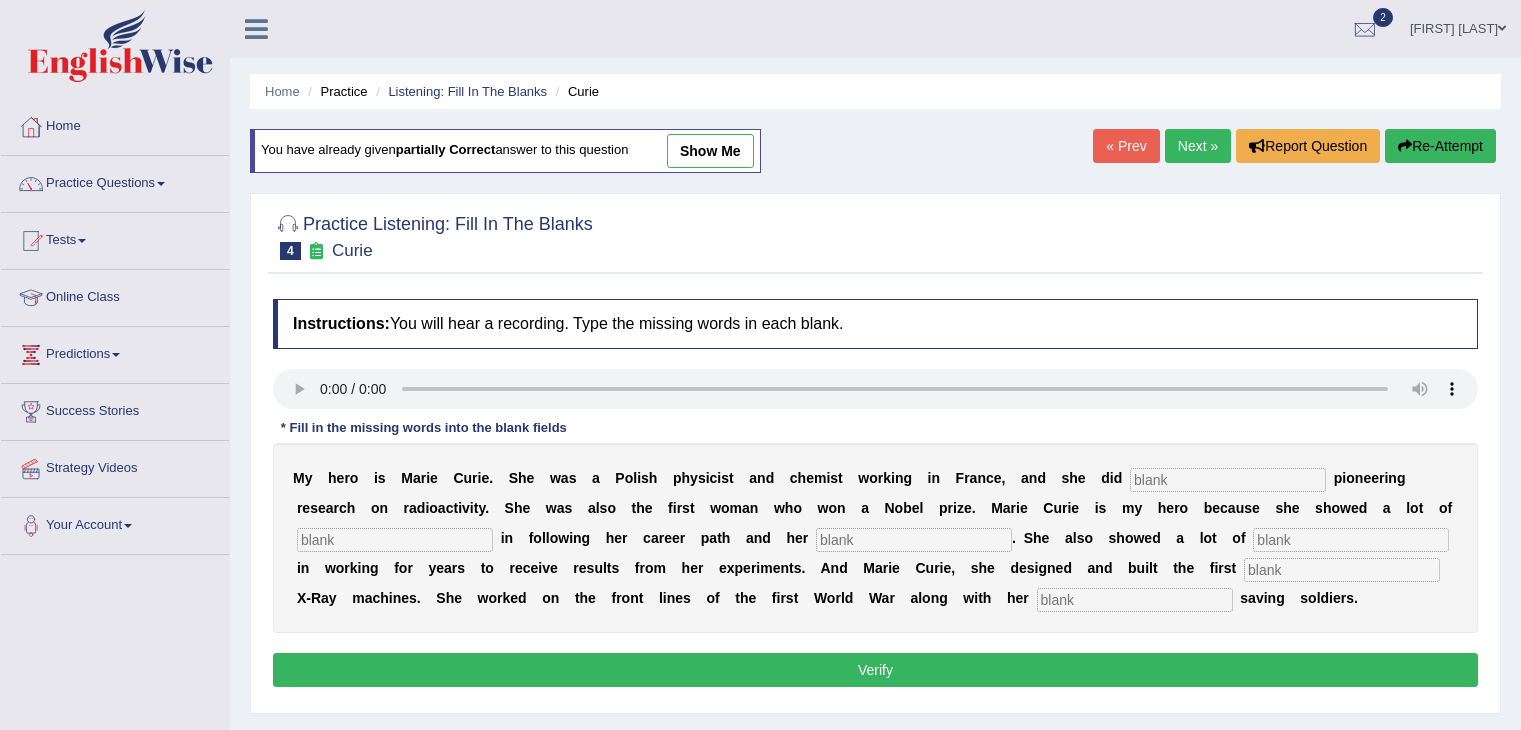 scroll, scrollTop: 0, scrollLeft: 0, axis: both 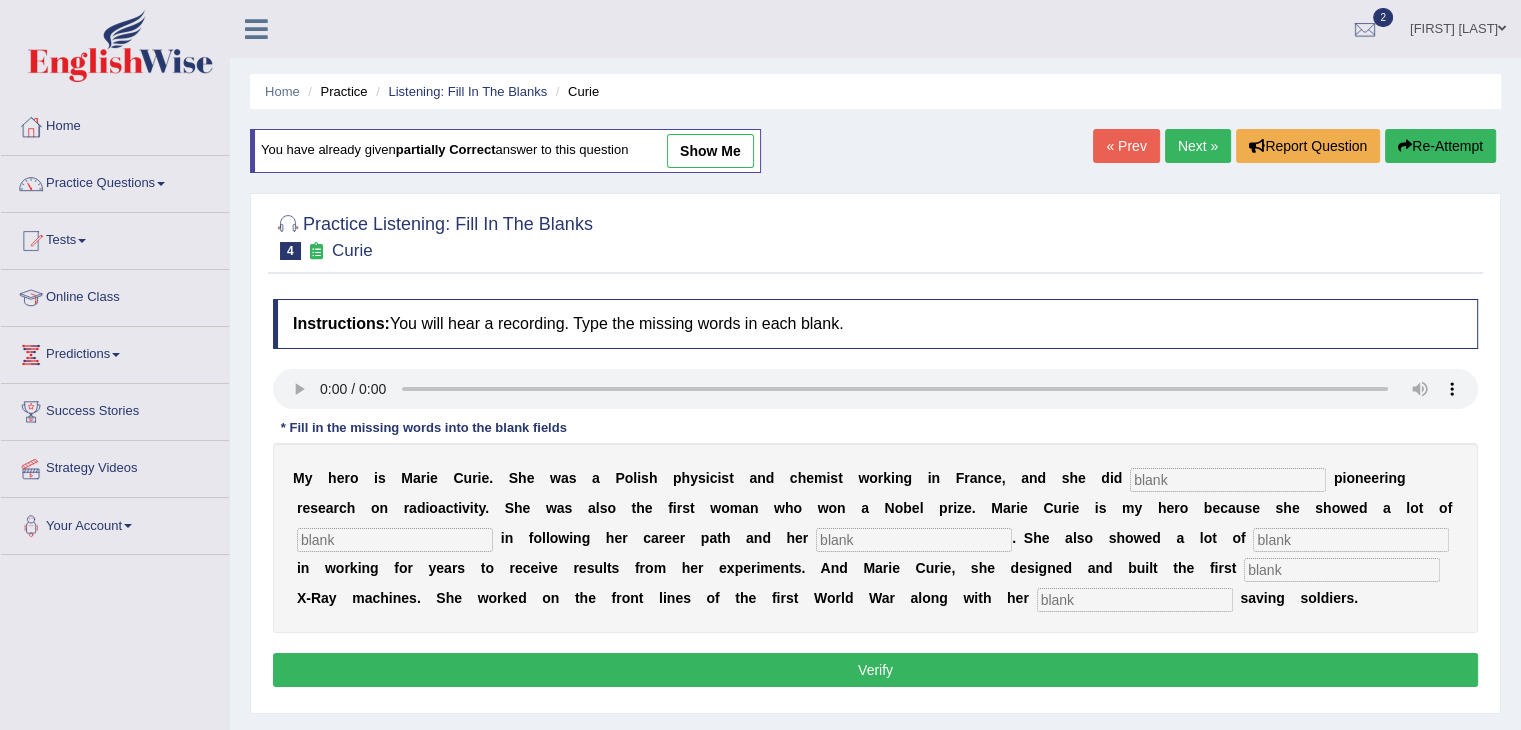 click on "Next »" at bounding box center [1198, 146] 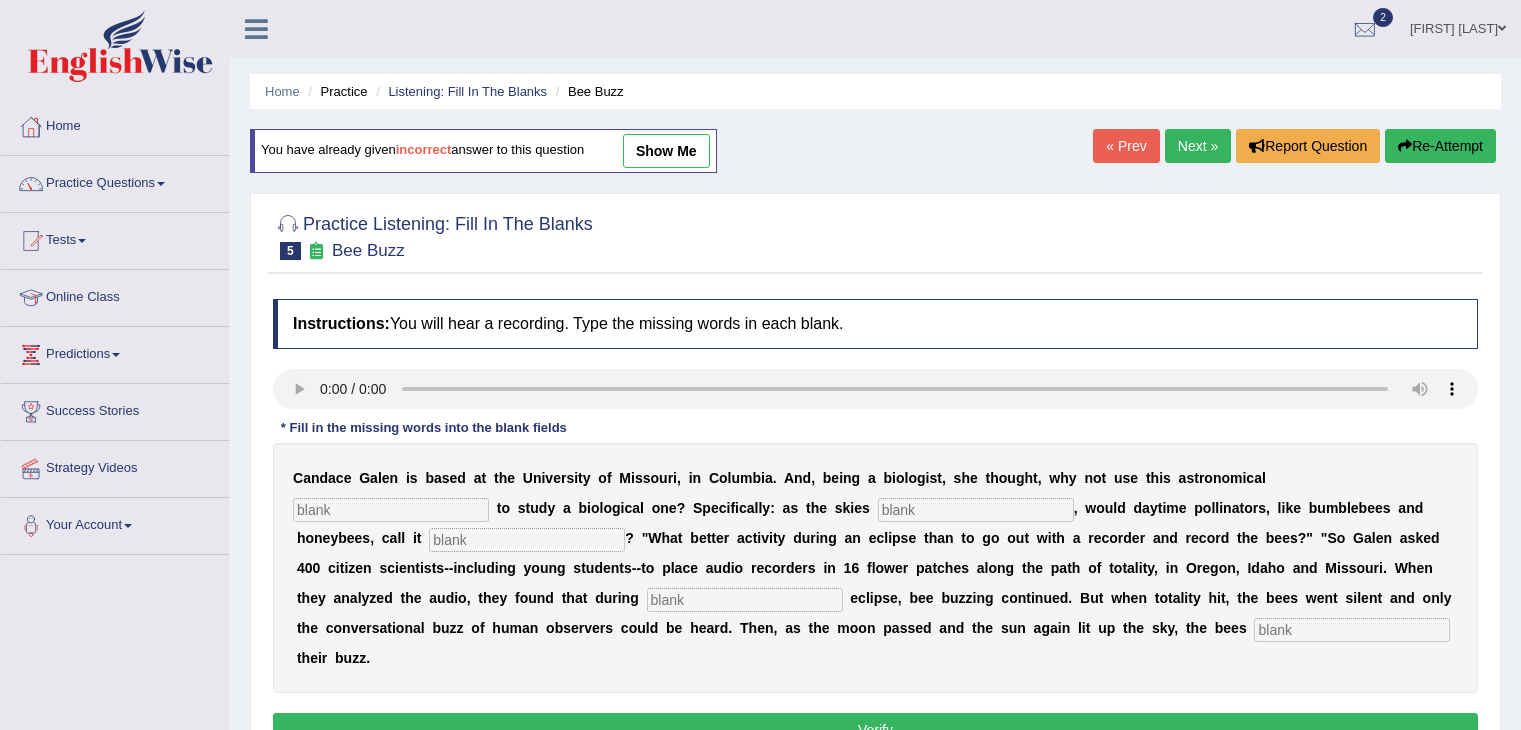 scroll, scrollTop: 0, scrollLeft: 0, axis: both 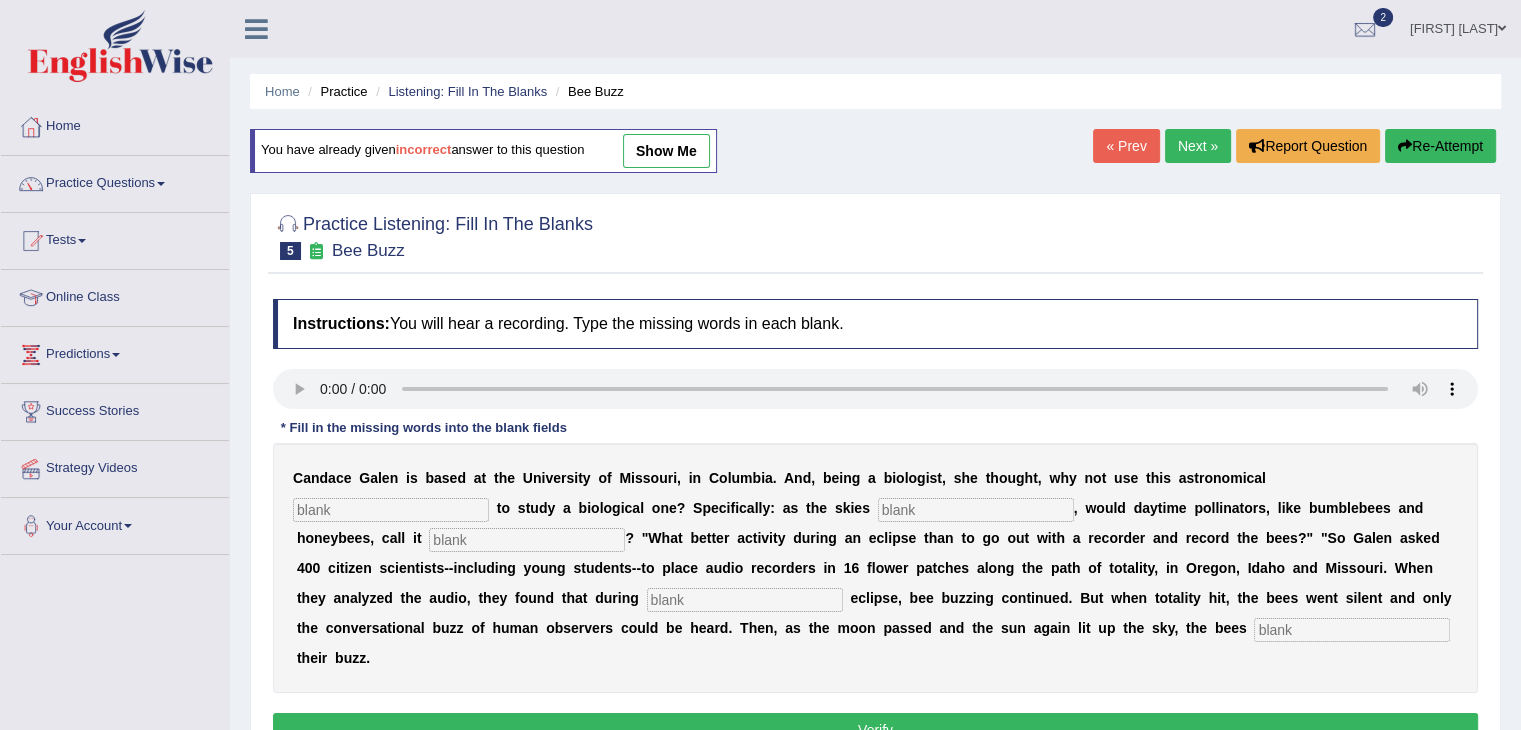 click at bounding box center [391, 510] 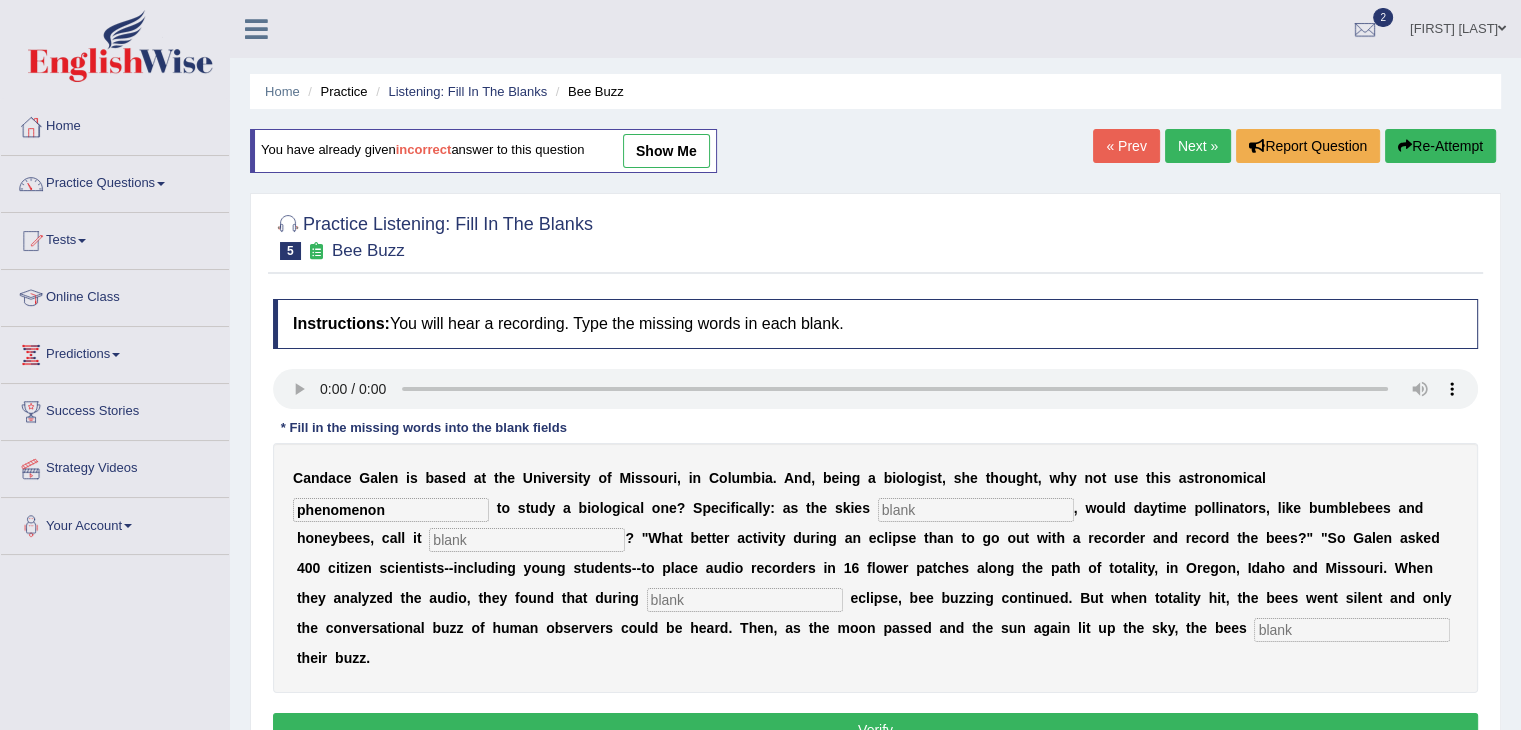 type on "phenomenon" 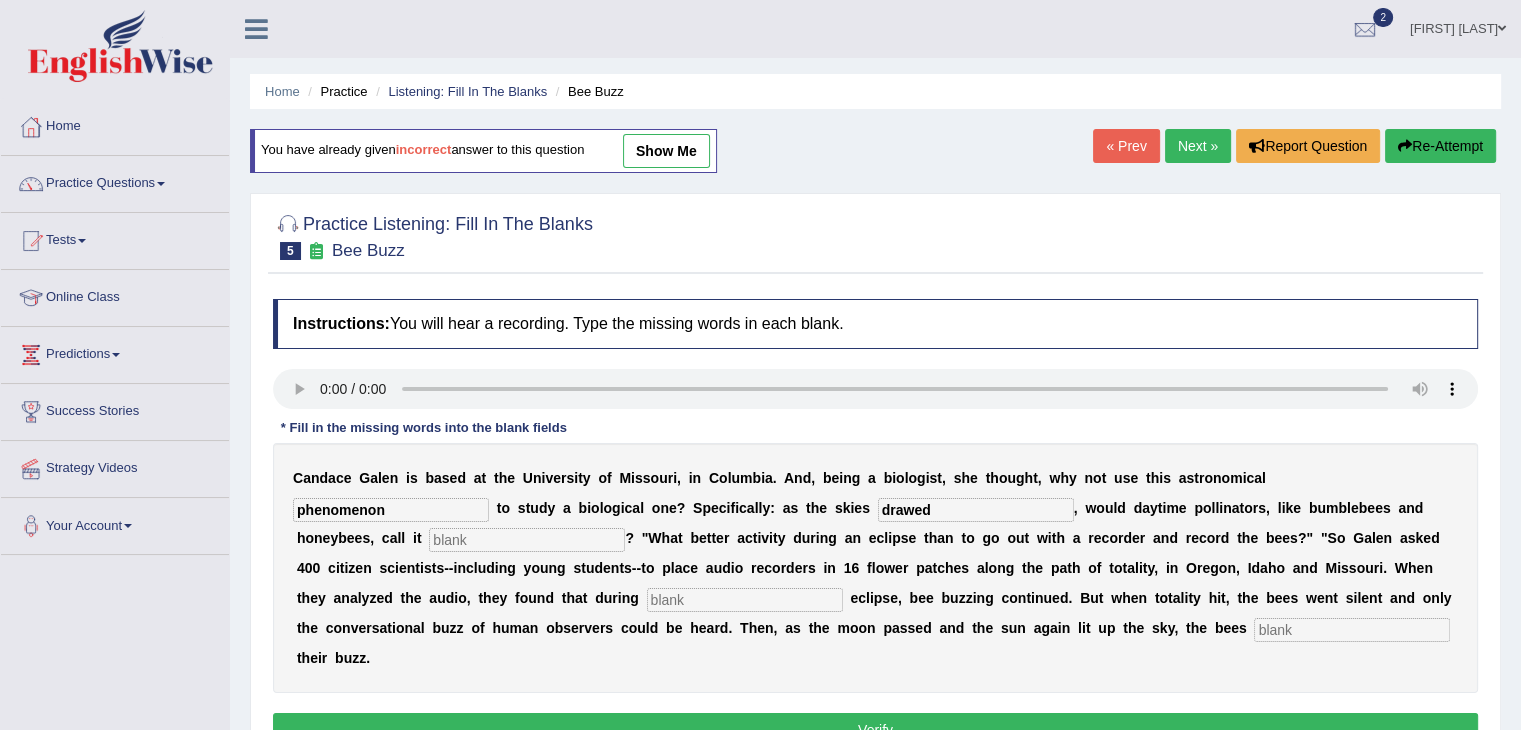 type on "drawed" 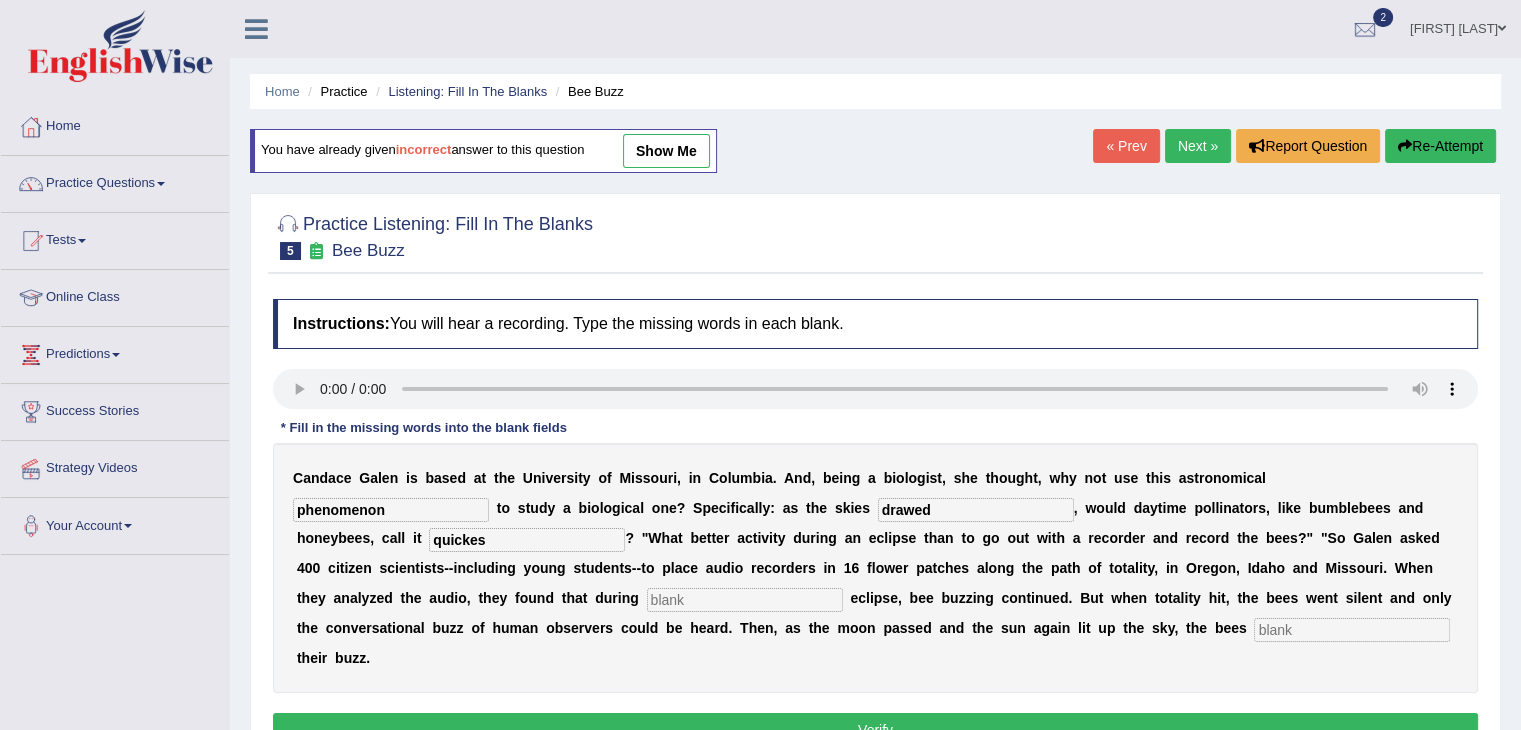 type on "quickes" 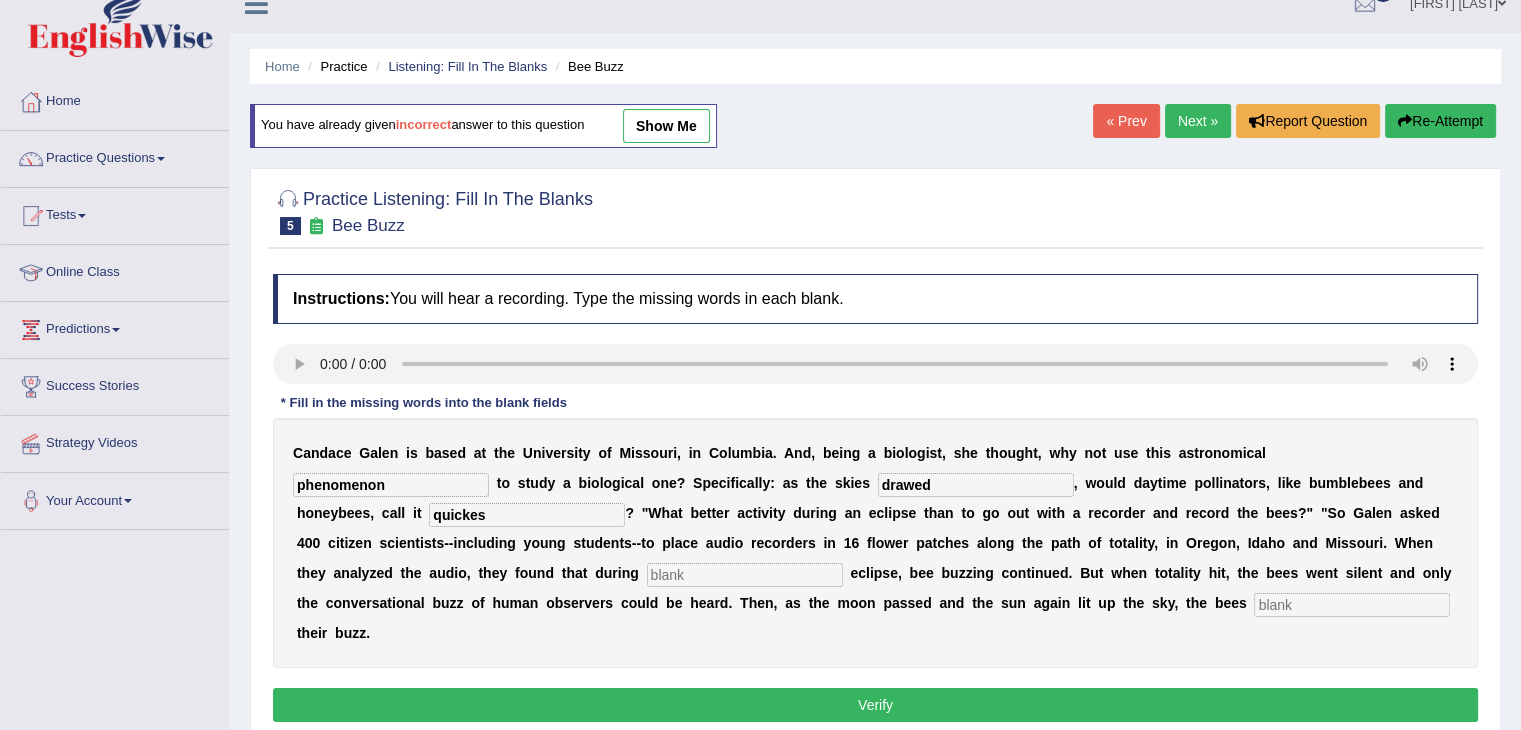 scroll, scrollTop: 0, scrollLeft: 0, axis: both 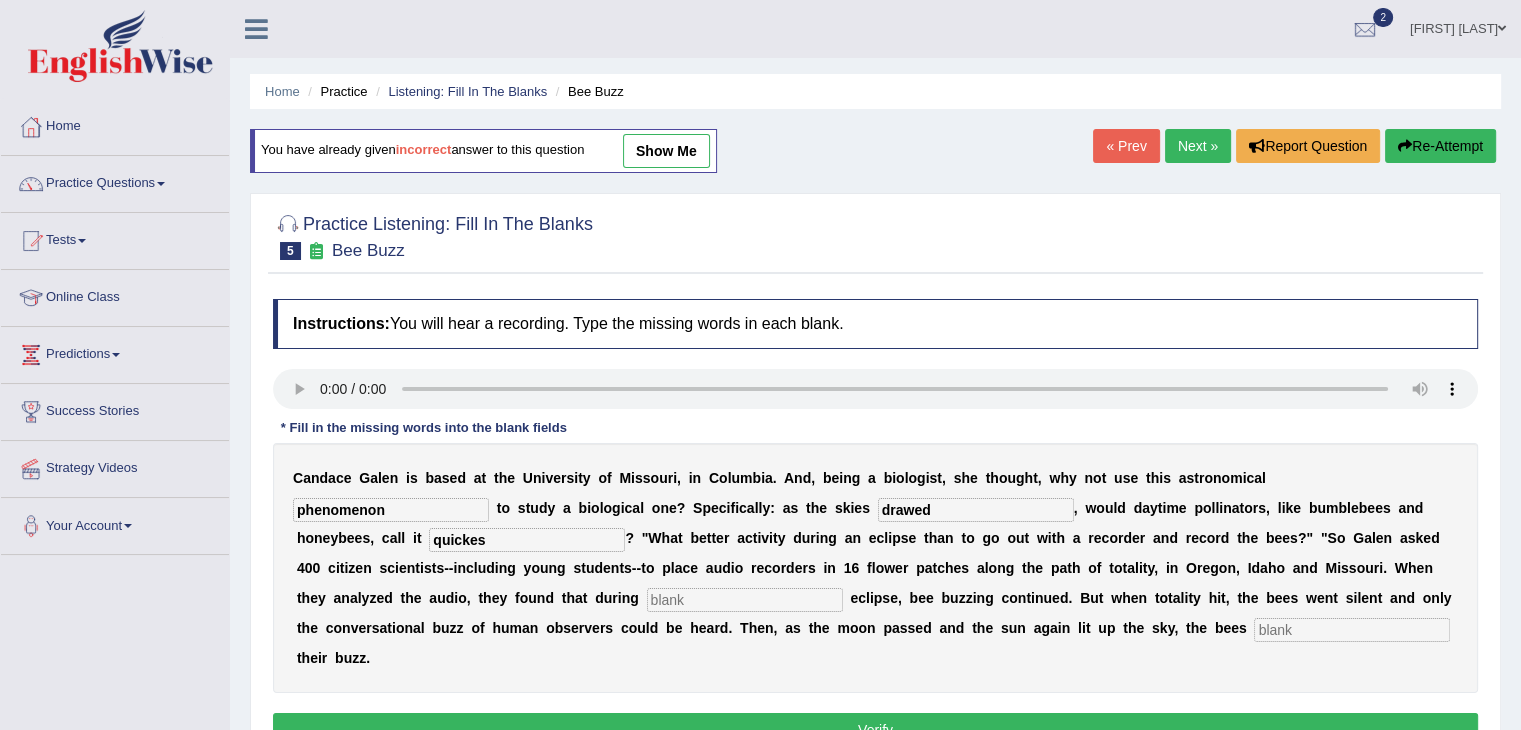 click on "Next »" at bounding box center [1198, 146] 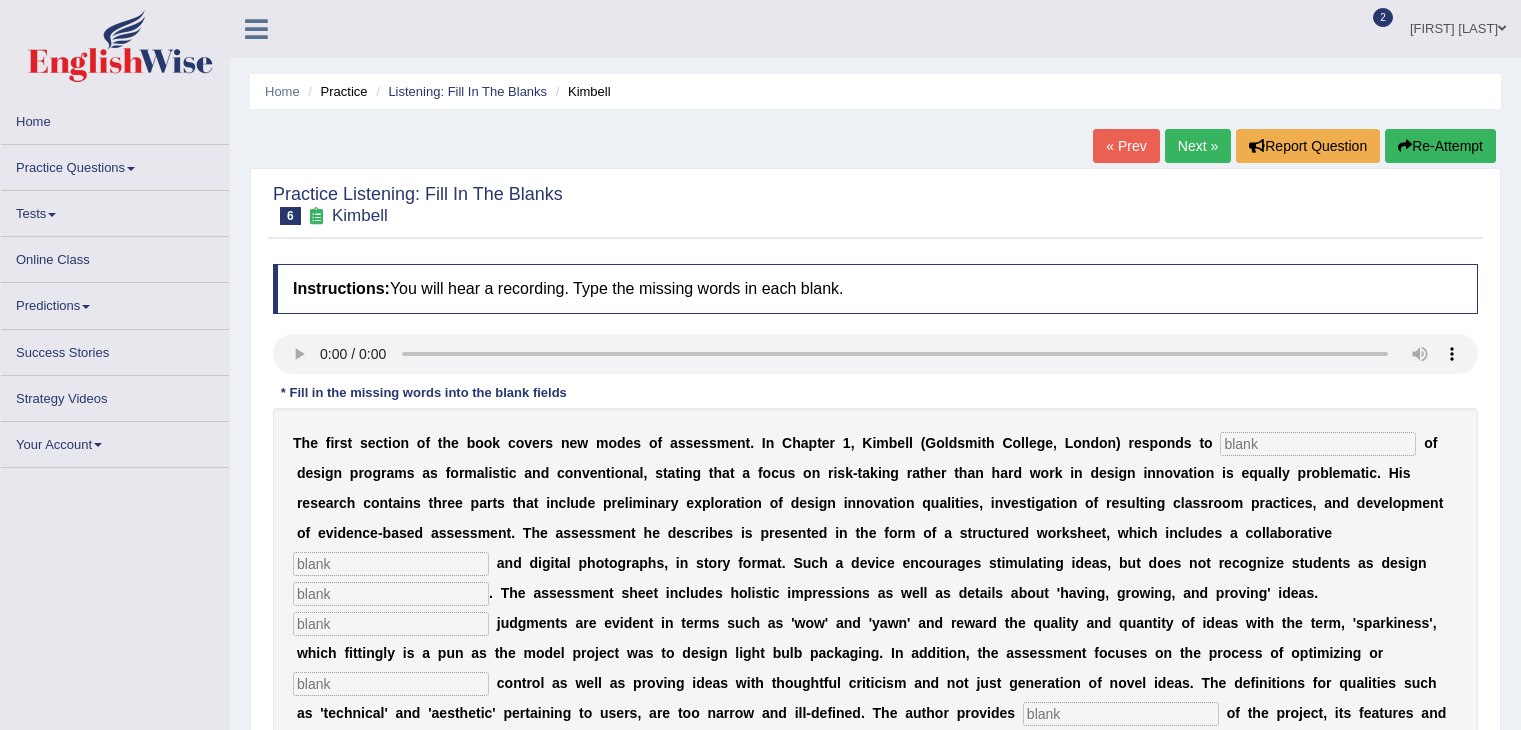scroll, scrollTop: 0, scrollLeft: 0, axis: both 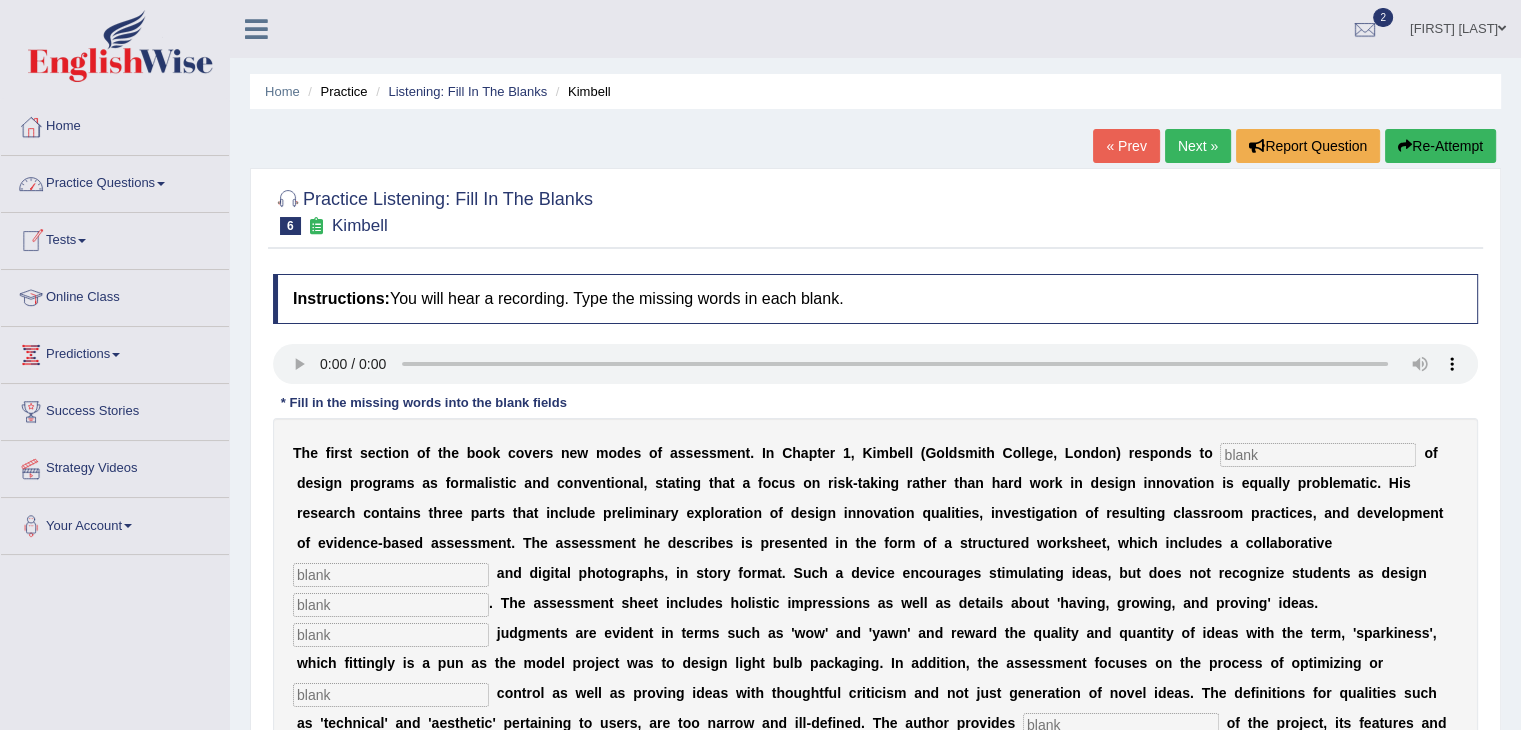 click on "Practice Questions" at bounding box center (115, 181) 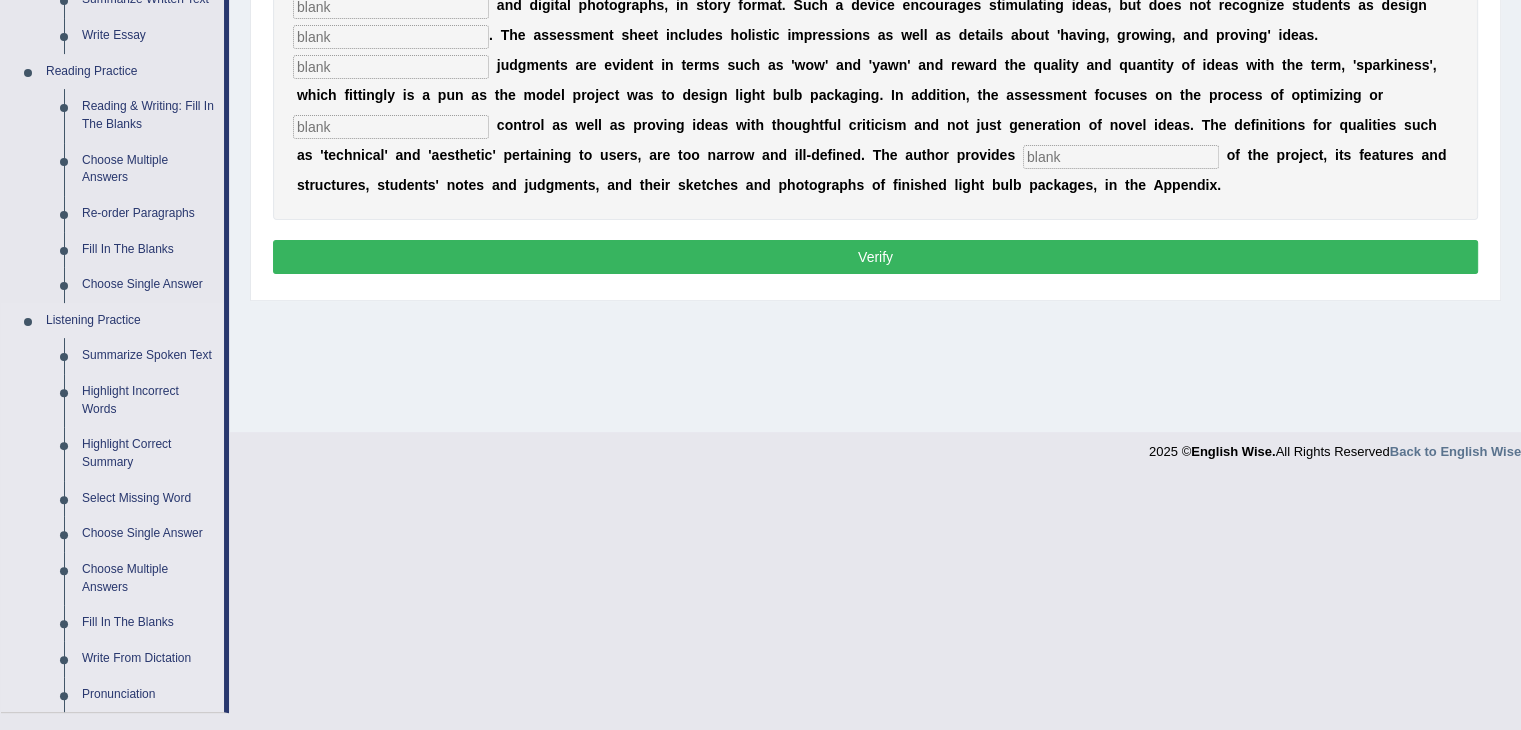 scroll, scrollTop: 600, scrollLeft: 0, axis: vertical 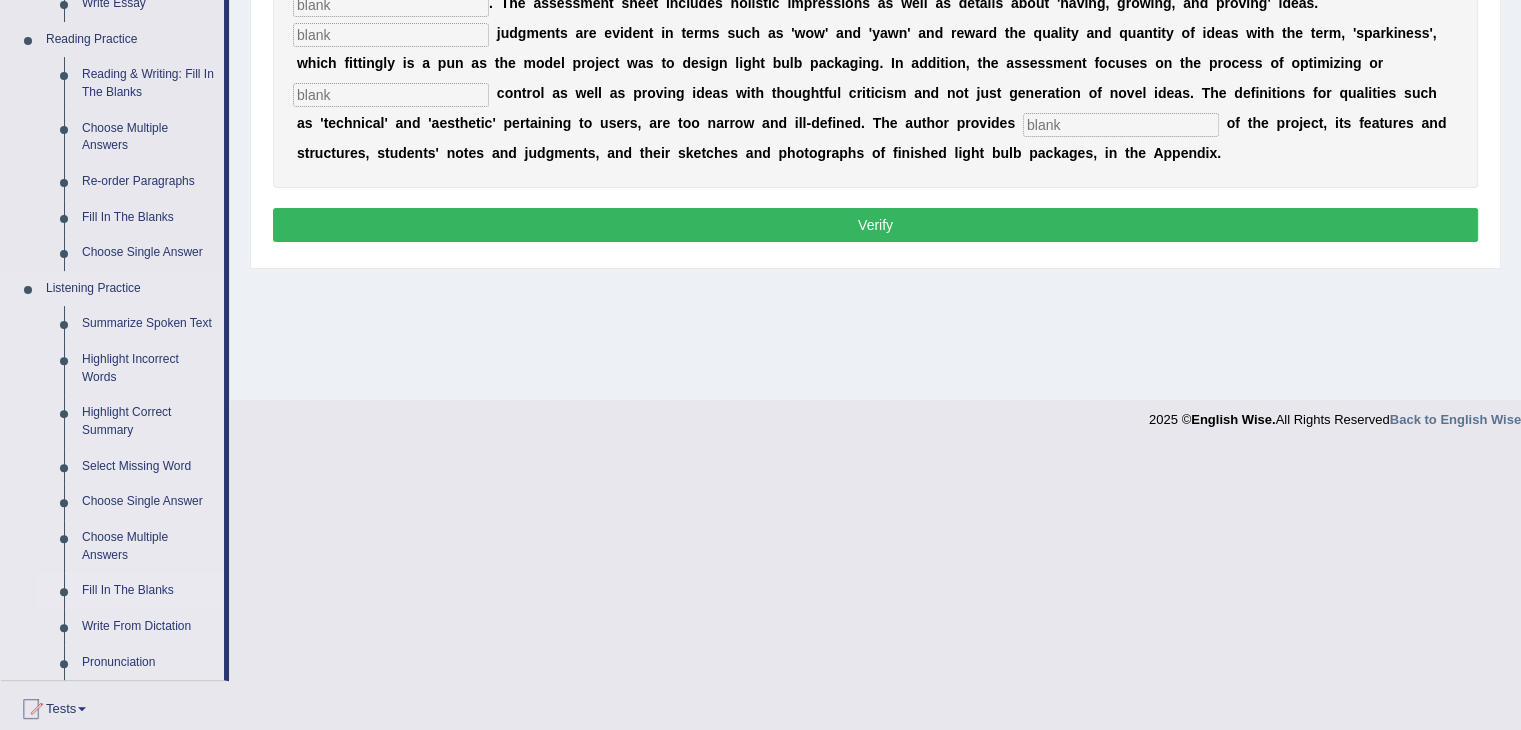 click on "Fill In The Blanks" at bounding box center [148, 591] 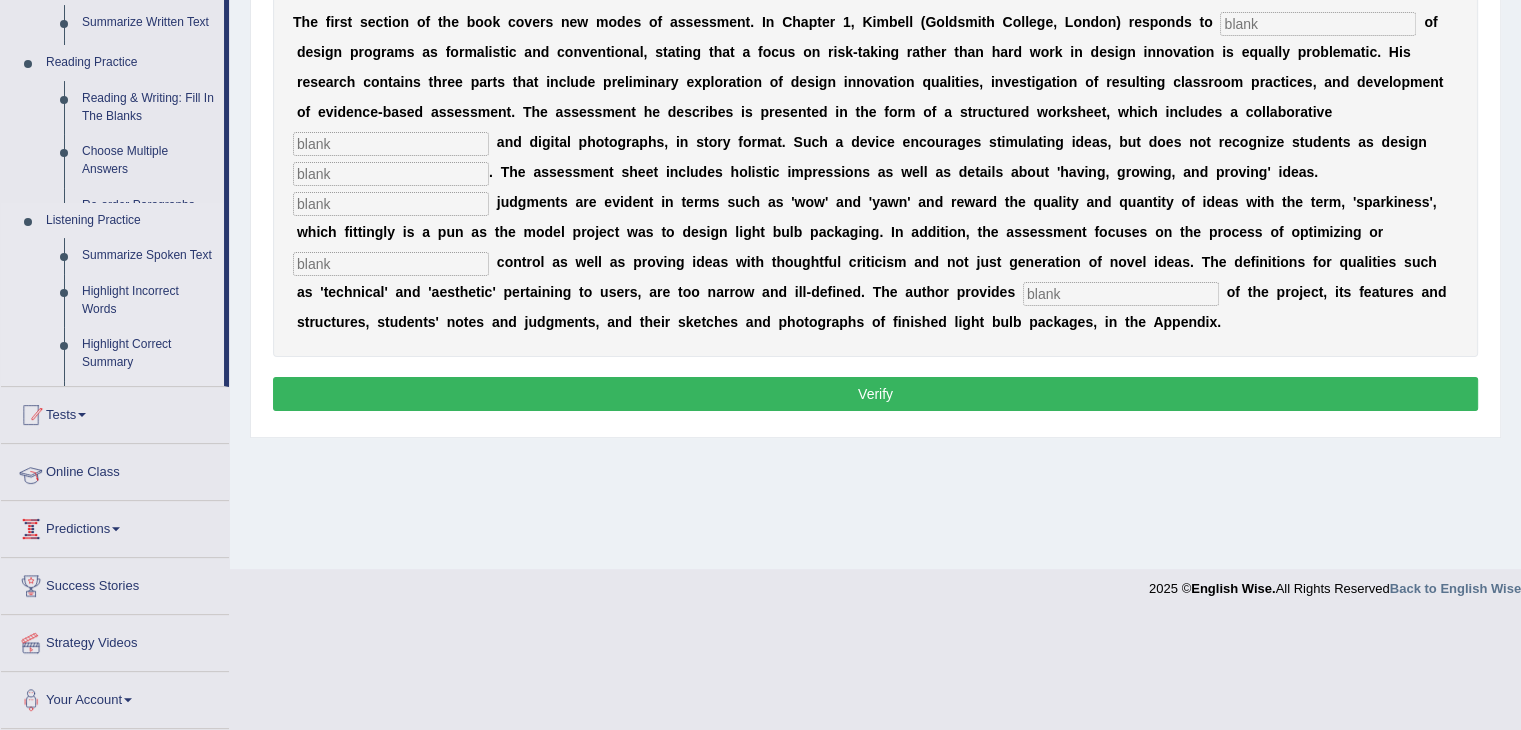 scroll, scrollTop: 320, scrollLeft: 0, axis: vertical 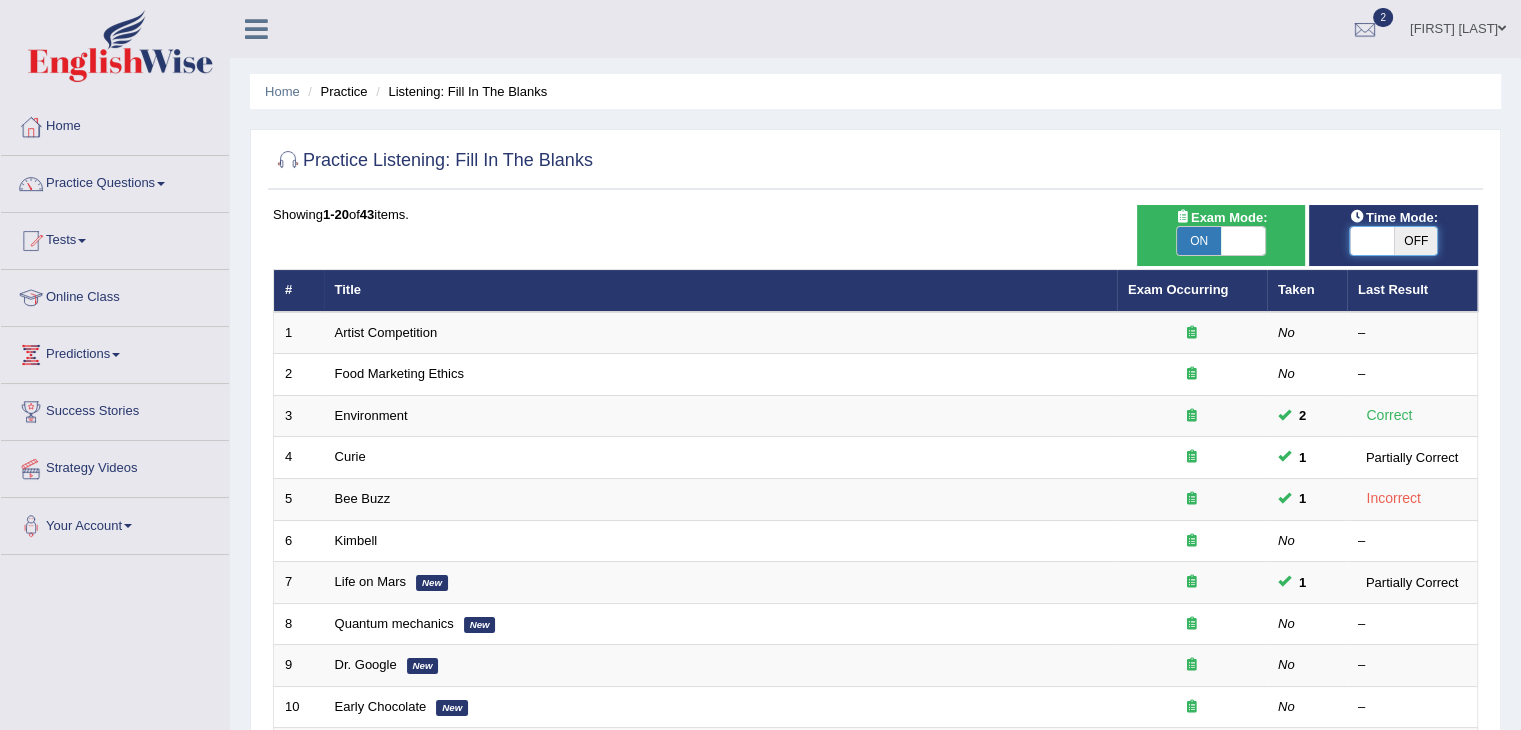 click at bounding box center [1372, 241] 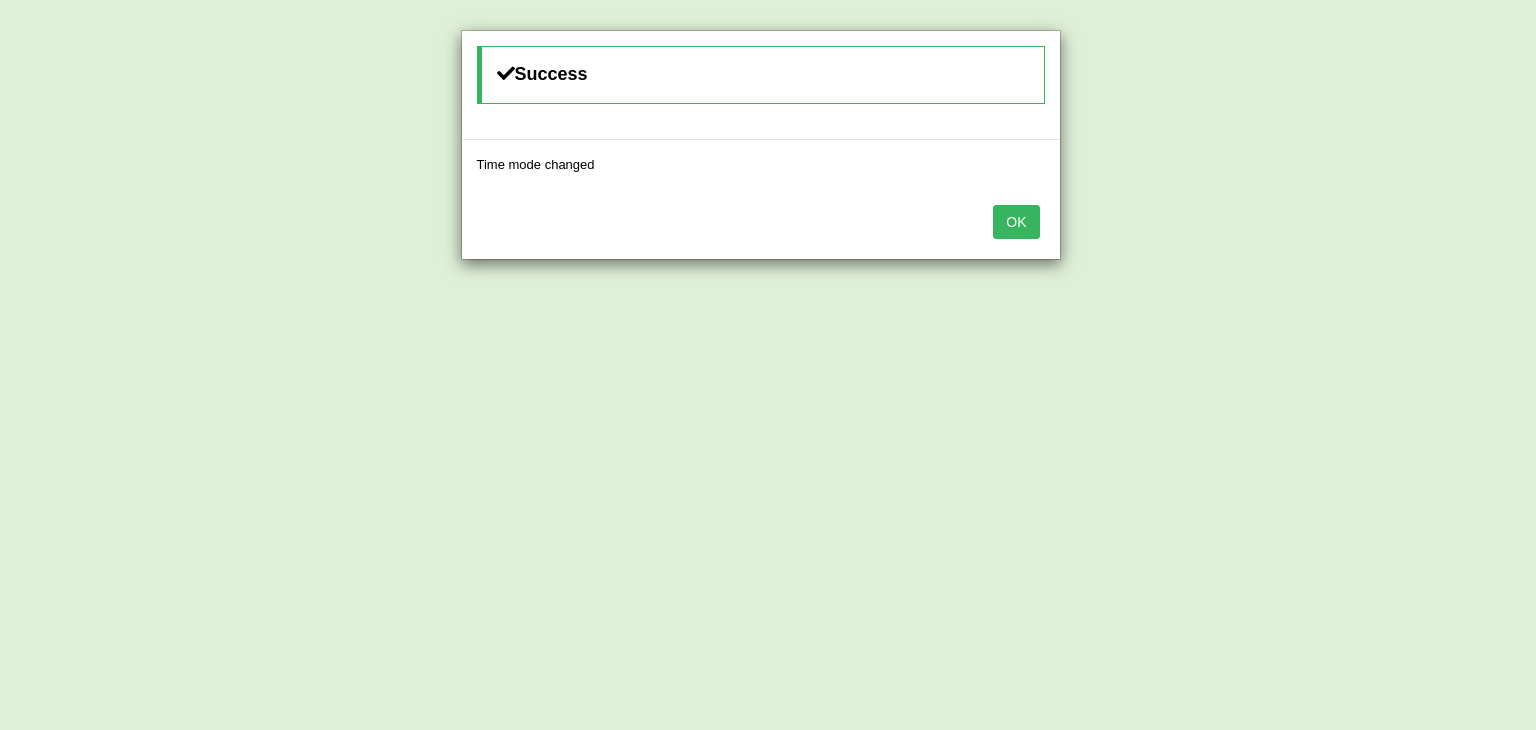 click on "OK" at bounding box center [1016, 222] 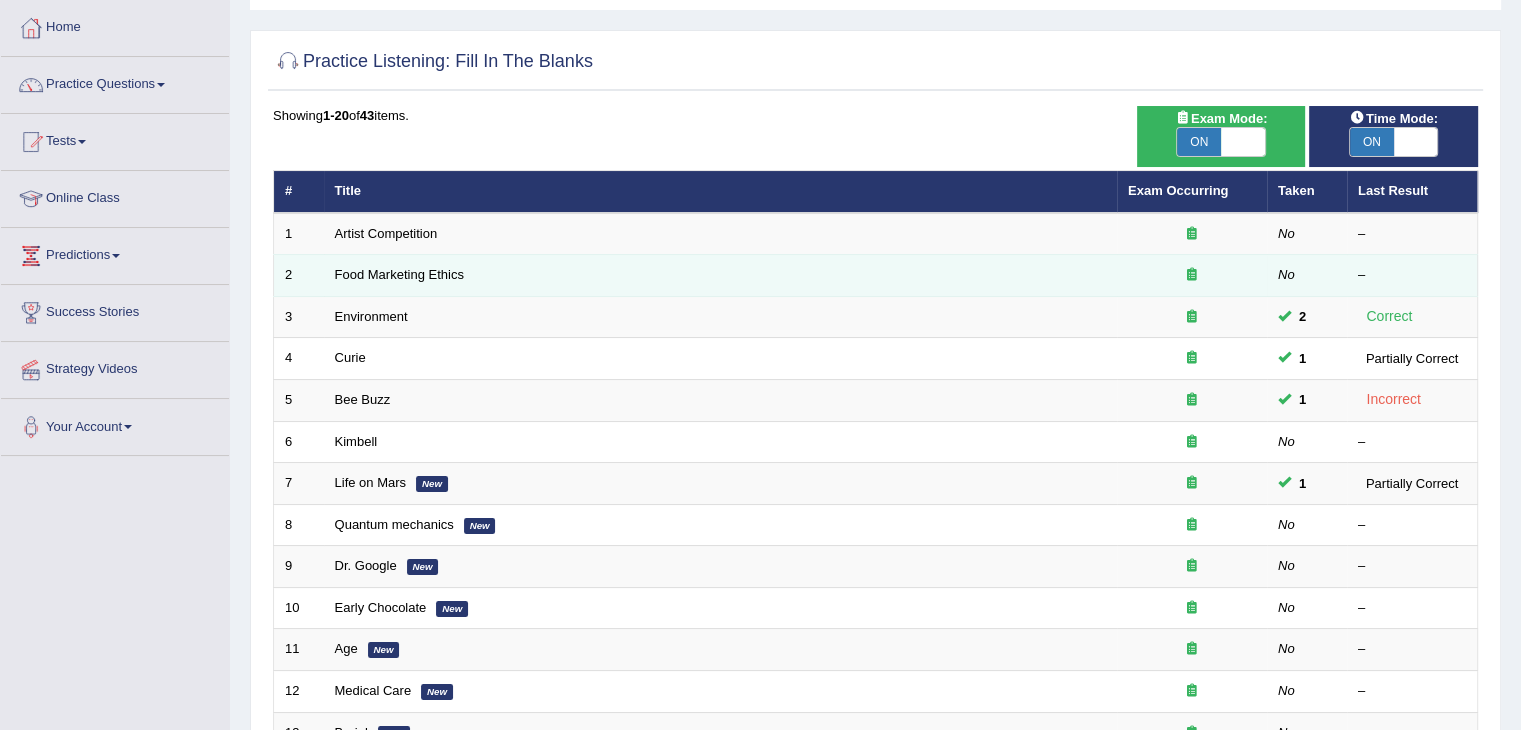 scroll, scrollTop: 100, scrollLeft: 0, axis: vertical 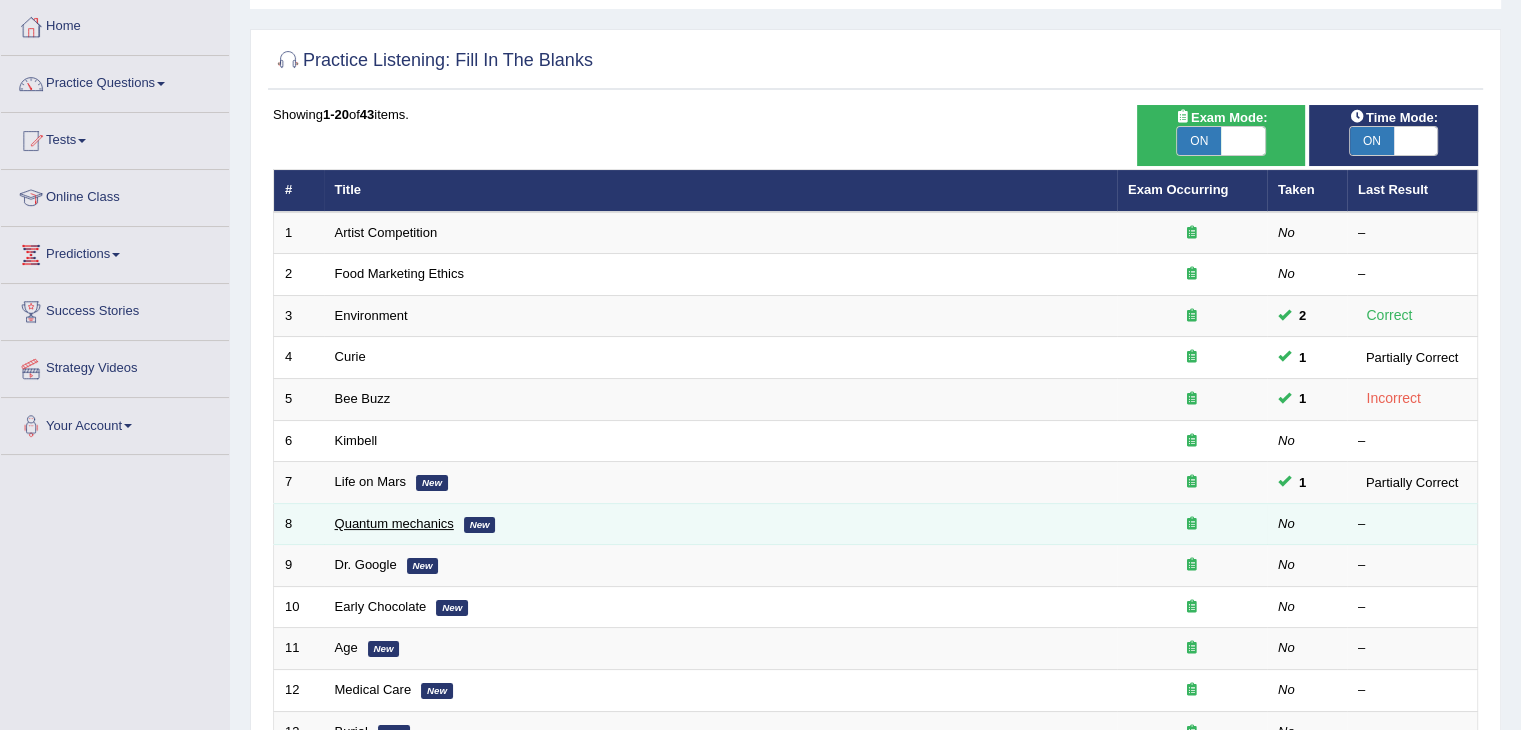 click on "Quantum mechanics" at bounding box center (394, 523) 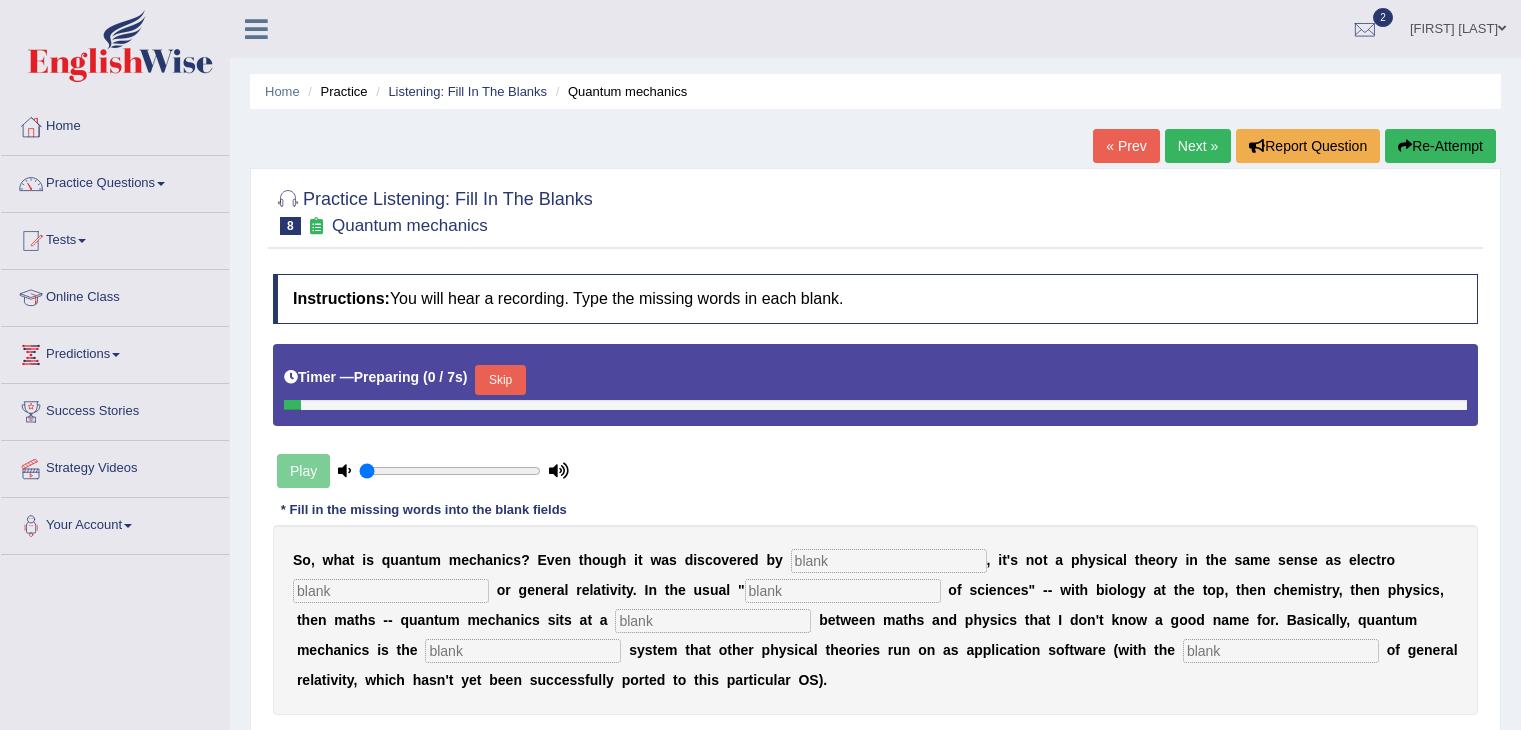 scroll, scrollTop: 0, scrollLeft: 0, axis: both 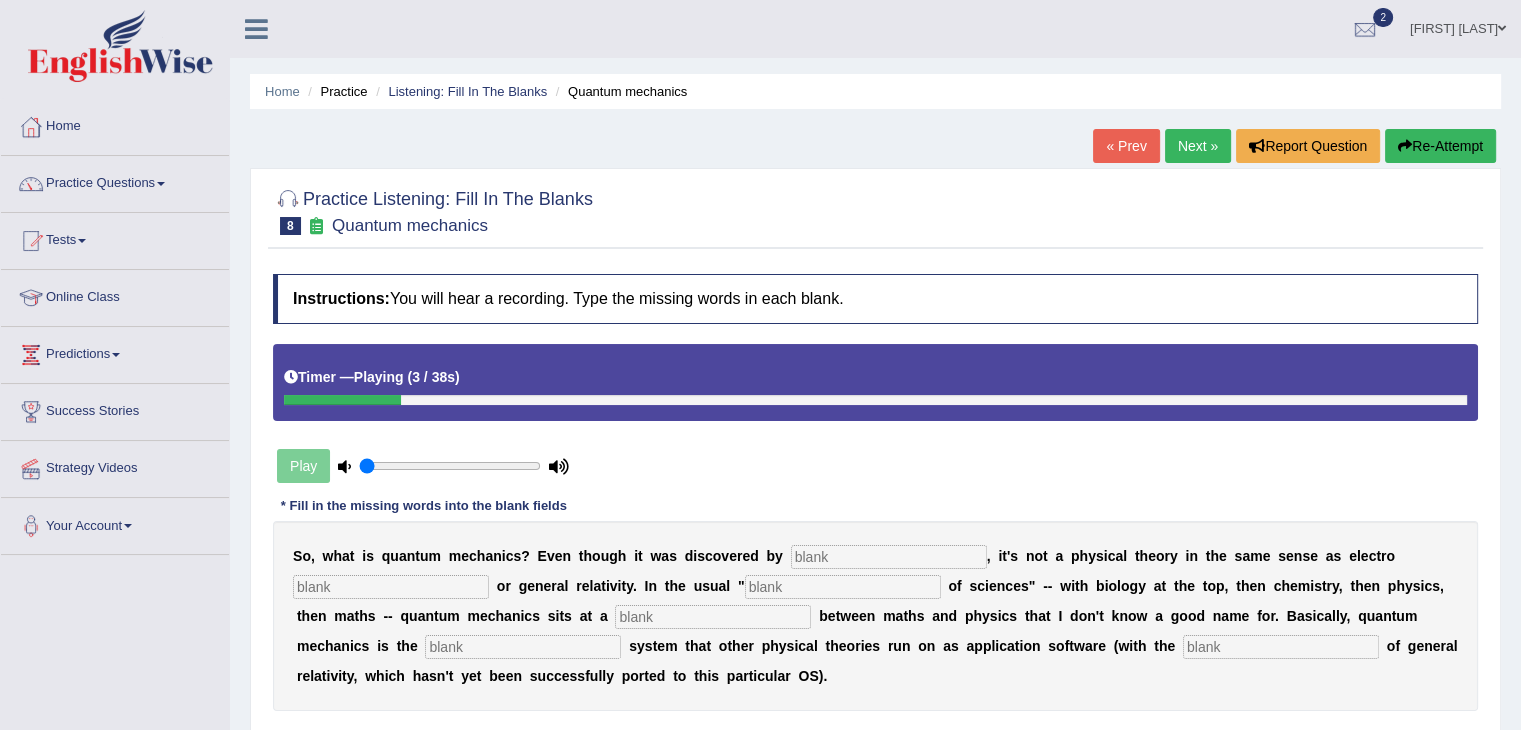 click at bounding box center [889, 557] 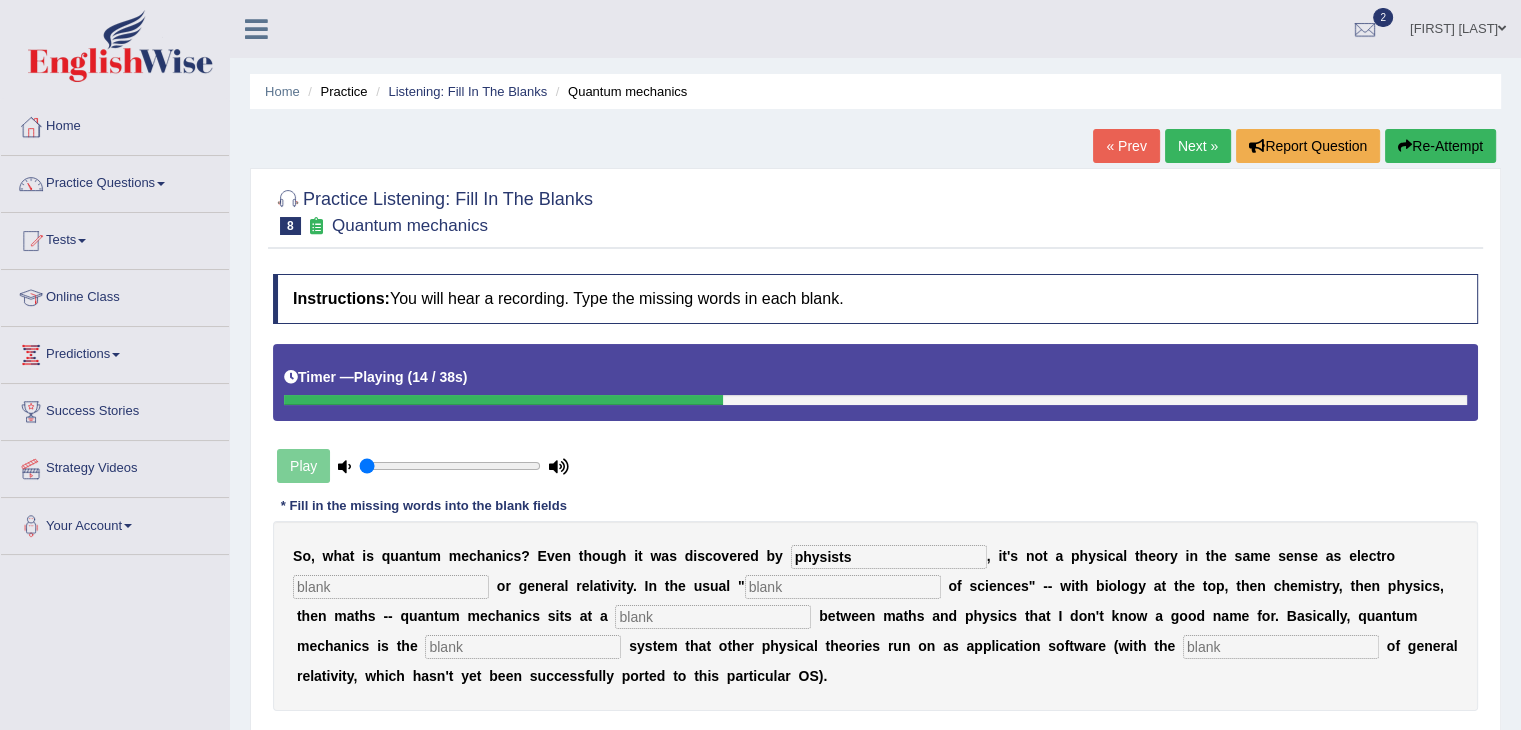type on "physists" 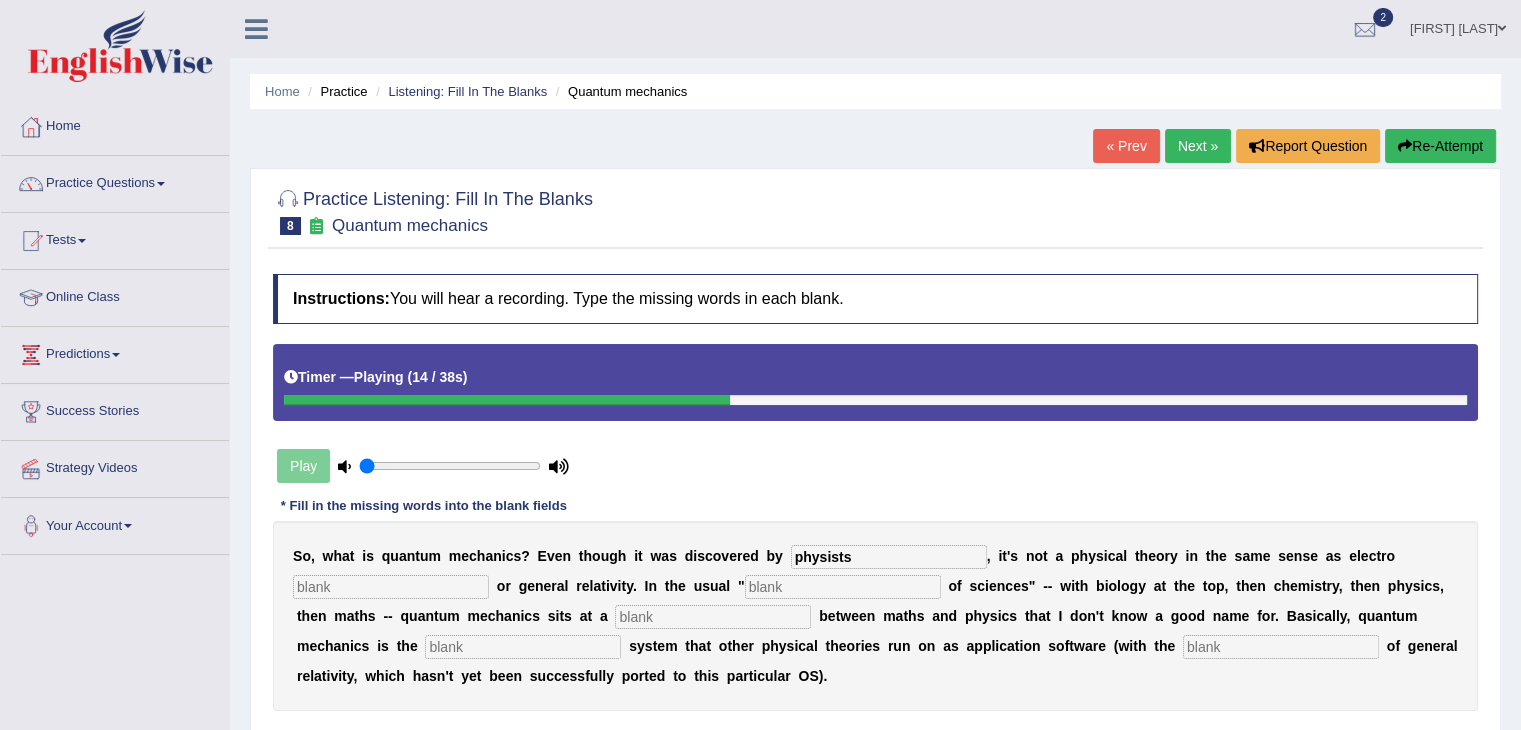 click on "Re-Attempt" at bounding box center (1440, 146) 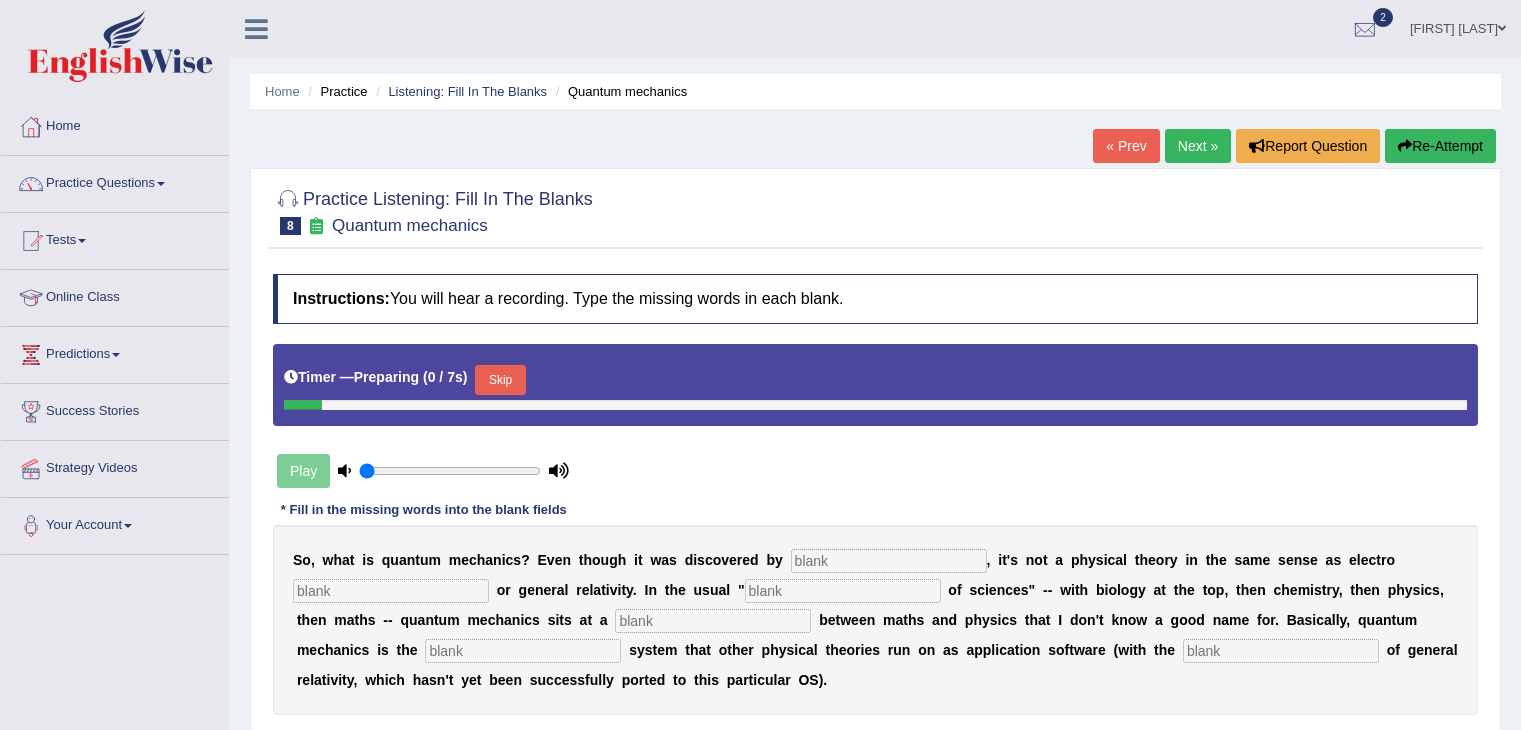 scroll, scrollTop: 0, scrollLeft: 0, axis: both 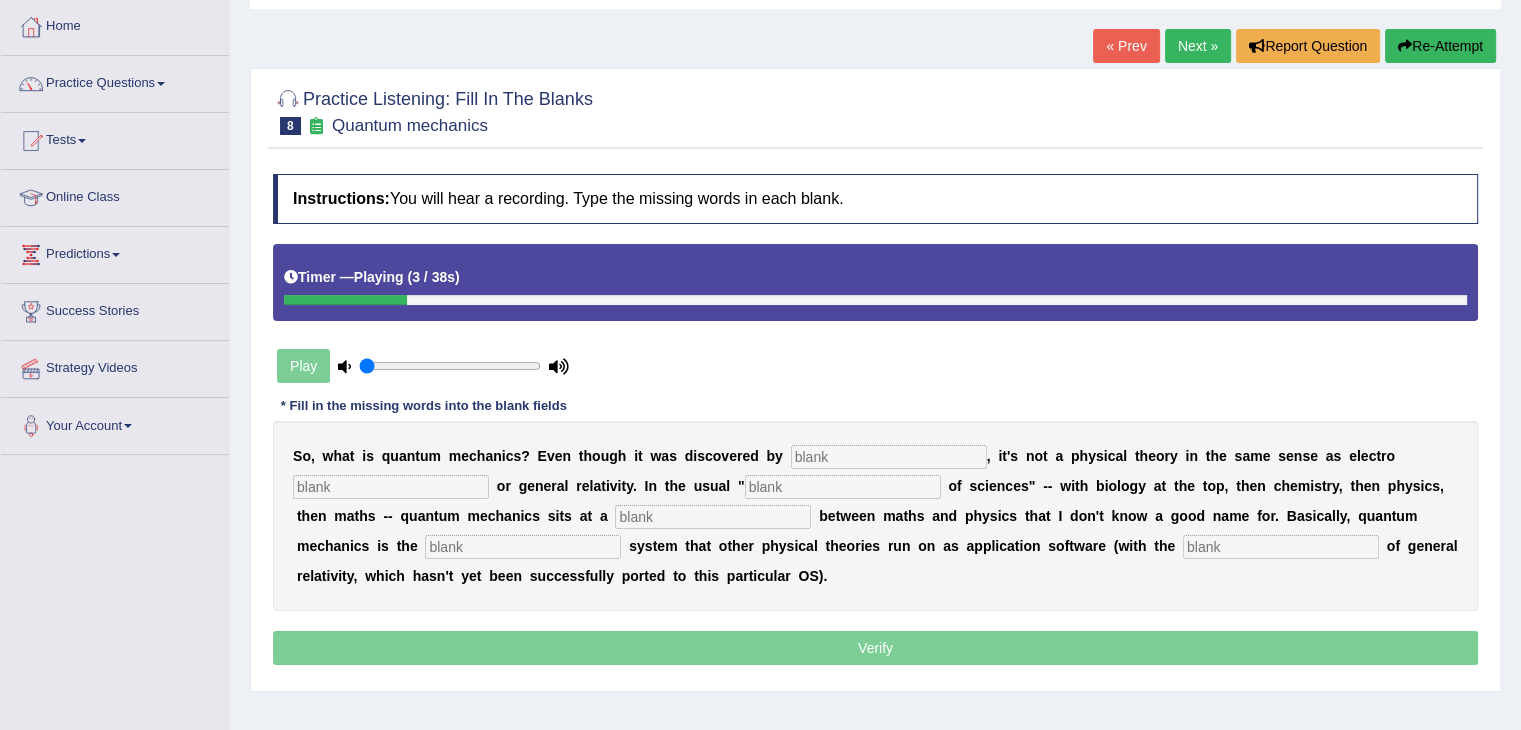 click at bounding box center (889, 457) 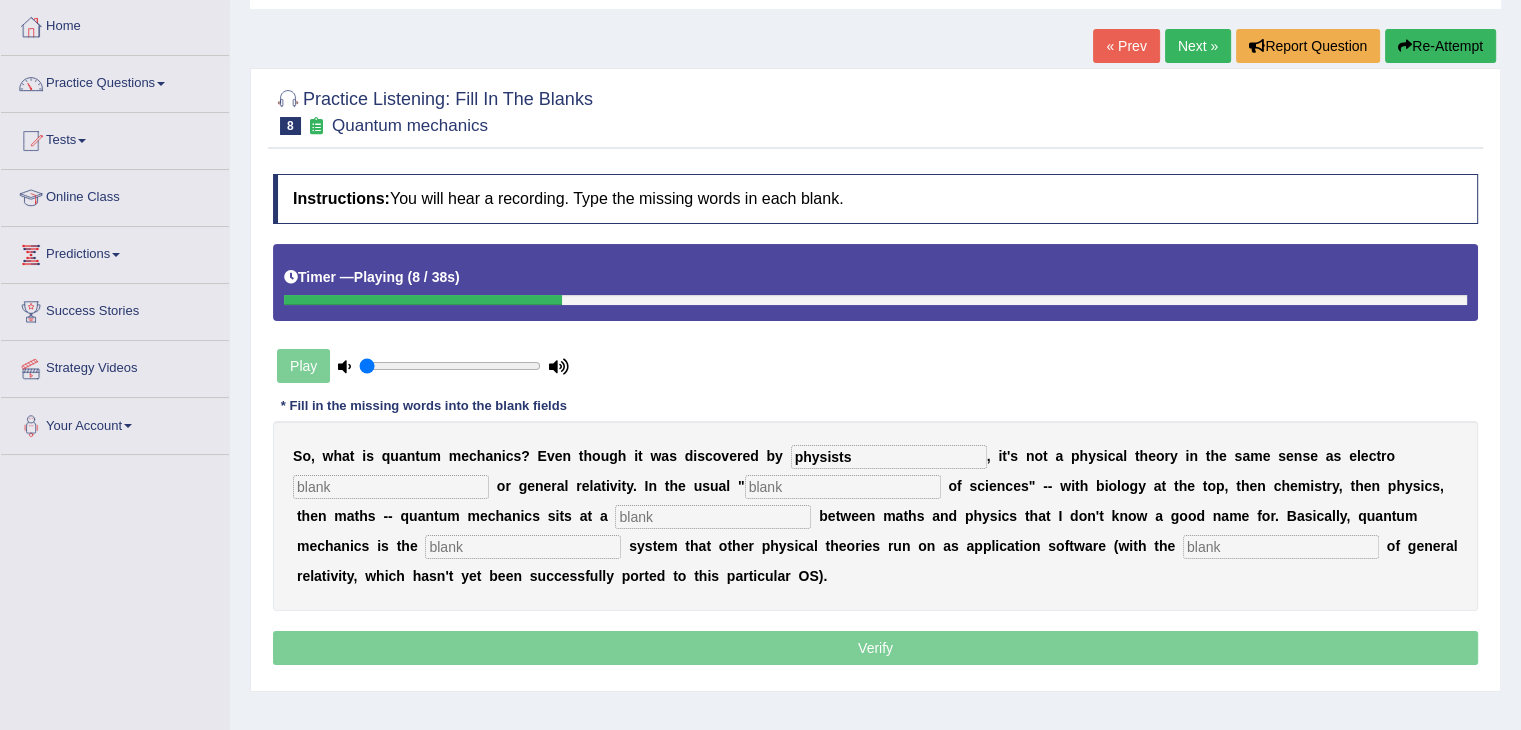 type on "physists" 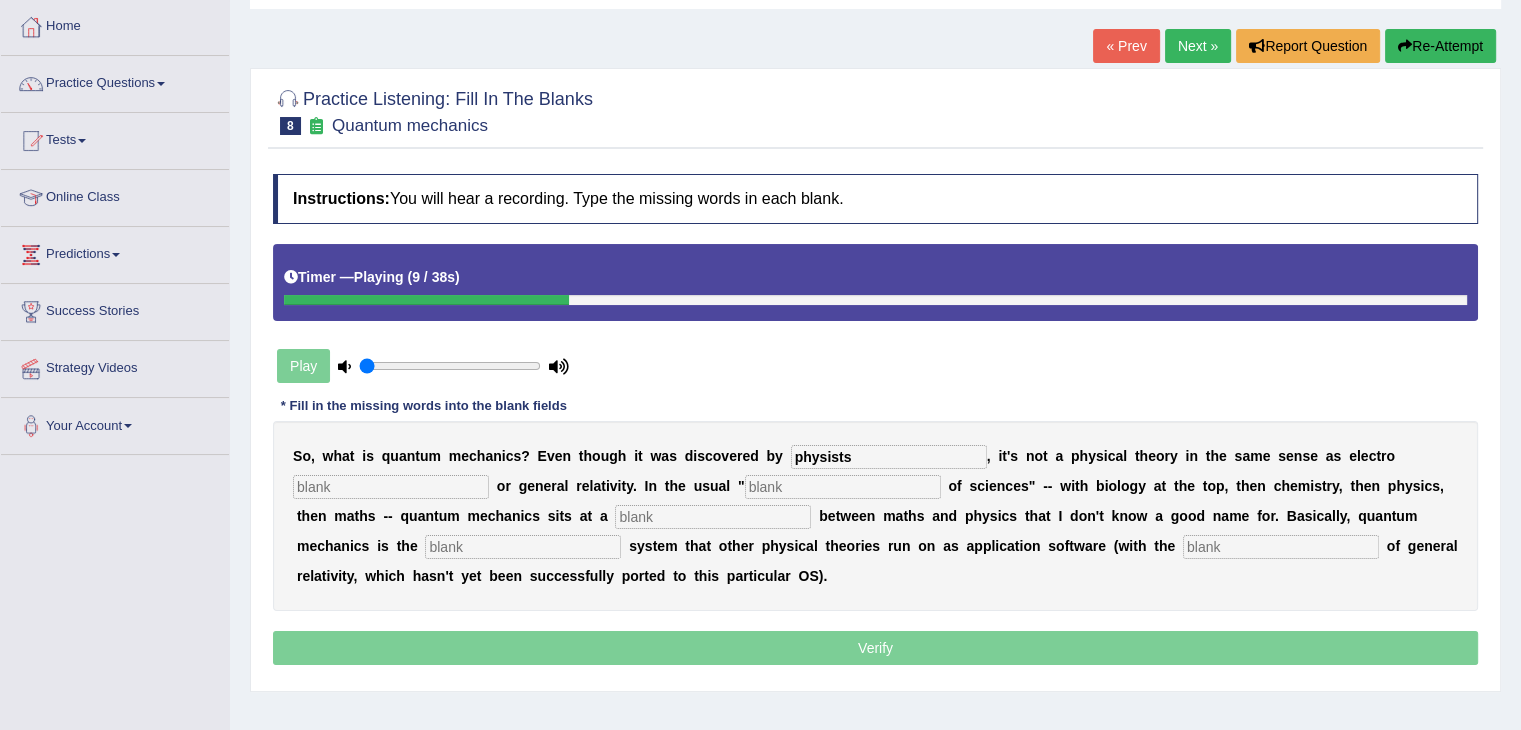 click at bounding box center (391, 487) 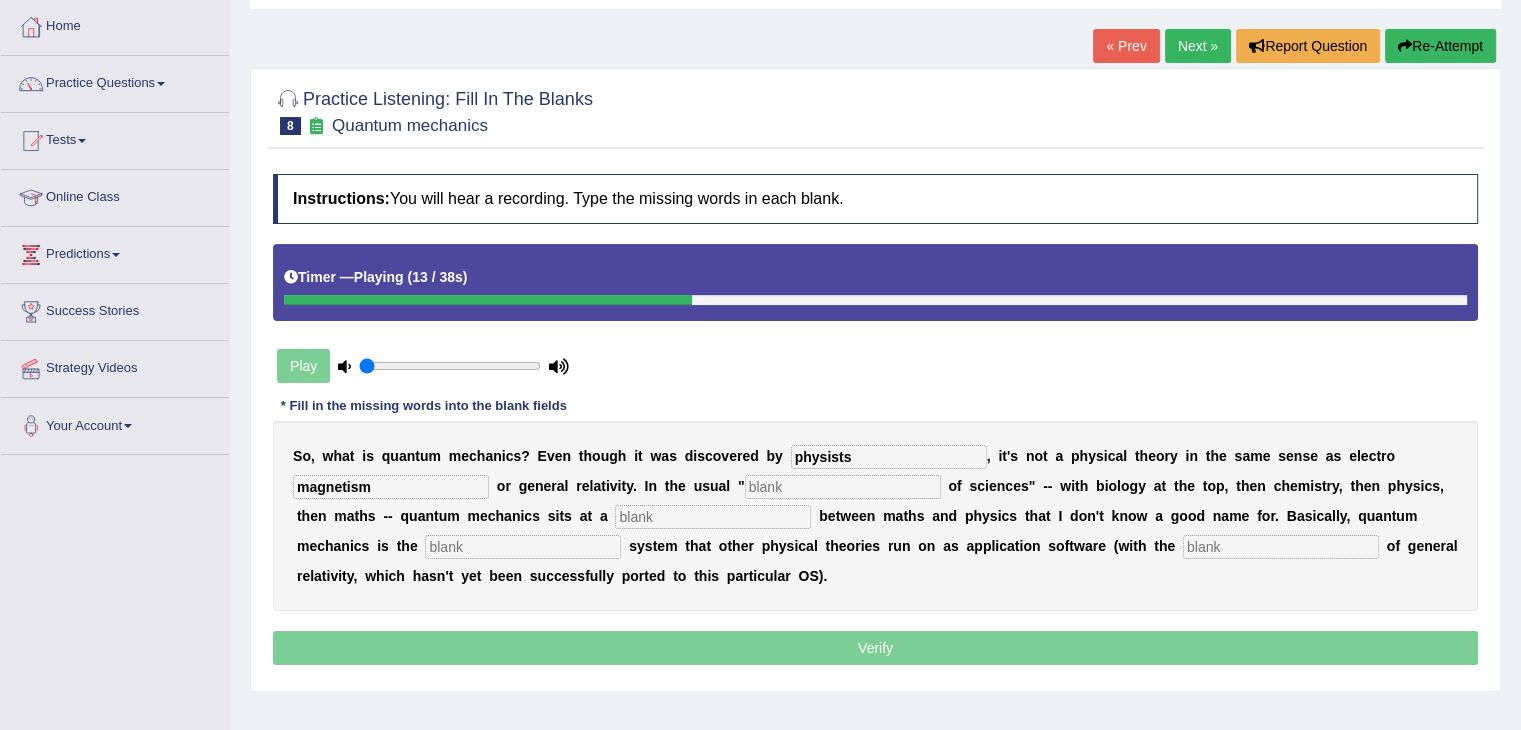 type on "magnetism" 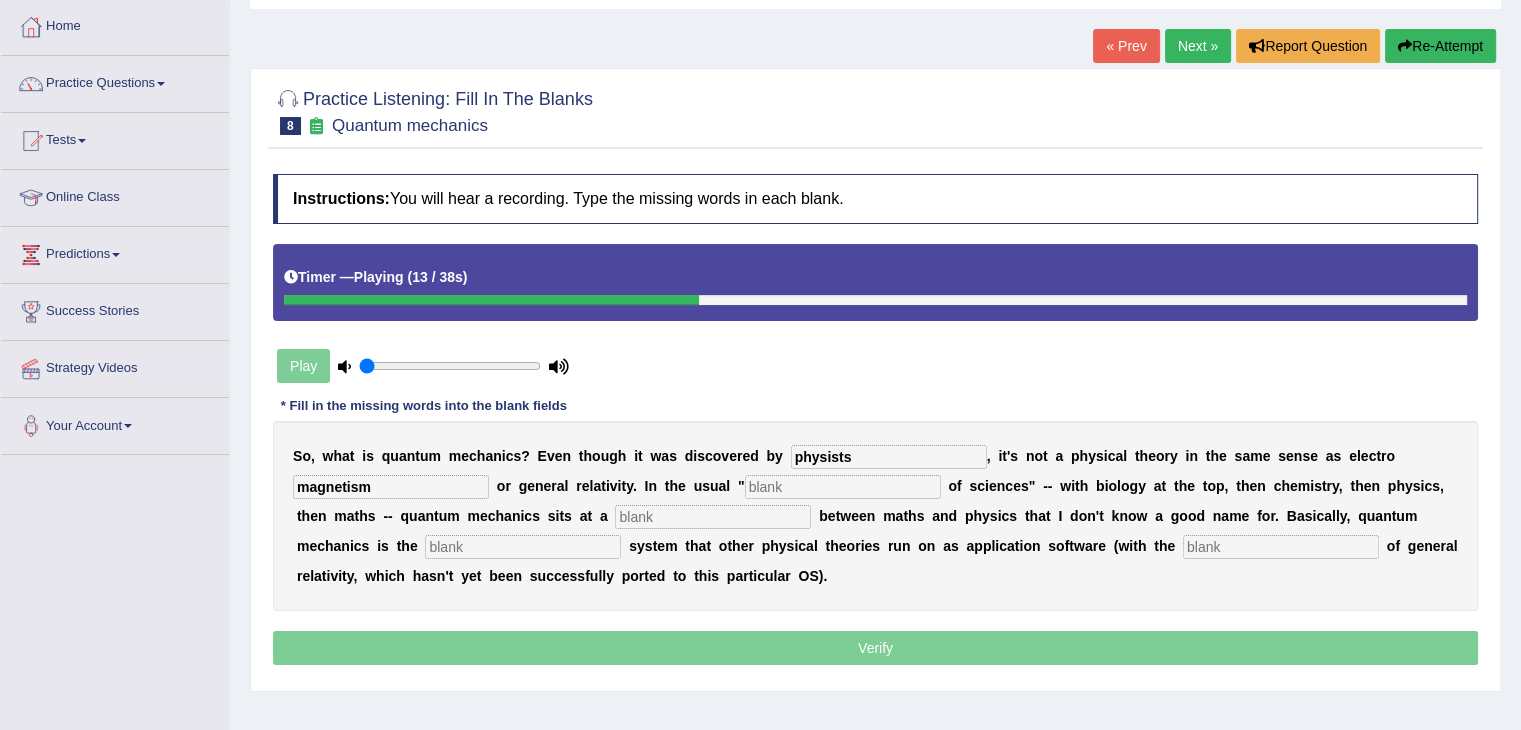 click at bounding box center (843, 487) 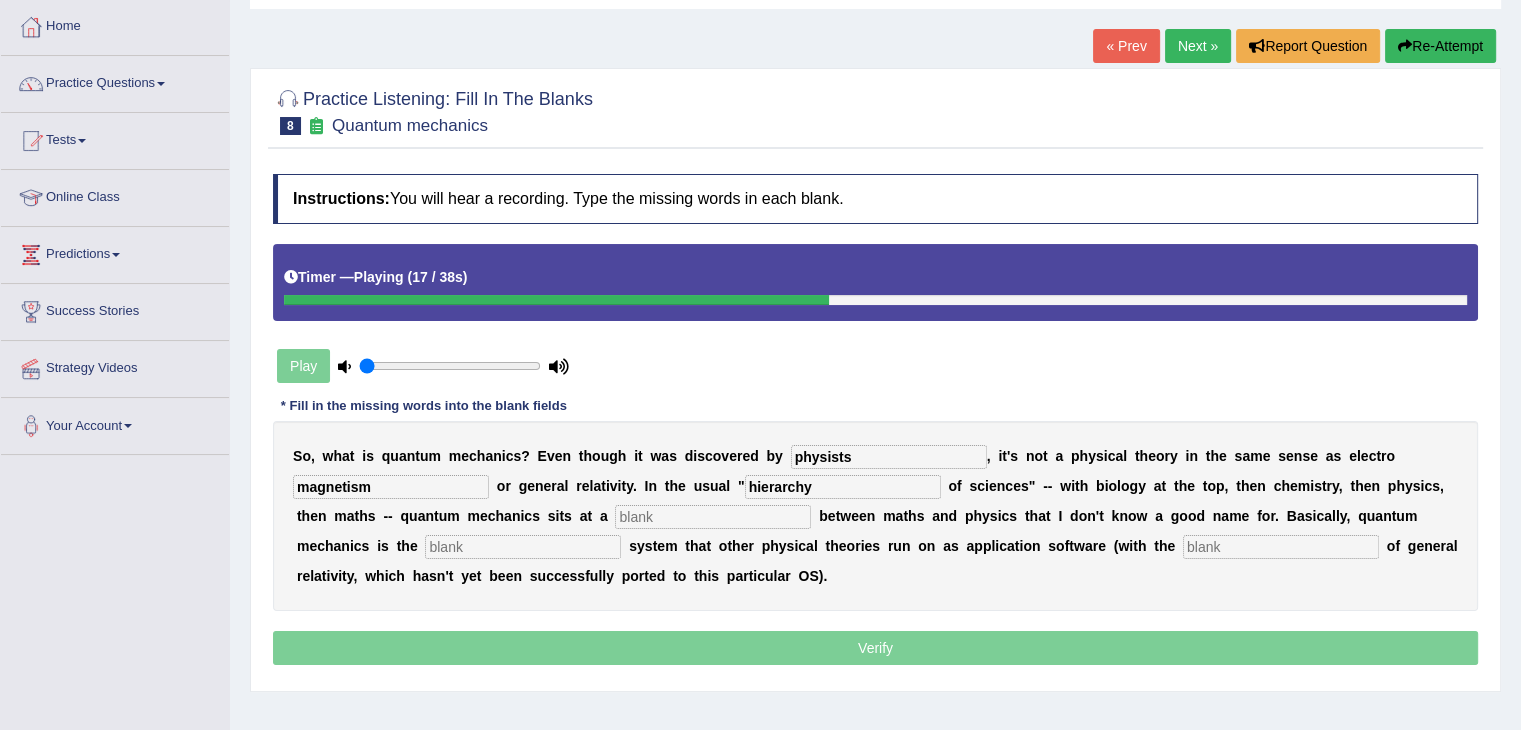 type on "hierarchy" 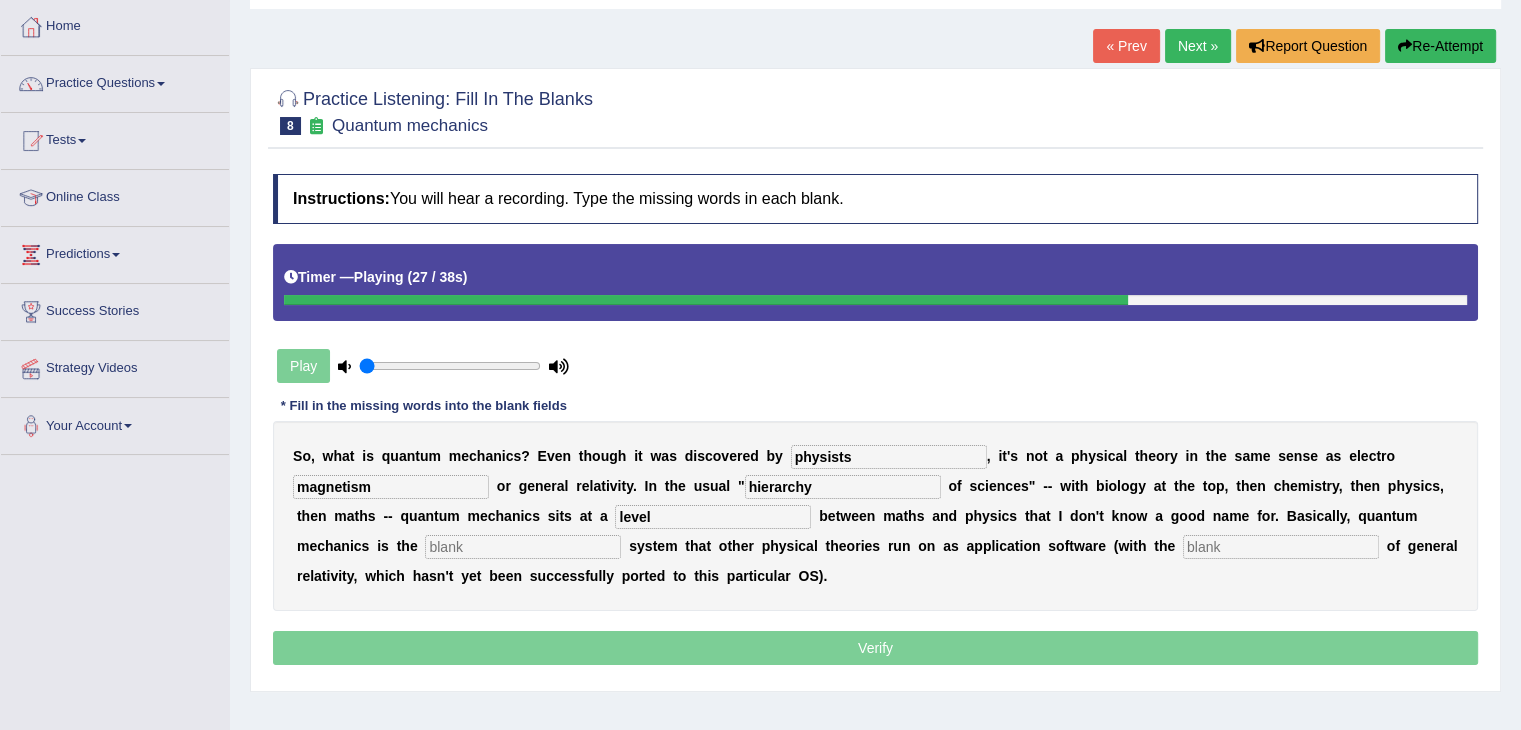 type on "level" 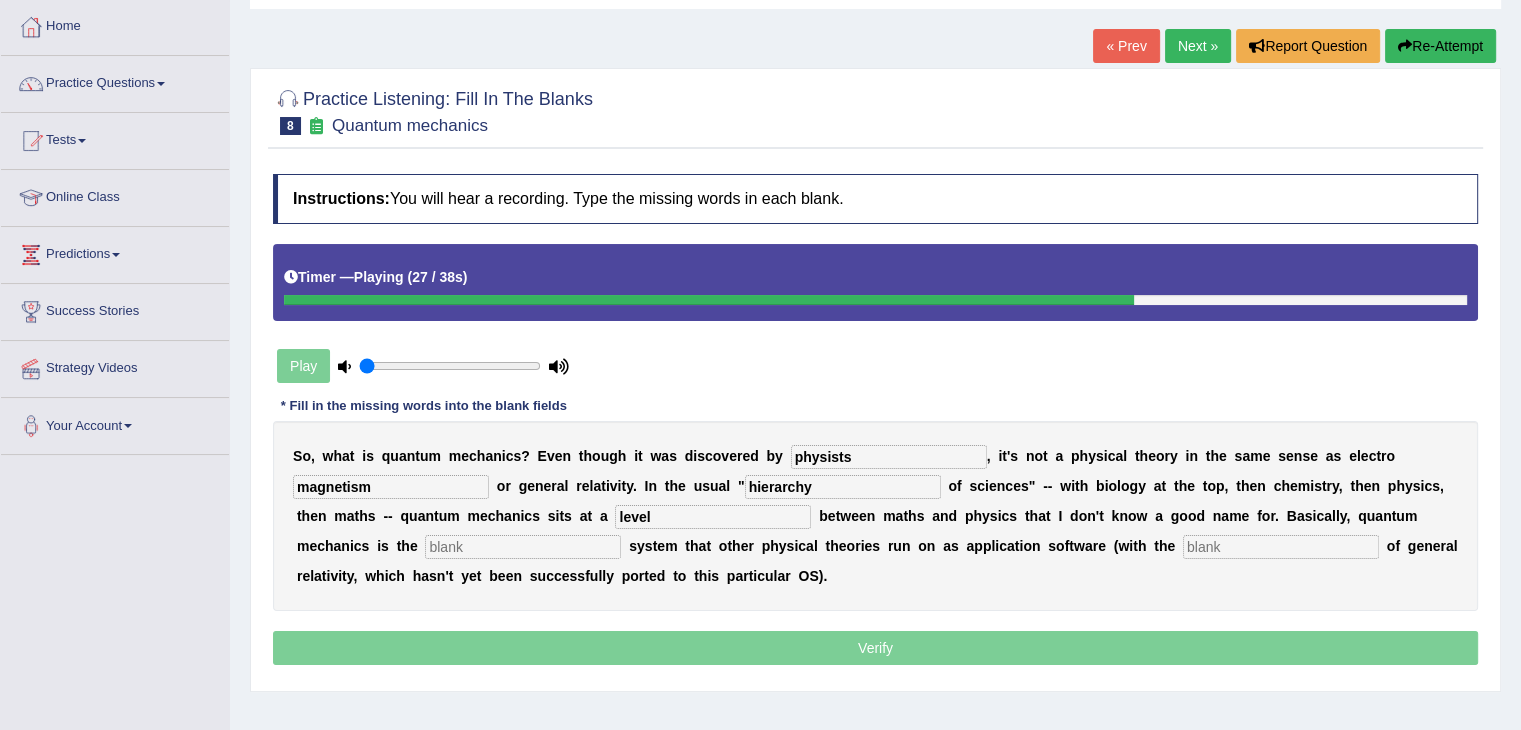 click at bounding box center [523, 547] 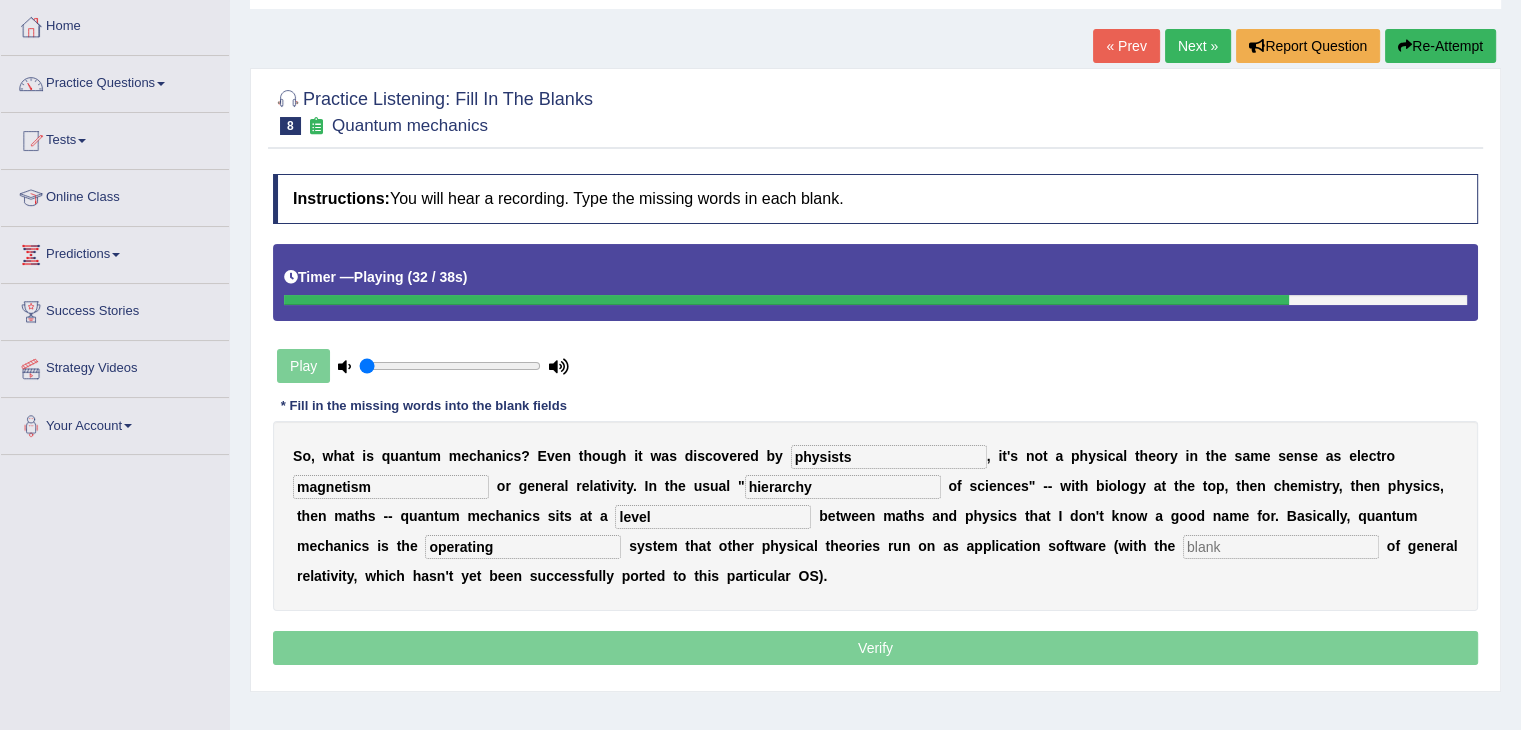 type on "operating" 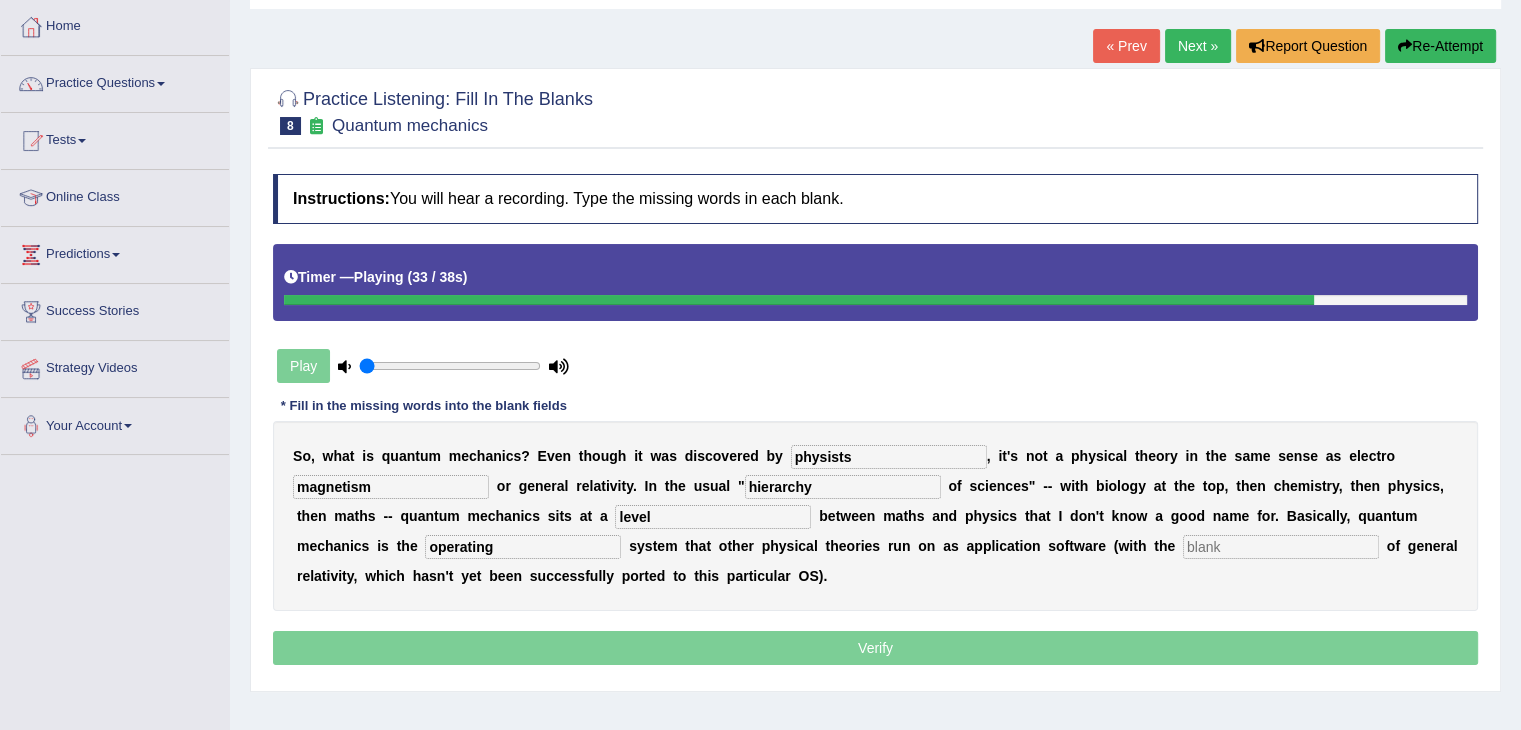 click on "S o ,    w h a t    i s    q u a n t u m    m e c h a n i c s ?    E v e n    t h o u g h    i t    w a s    d i s c o v e r e d    b y    physists ,    i t ' s    n o t    a    p h y s i c a l    t h e o r y    i n    t h e    s a m e    s e n s e    a s    e l e c t r o    magnetism    o r    g e n e r a l    r e l a t i v i t y .    I n    t h e    u s u a l    " hierarchy    o f    s c i e n c e s "    - -    w i t h    b i o l o g y    a t    t h e    t o p ,    t h e n    c h e m i s t r y ,    t h e n    p h y s i c s ,    t h e n    m a t h s    - -    q u a n t u m    m e c h a n i c s    s i t s    a t    a    level    b e t w e e n    m a t h s    a n d    p h y s i c s    t h a t    I    d o n ' t    k n o w    a    g o o d    n a m e    f o r .    B a s i c a l l y ,    q u a n t u m    m e c h a n i c s    i s    t h e    operating    s y s t e m    t h a t    o t h e r    p h y s i c a l    t h e o r i e s    r u n    o" at bounding box center [875, 516] 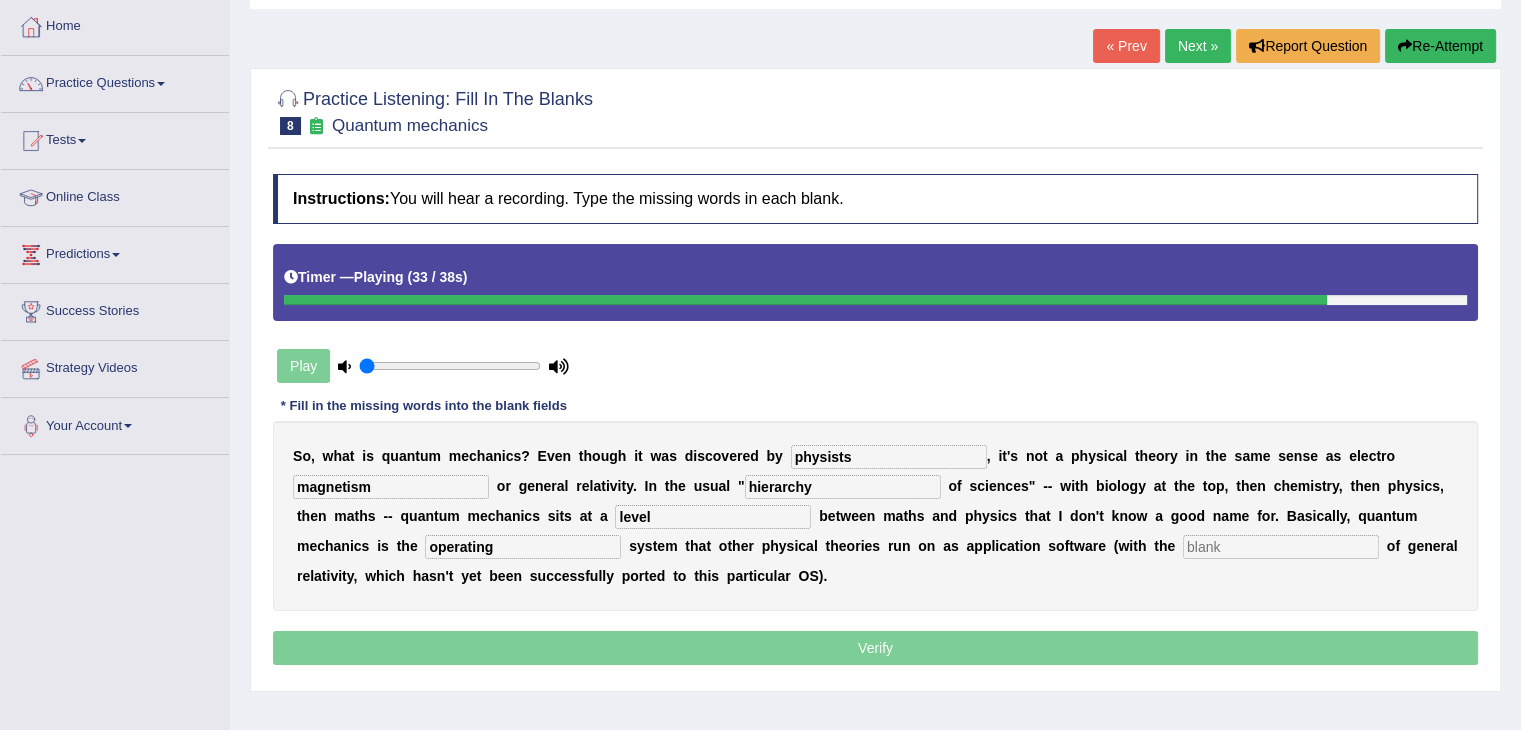 click at bounding box center [1281, 547] 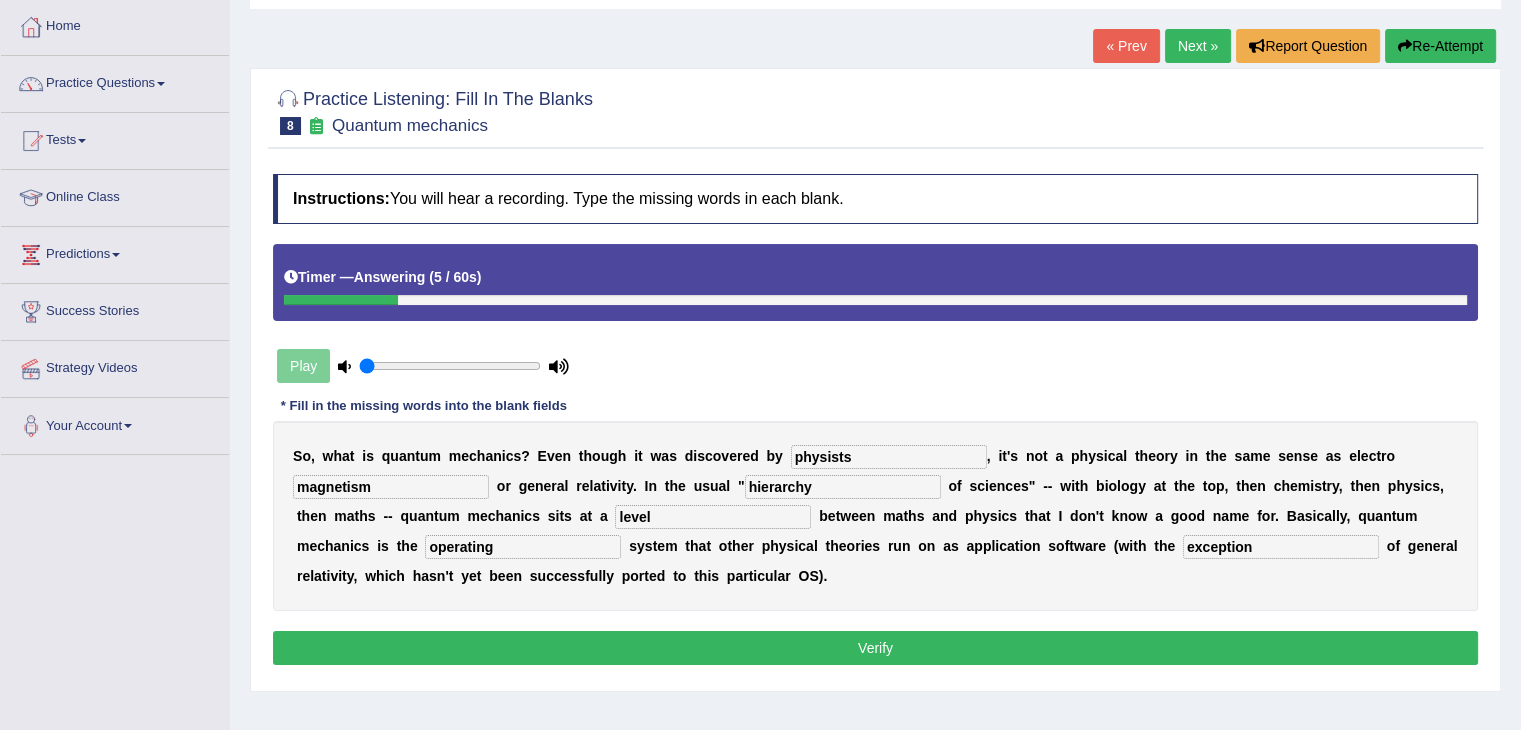 type on "exception" 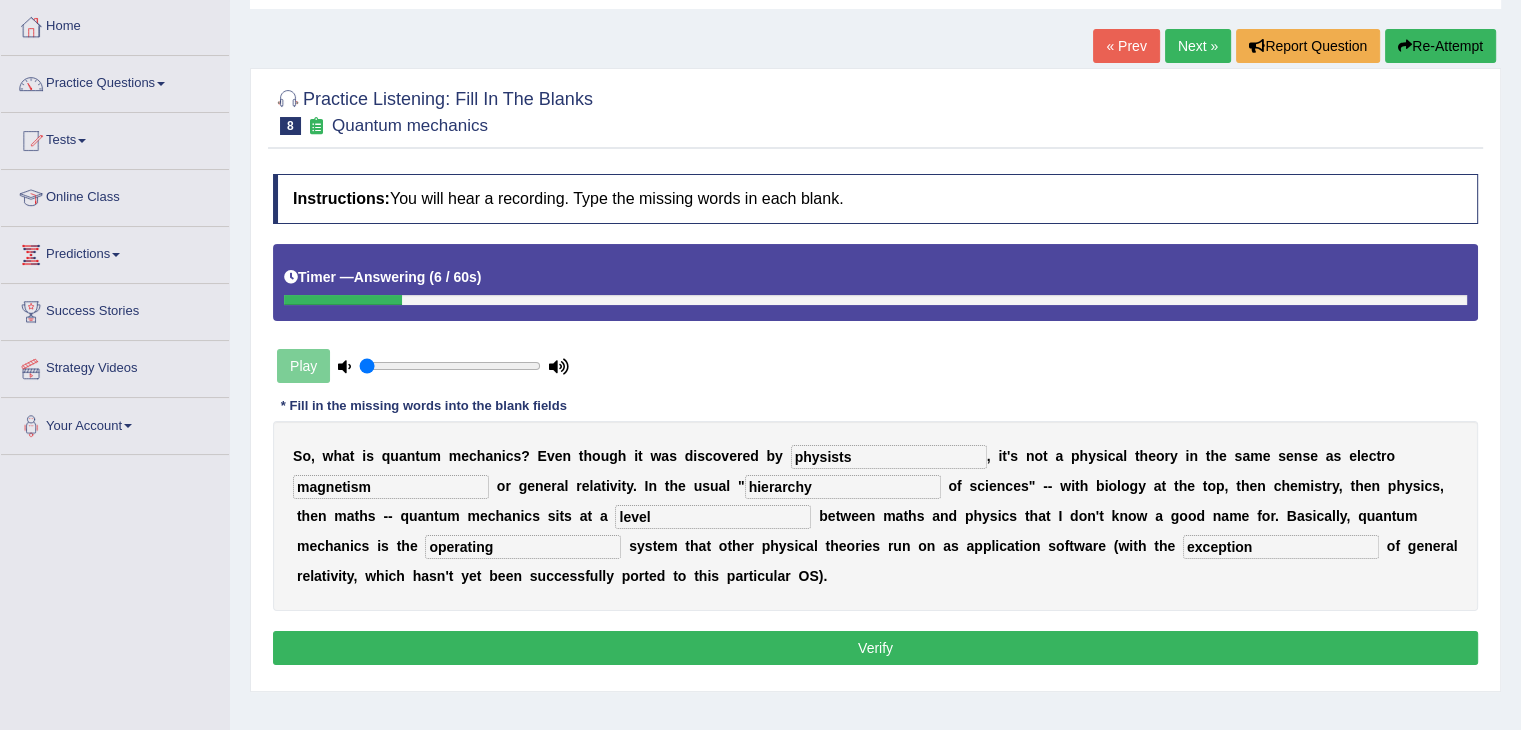 click on "physists" at bounding box center (889, 457) 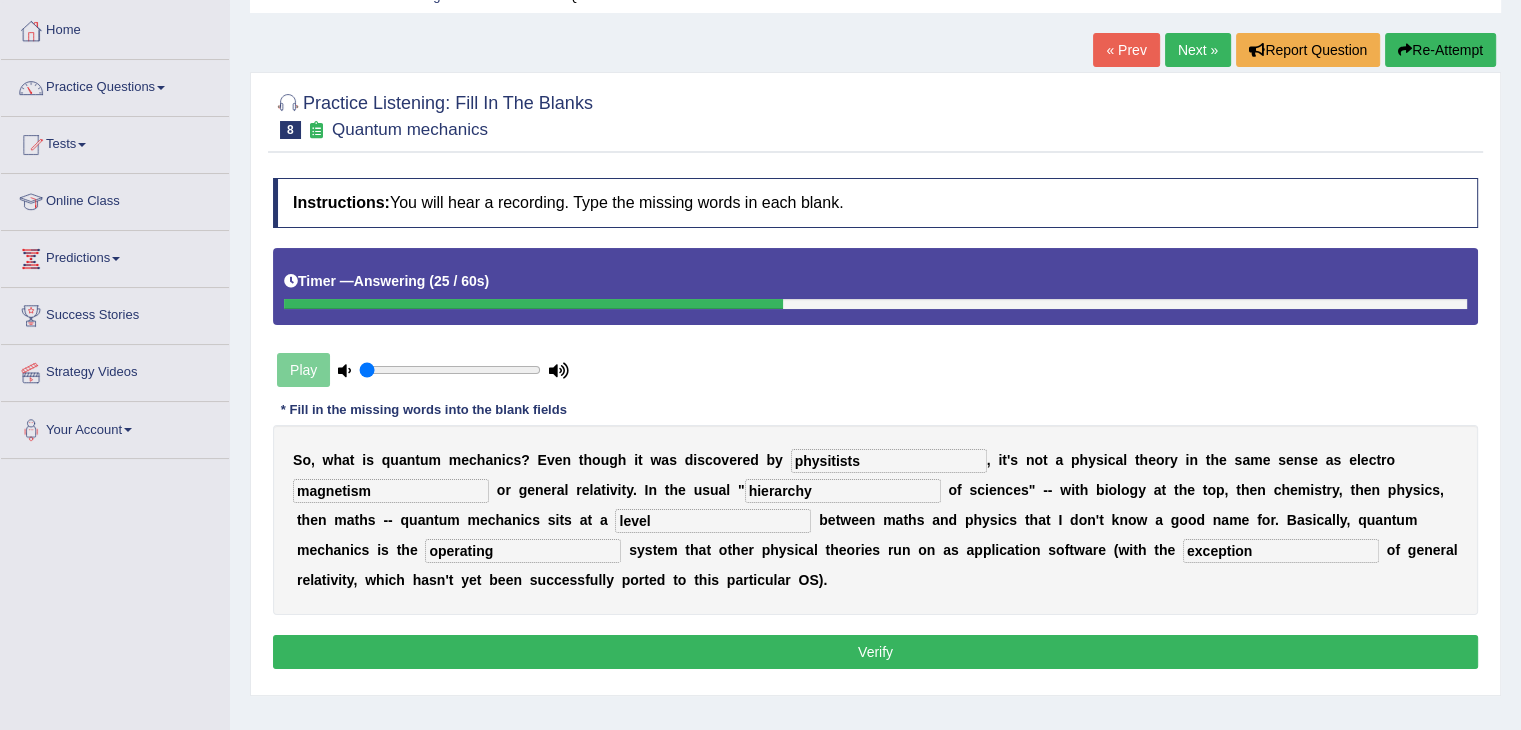 scroll, scrollTop: 100, scrollLeft: 0, axis: vertical 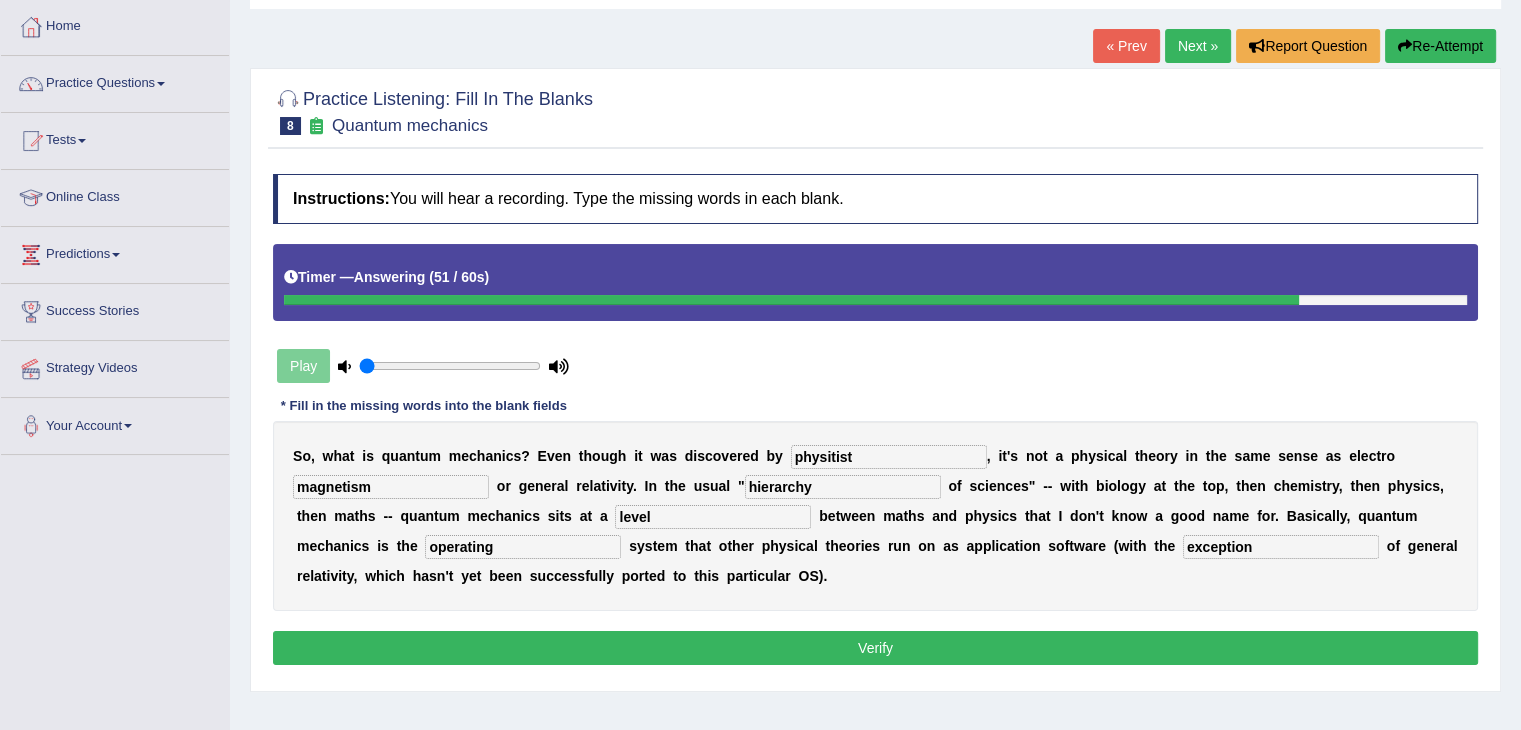 type on "physitist" 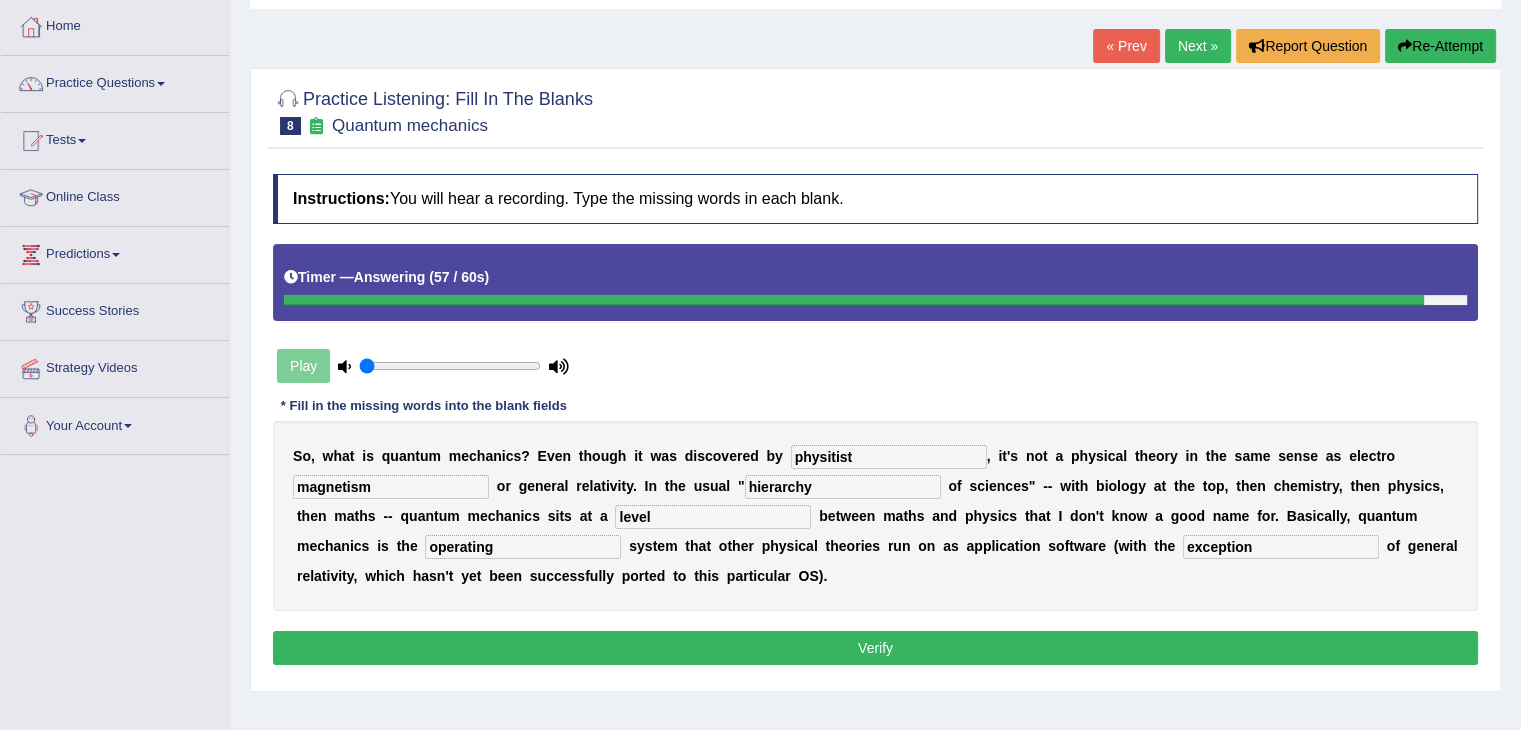 drag, startPoint x: 813, startPoint y: 478, endPoint x: 730, endPoint y: 489, distance: 83.725746 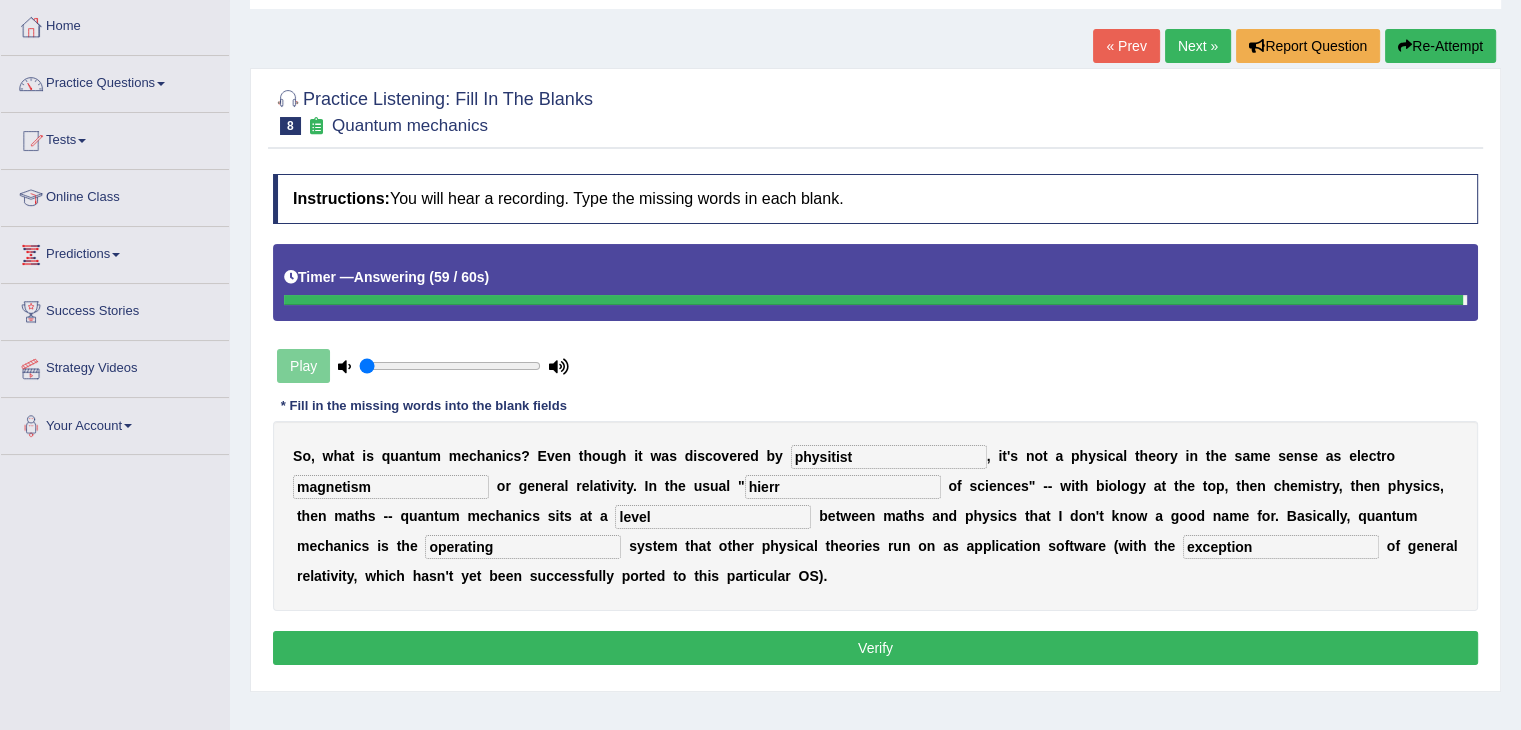 type on "hierr" 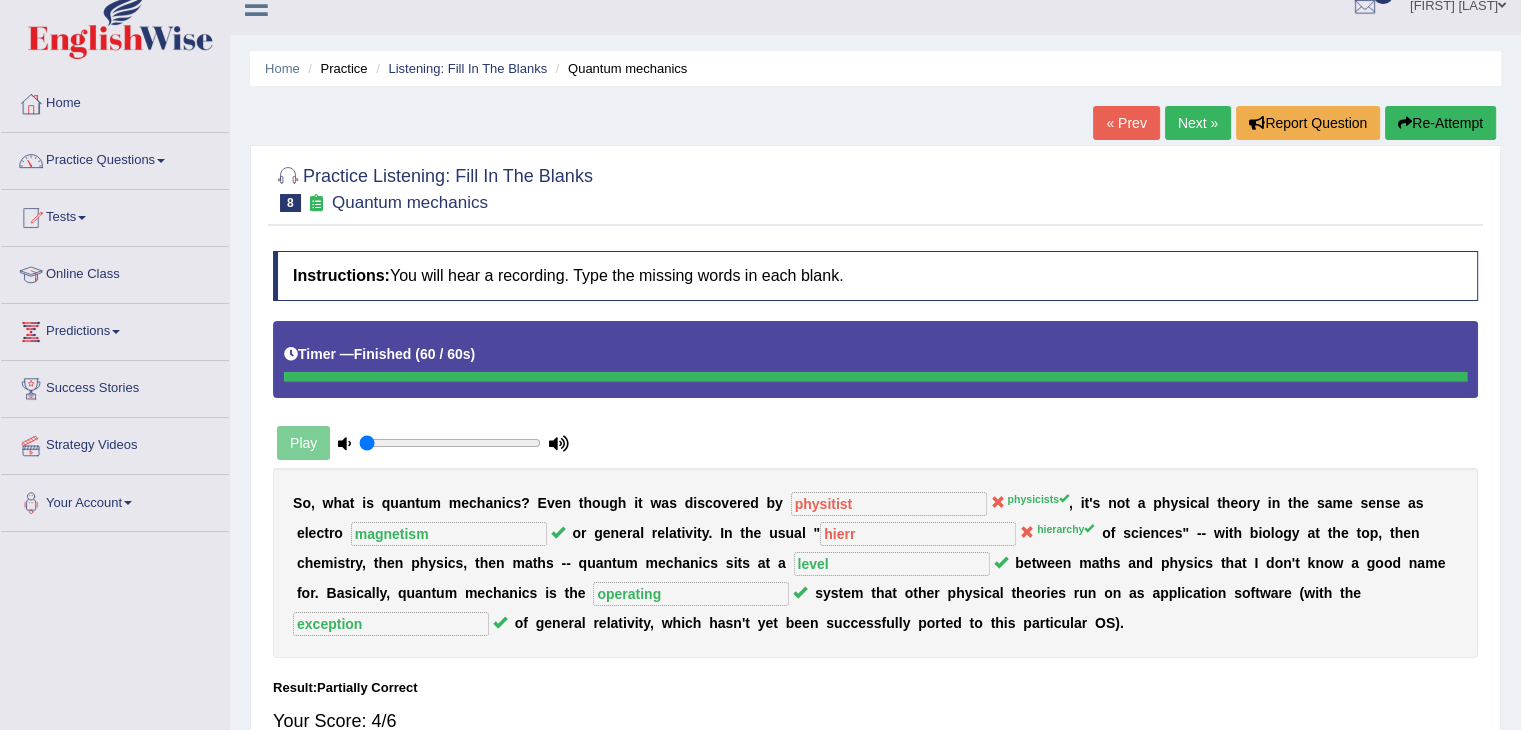 scroll, scrollTop: 20, scrollLeft: 0, axis: vertical 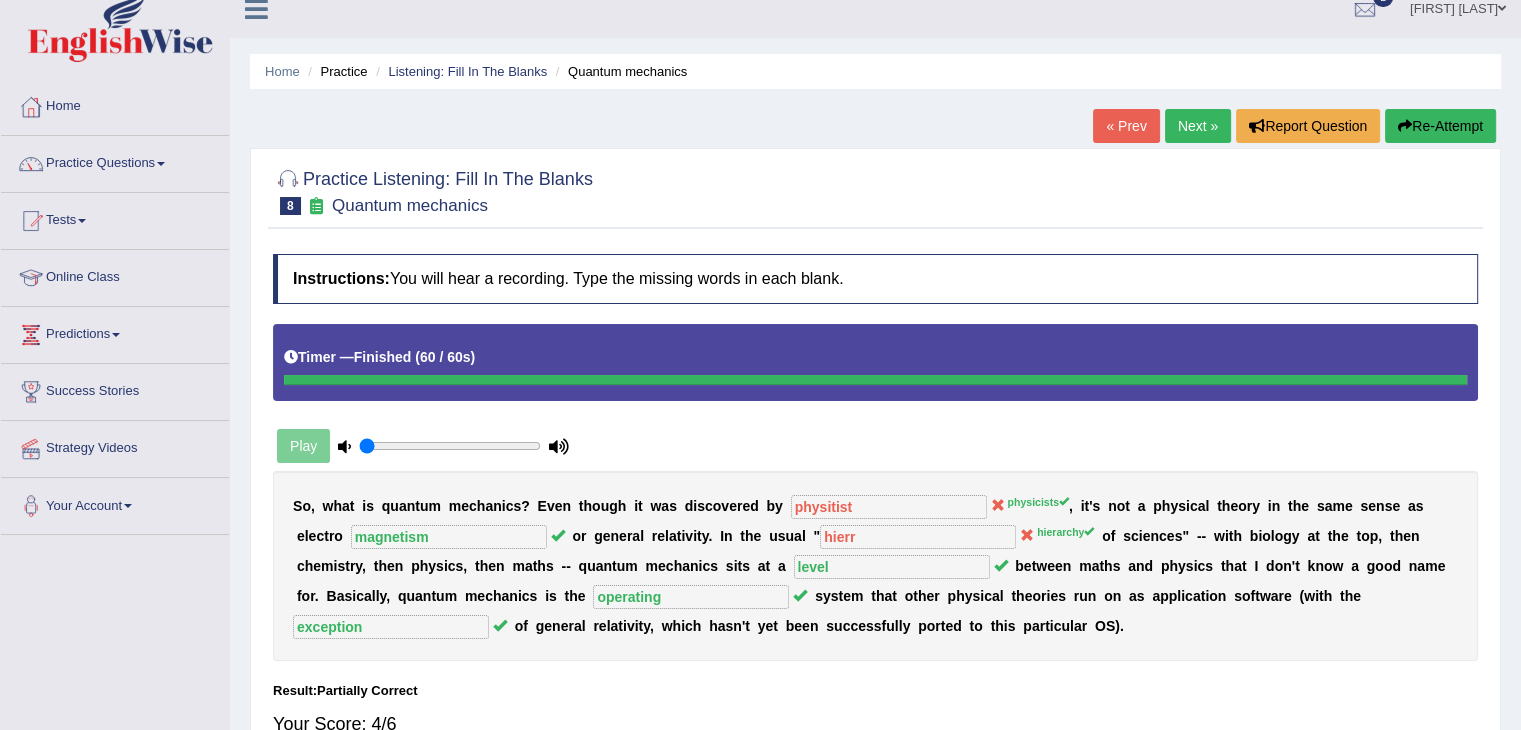click on "Next »" at bounding box center (1198, 126) 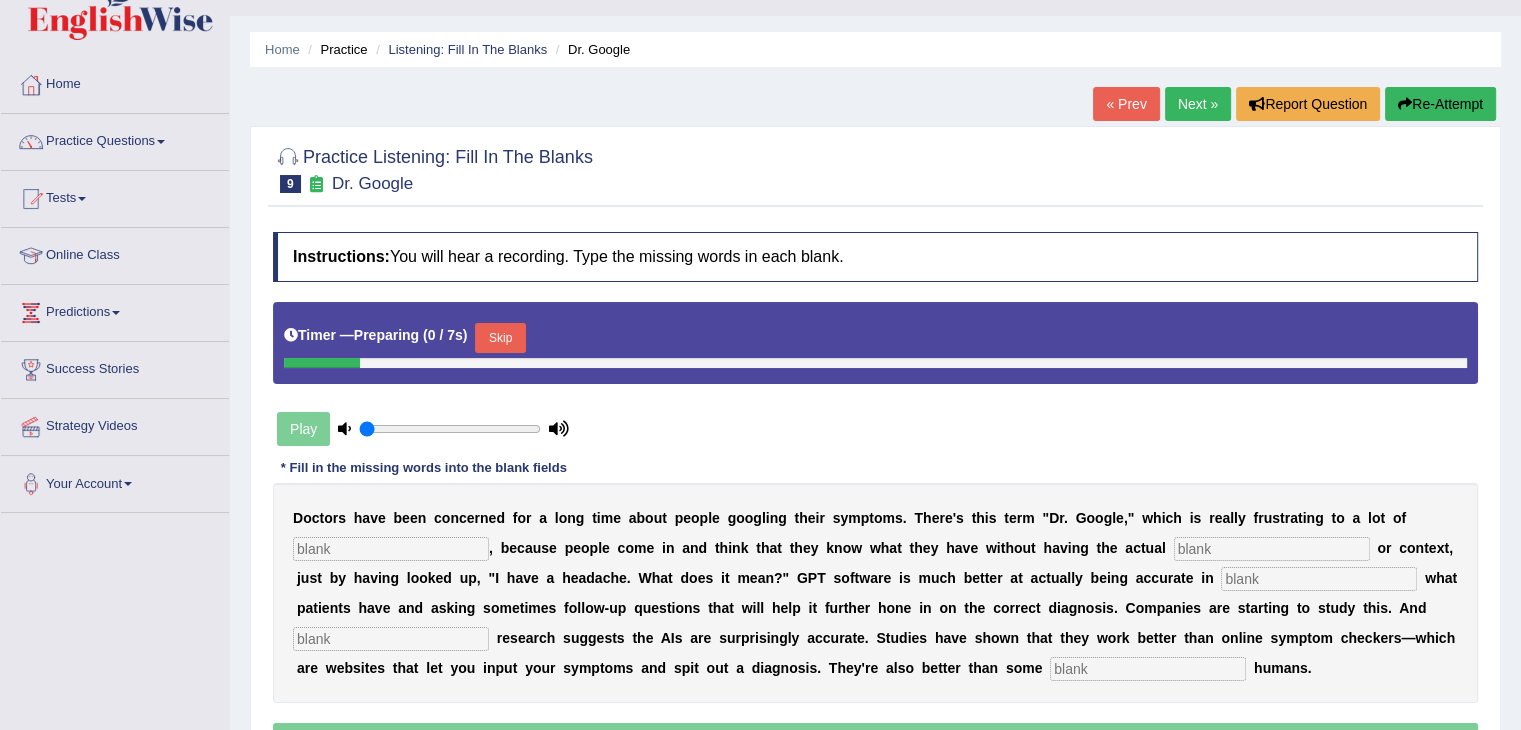 scroll, scrollTop: 0, scrollLeft: 0, axis: both 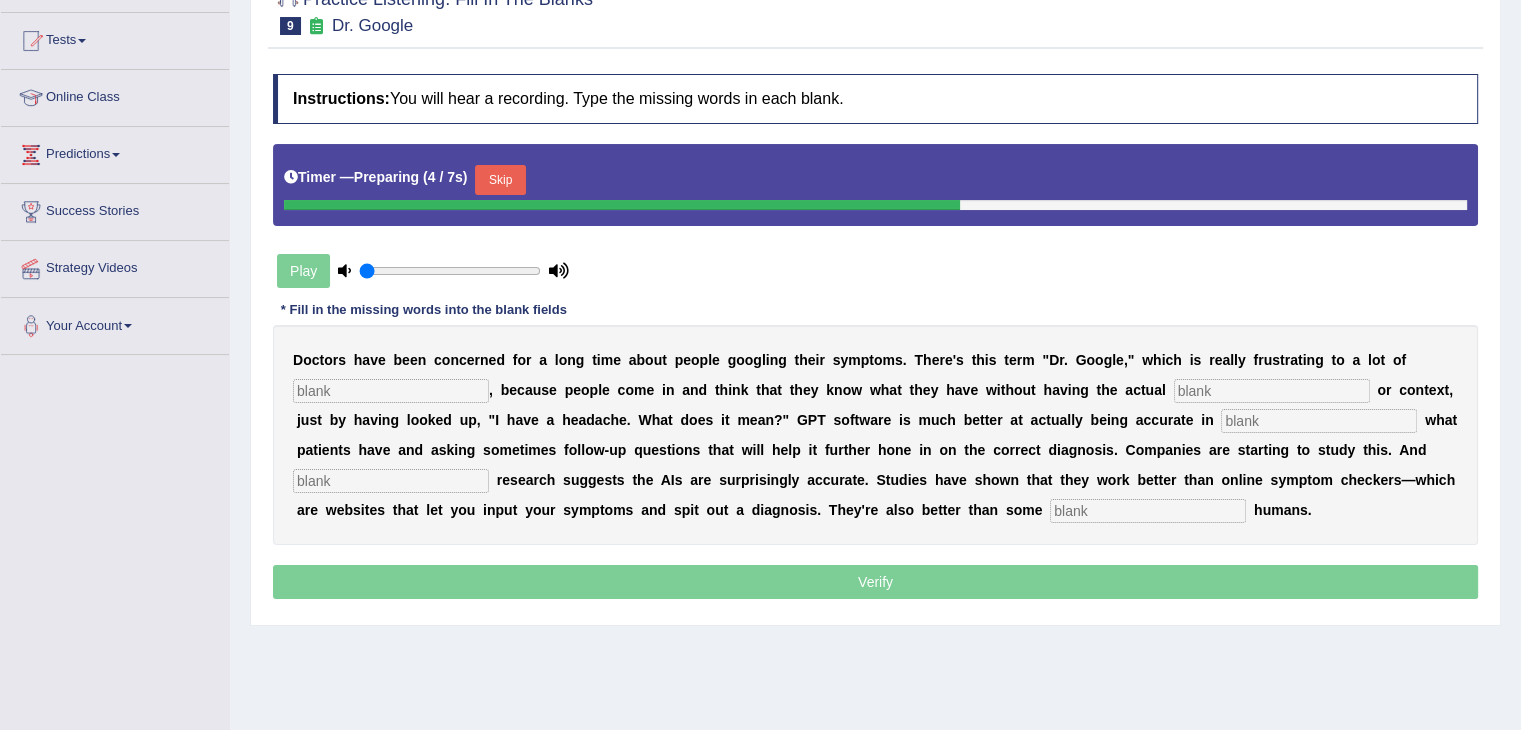 click at bounding box center [391, 391] 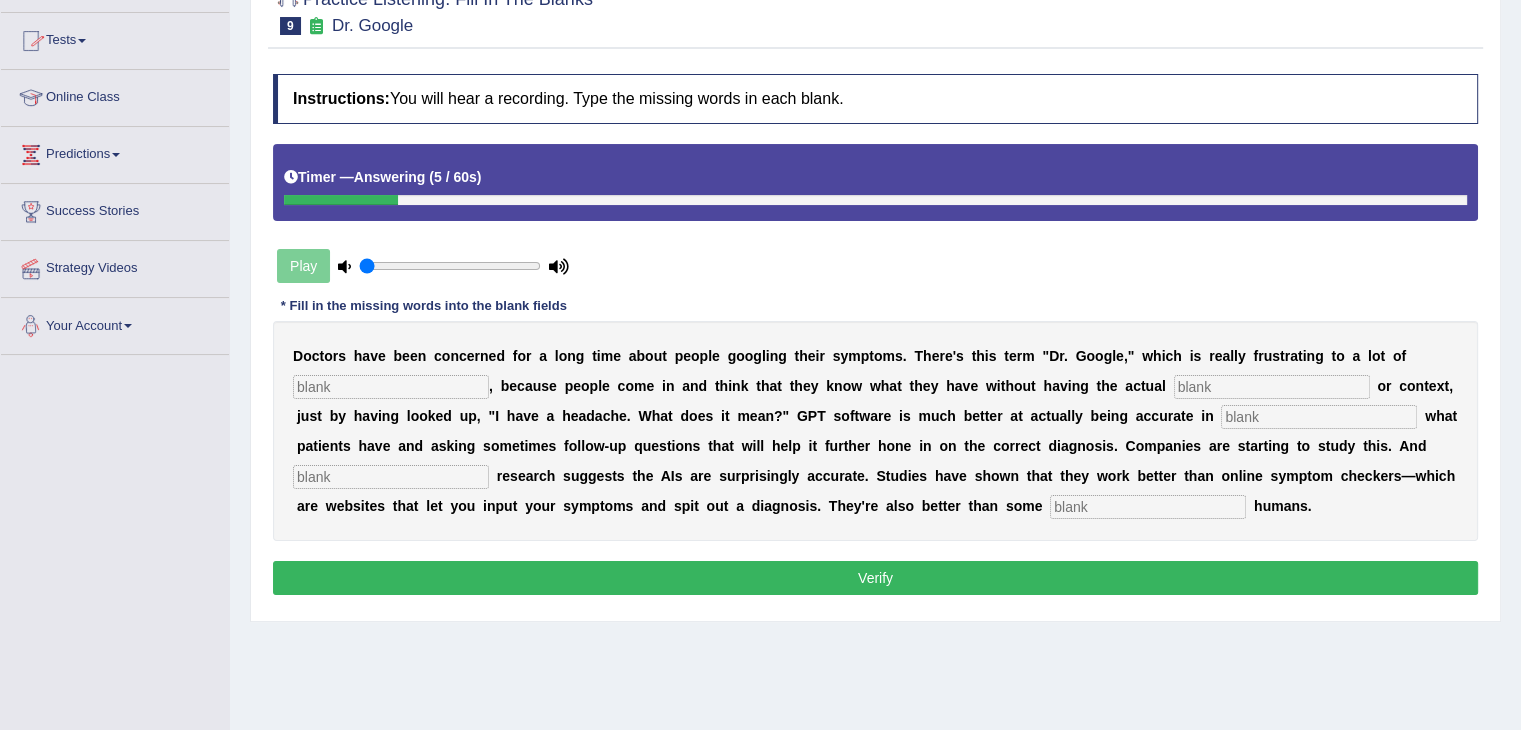 click at bounding box center (391, 387) 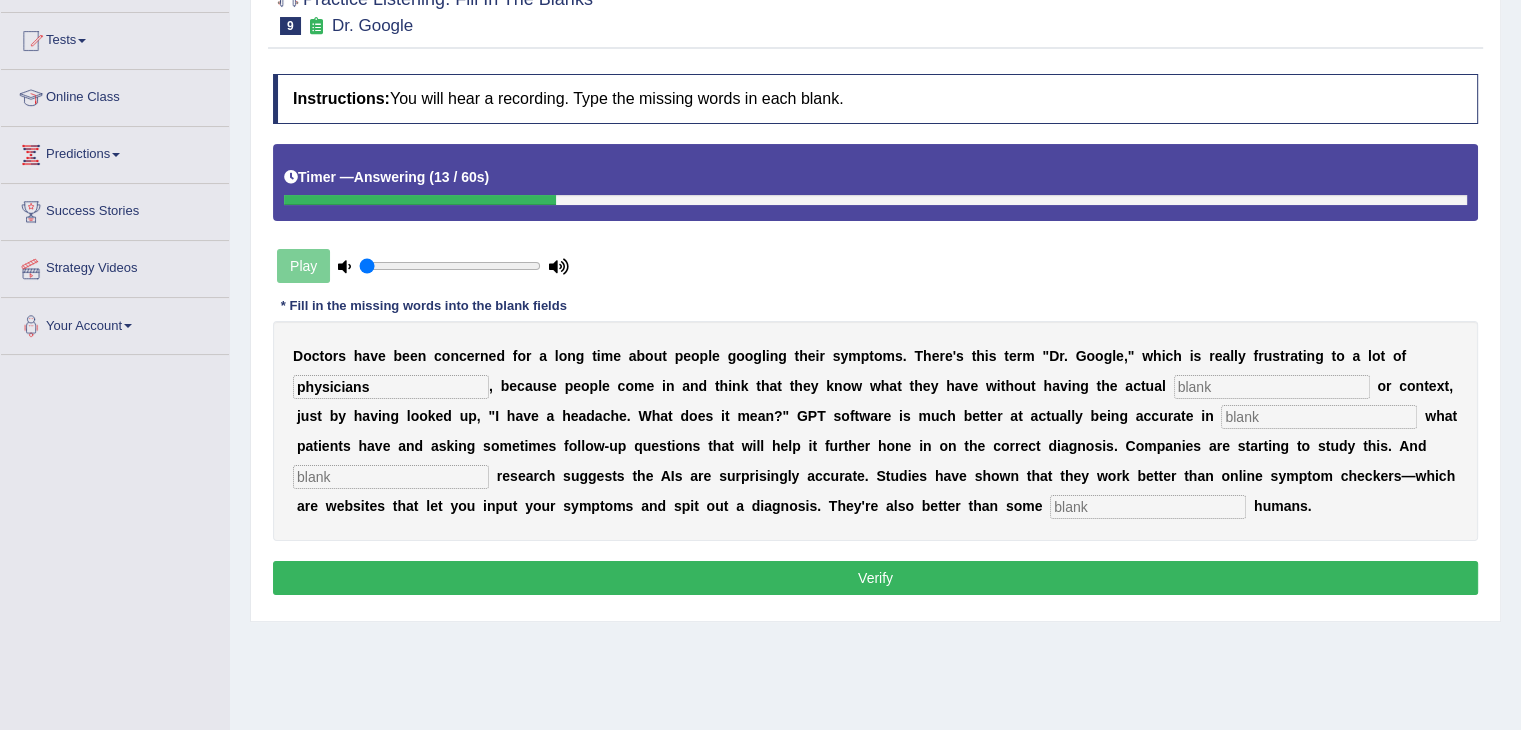 type on "physicians" 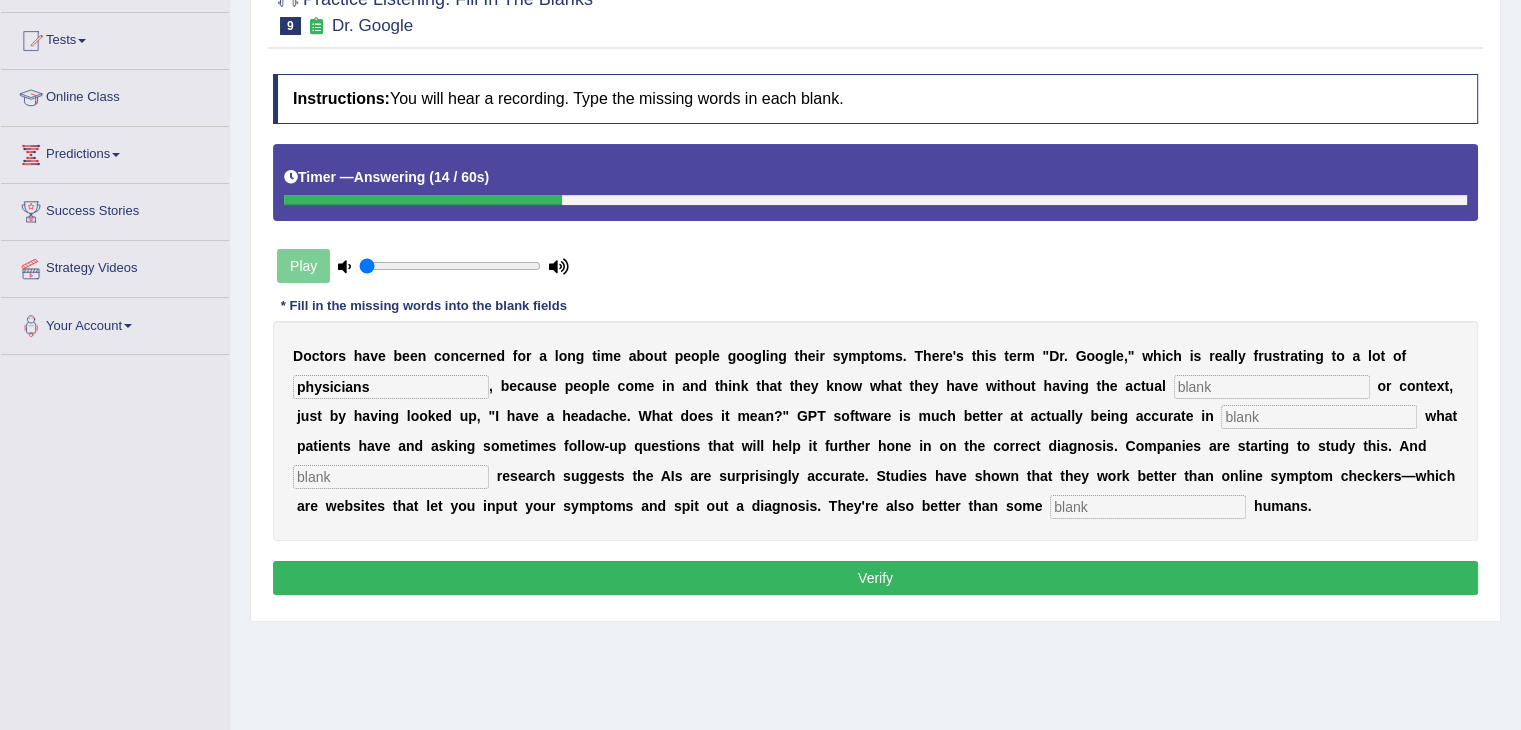 click at bounding box center [1272, 387] 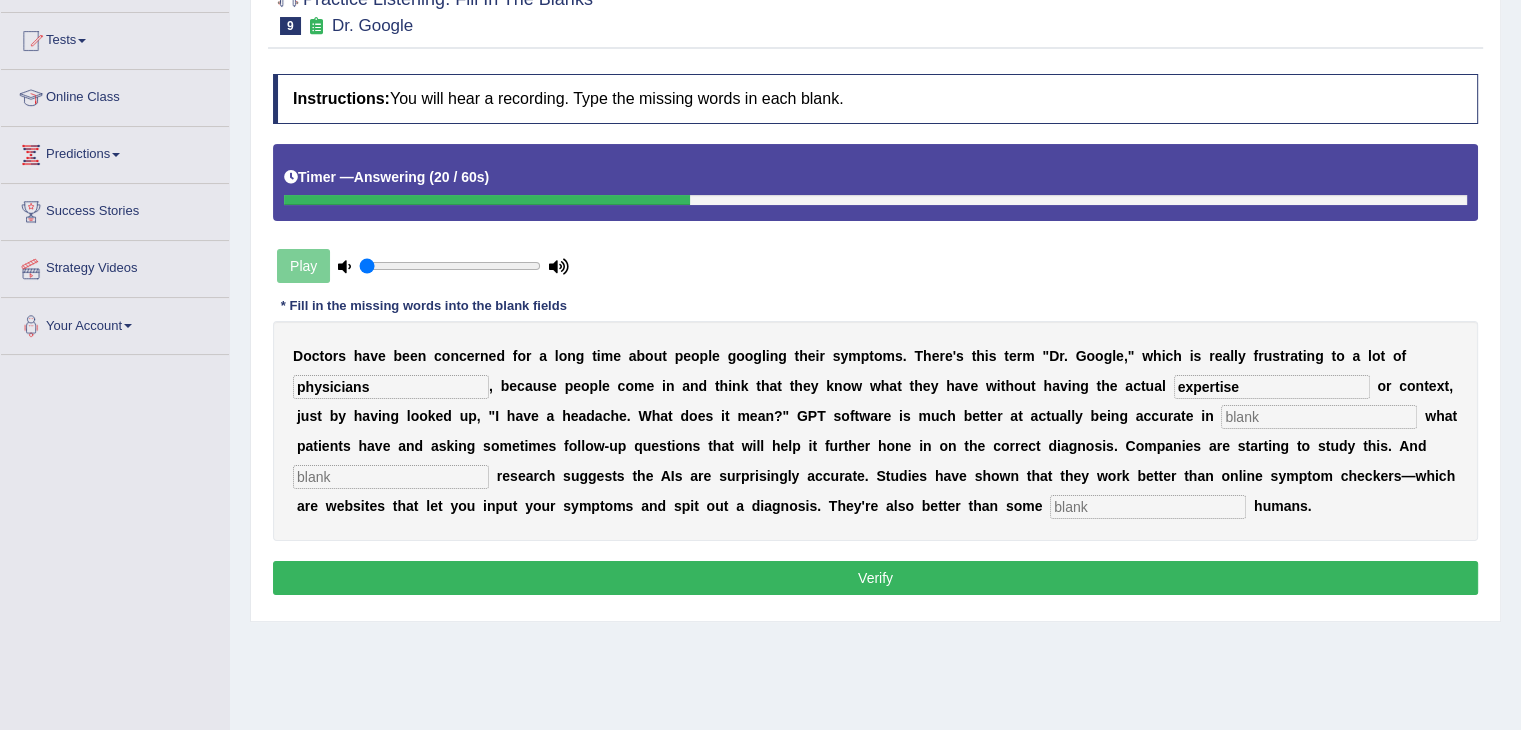 type on "expertise" 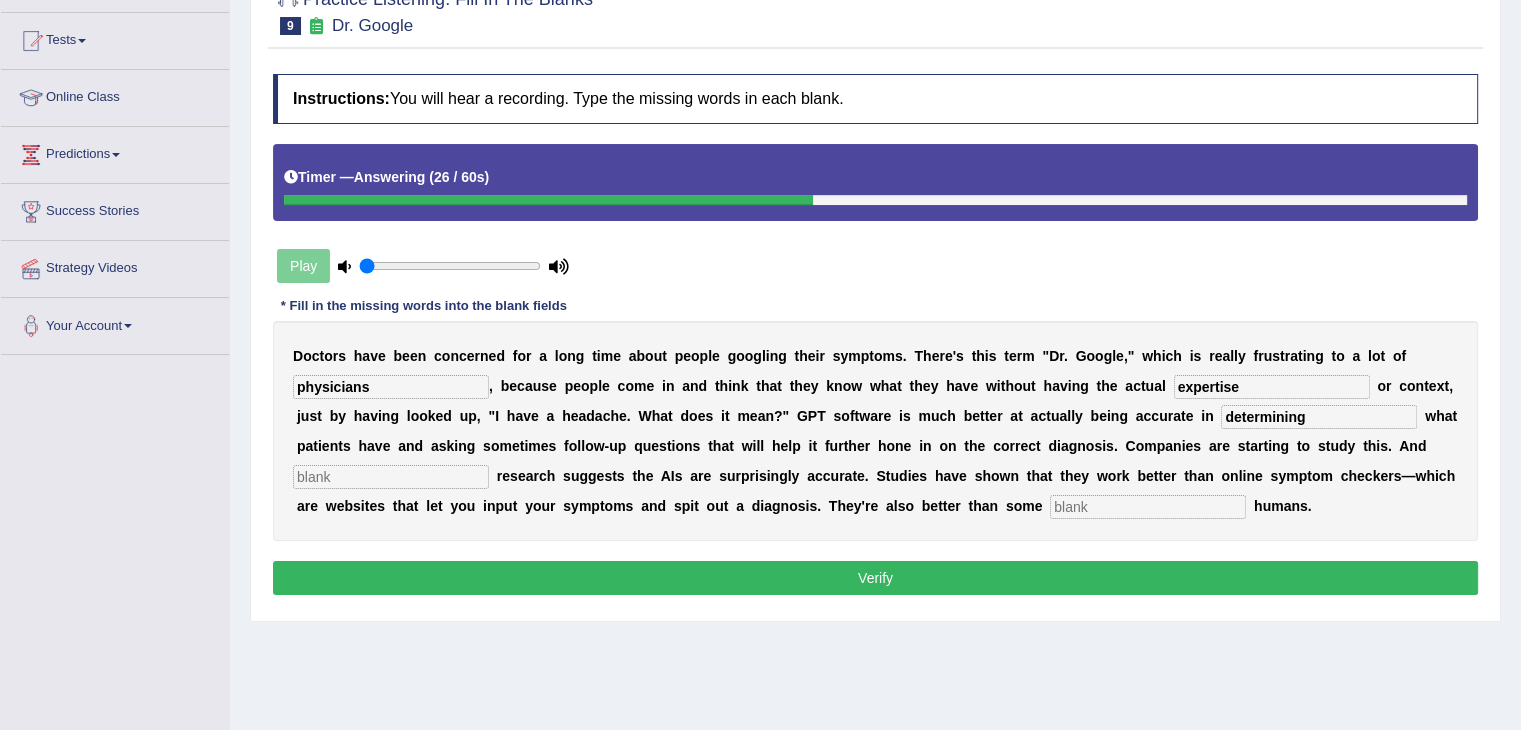 type on "determining" 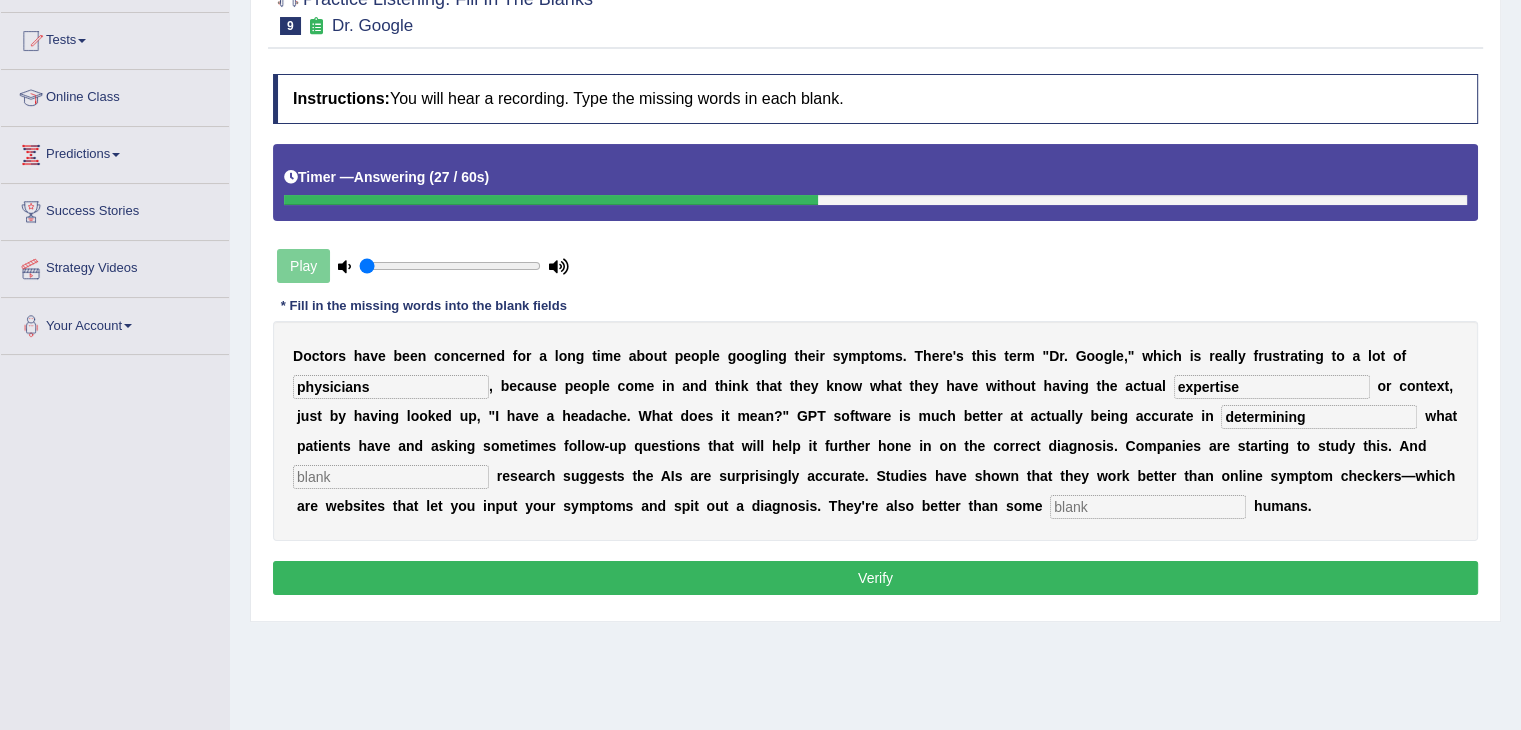 click at bounding box center (391, 477) 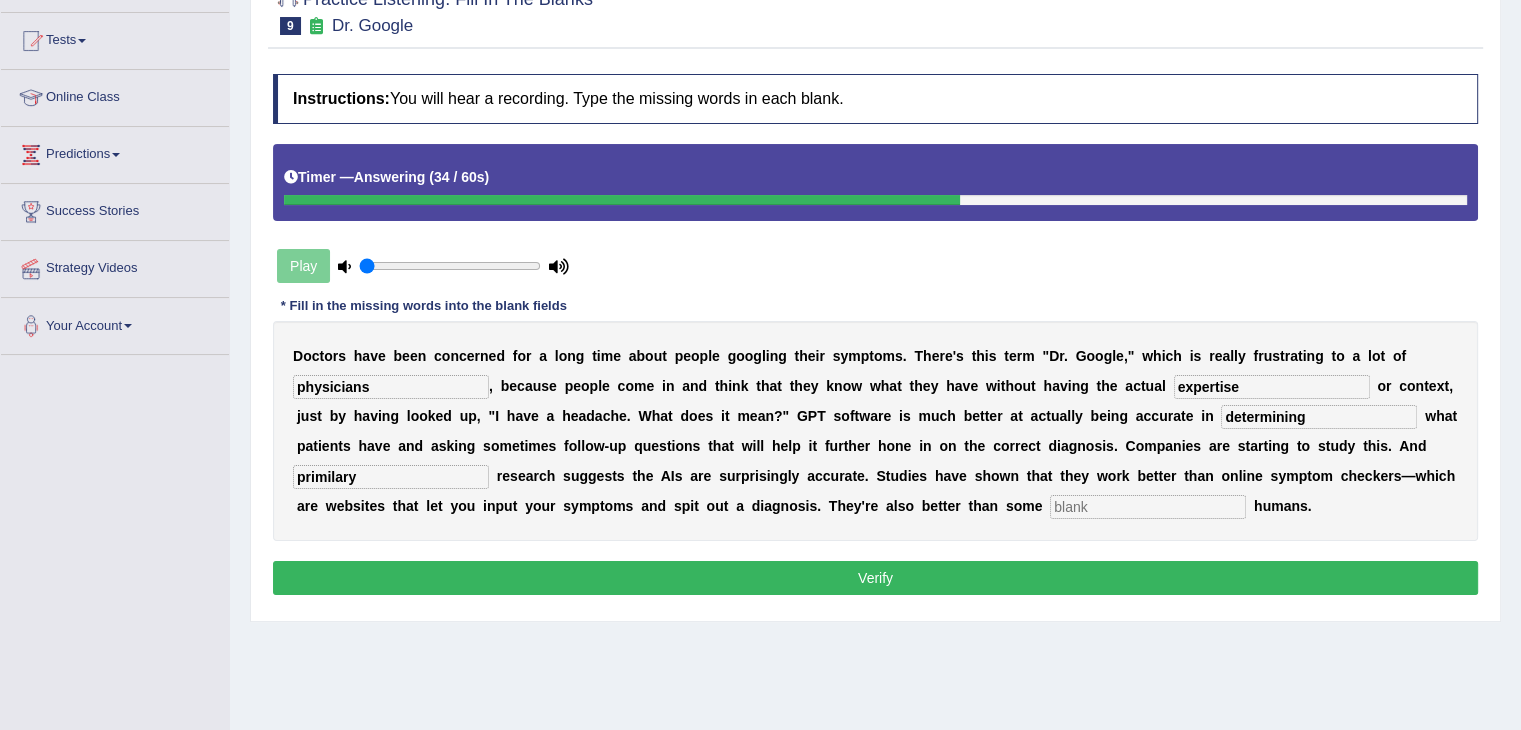 type on "primilary" 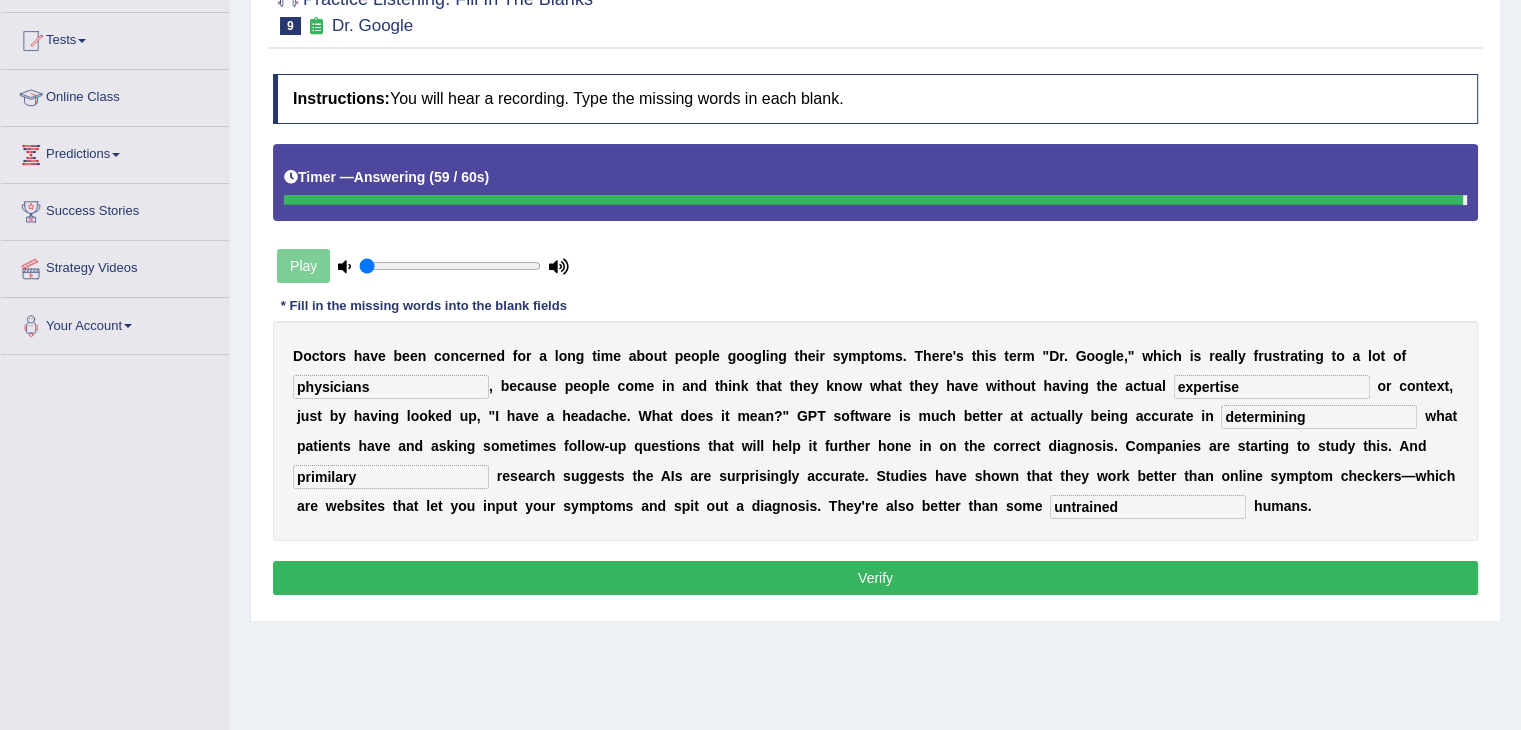 type on "untrained" 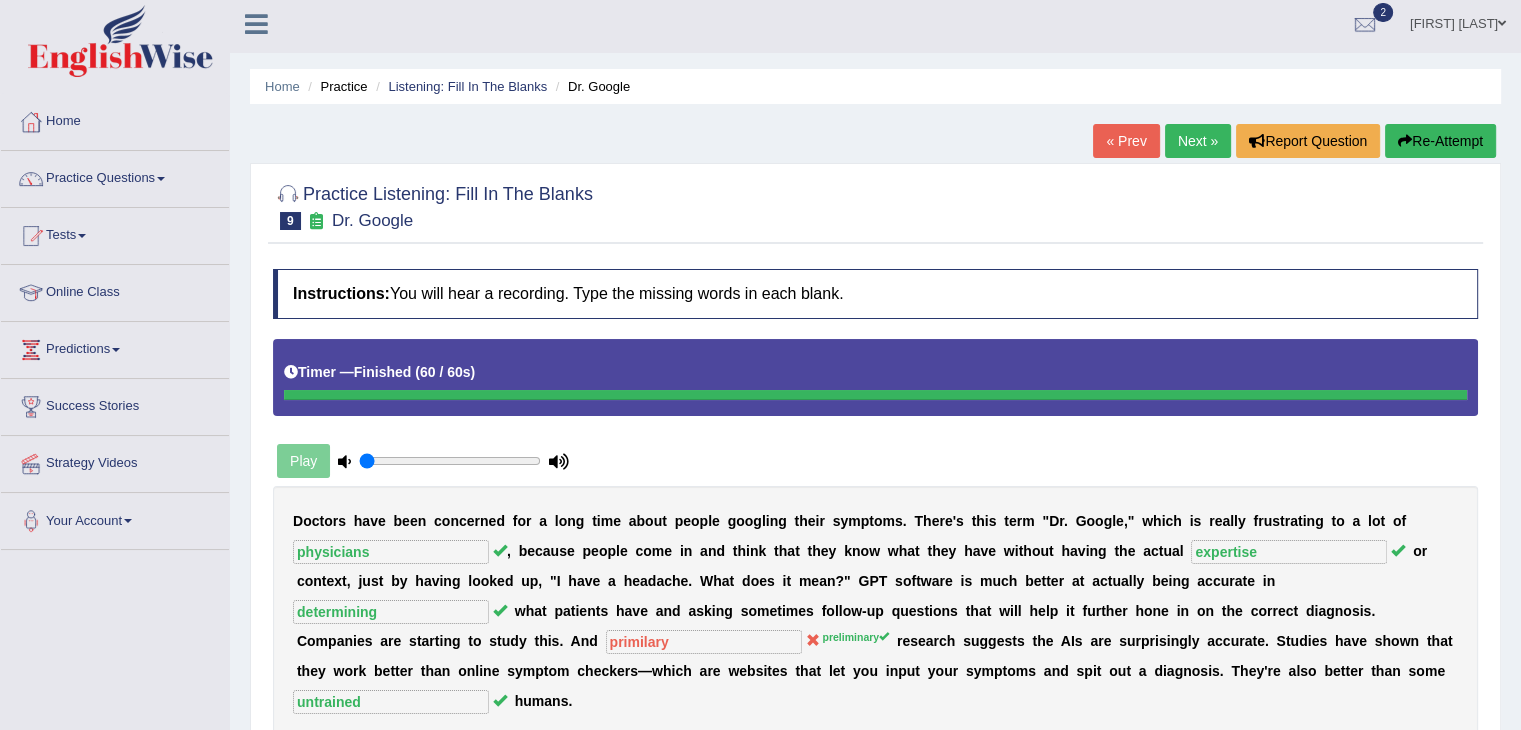 scroll, scrollTop: 0, scrollLeft: 0, axis: both 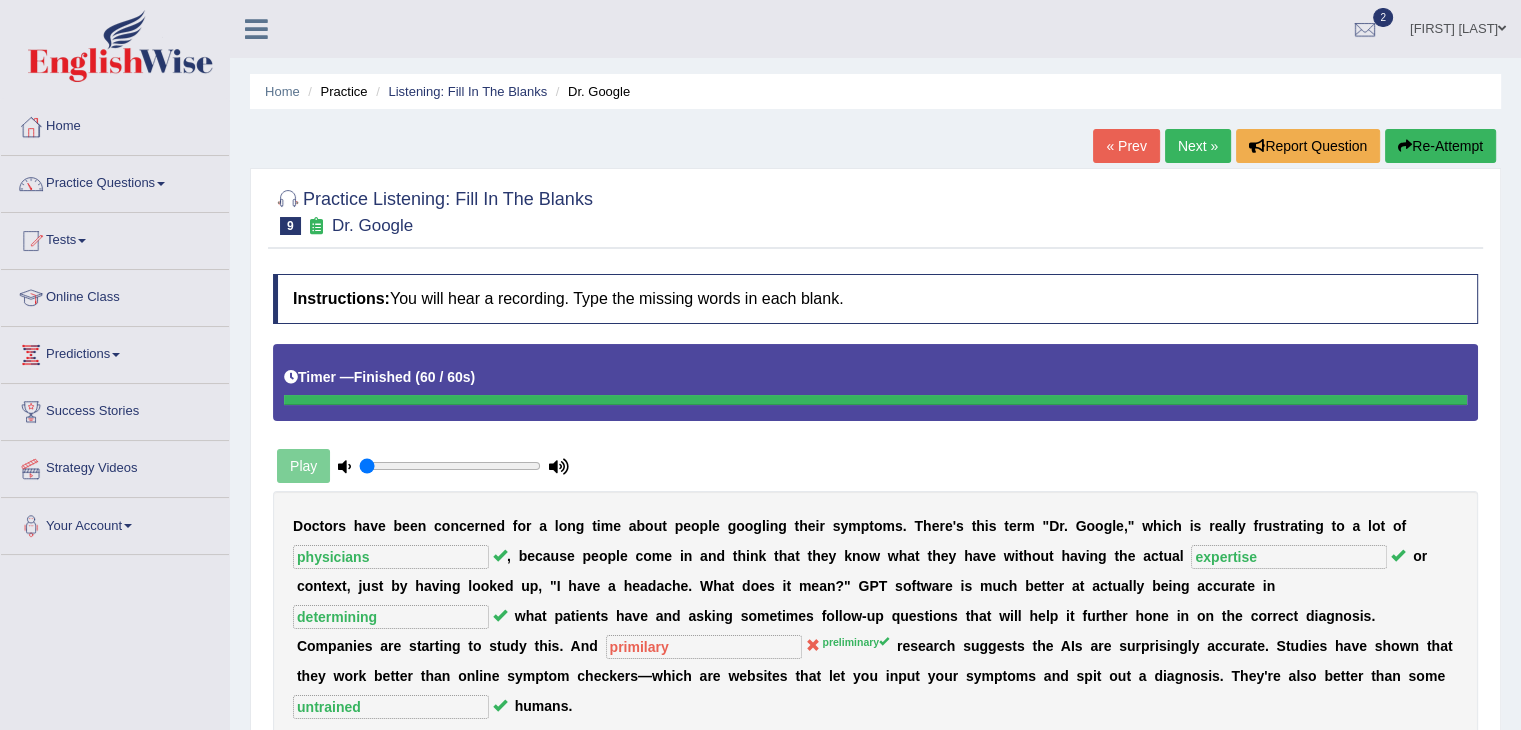 click on "Next »" at bounding box center [1198, 146] 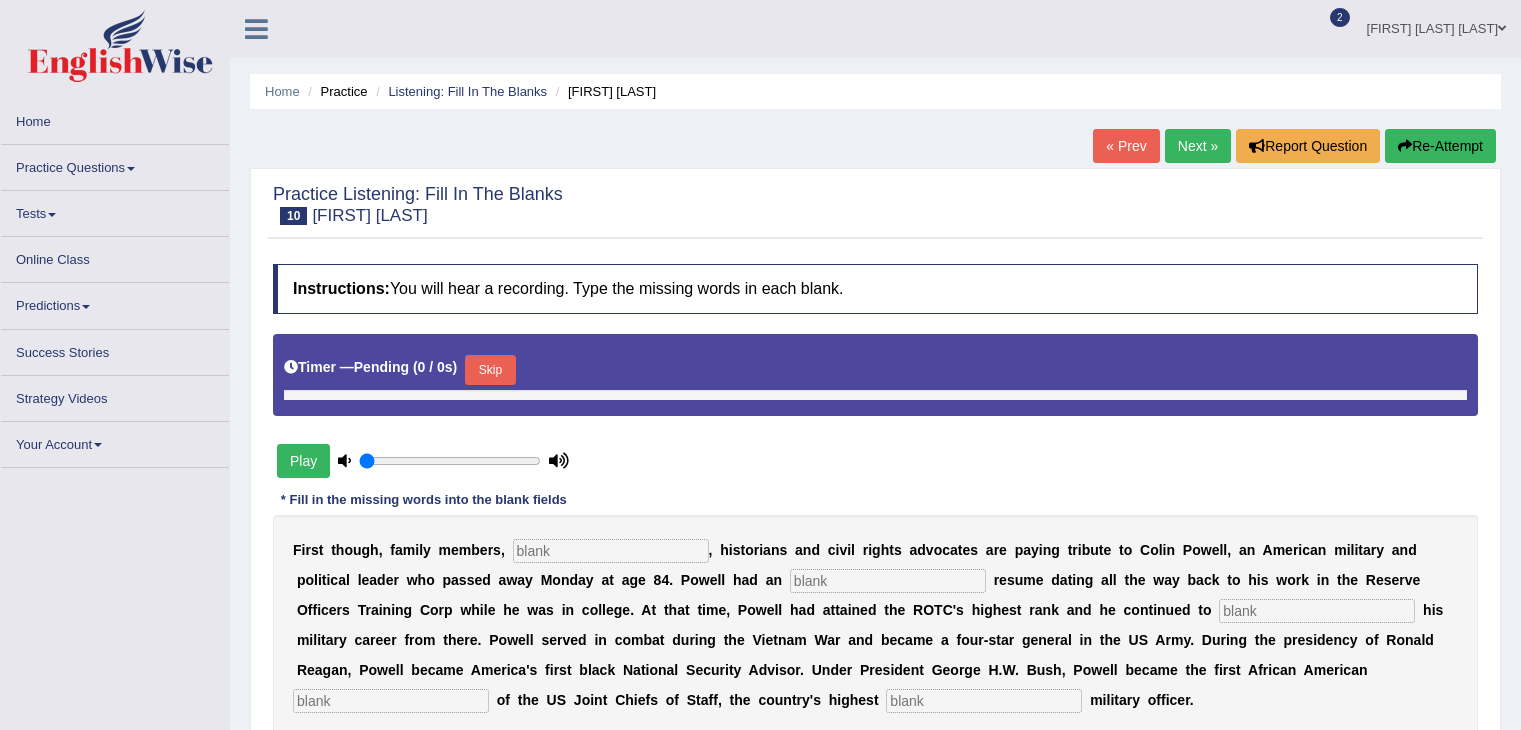scroll, scrollTop: 0, scrollLeft: 0, axis: both 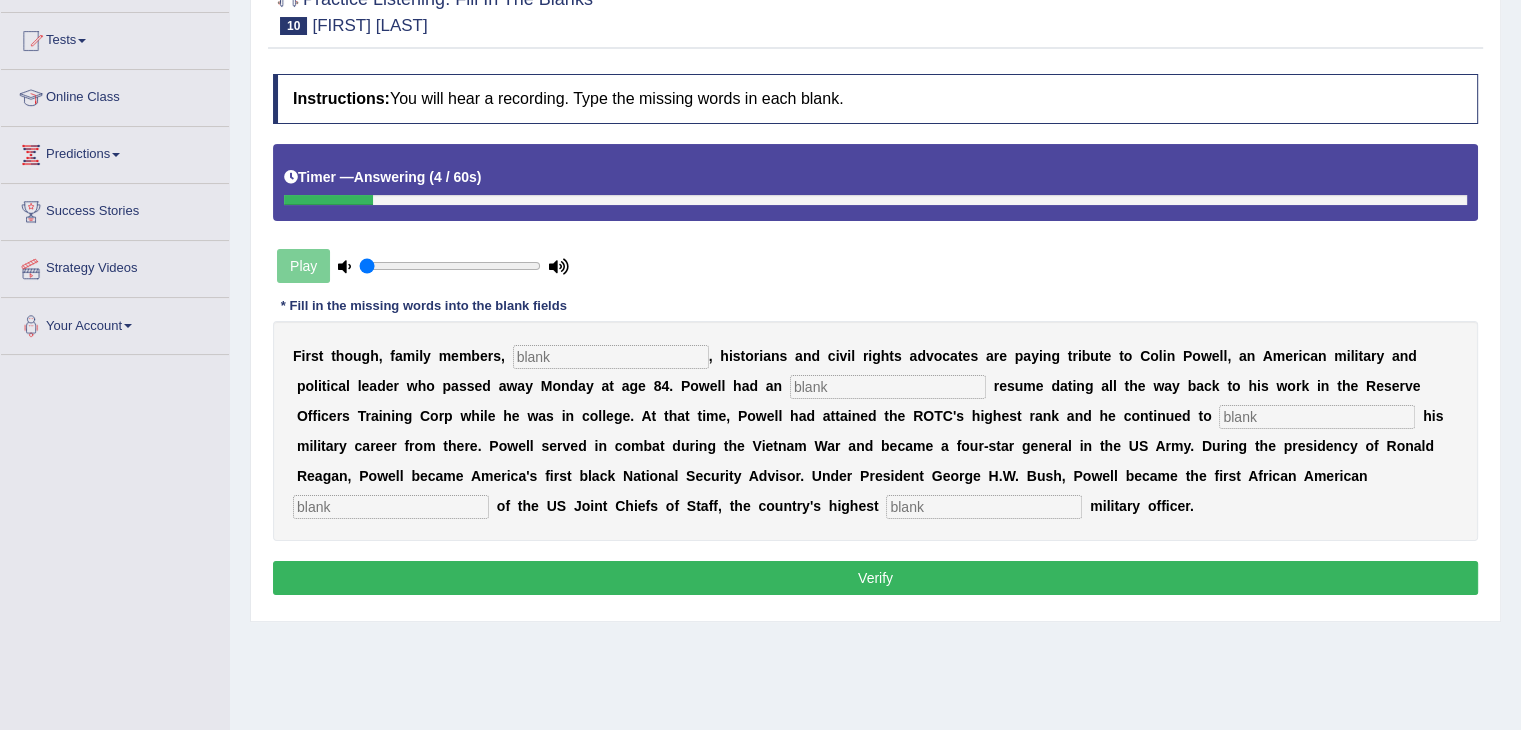 click at bounding box center (984, 507) 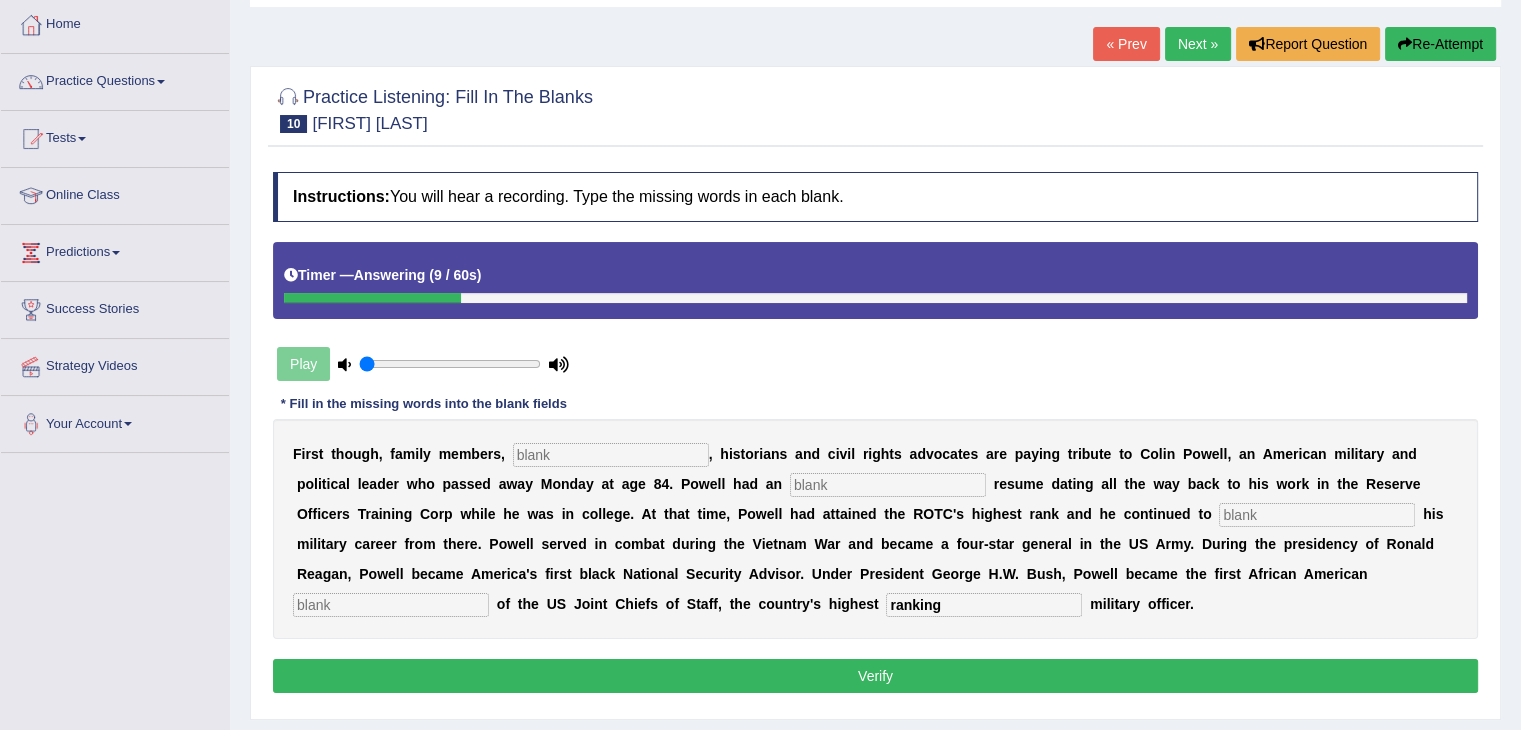scroll, scrollTop: 100, scrollLeft: 0, axis: vertical 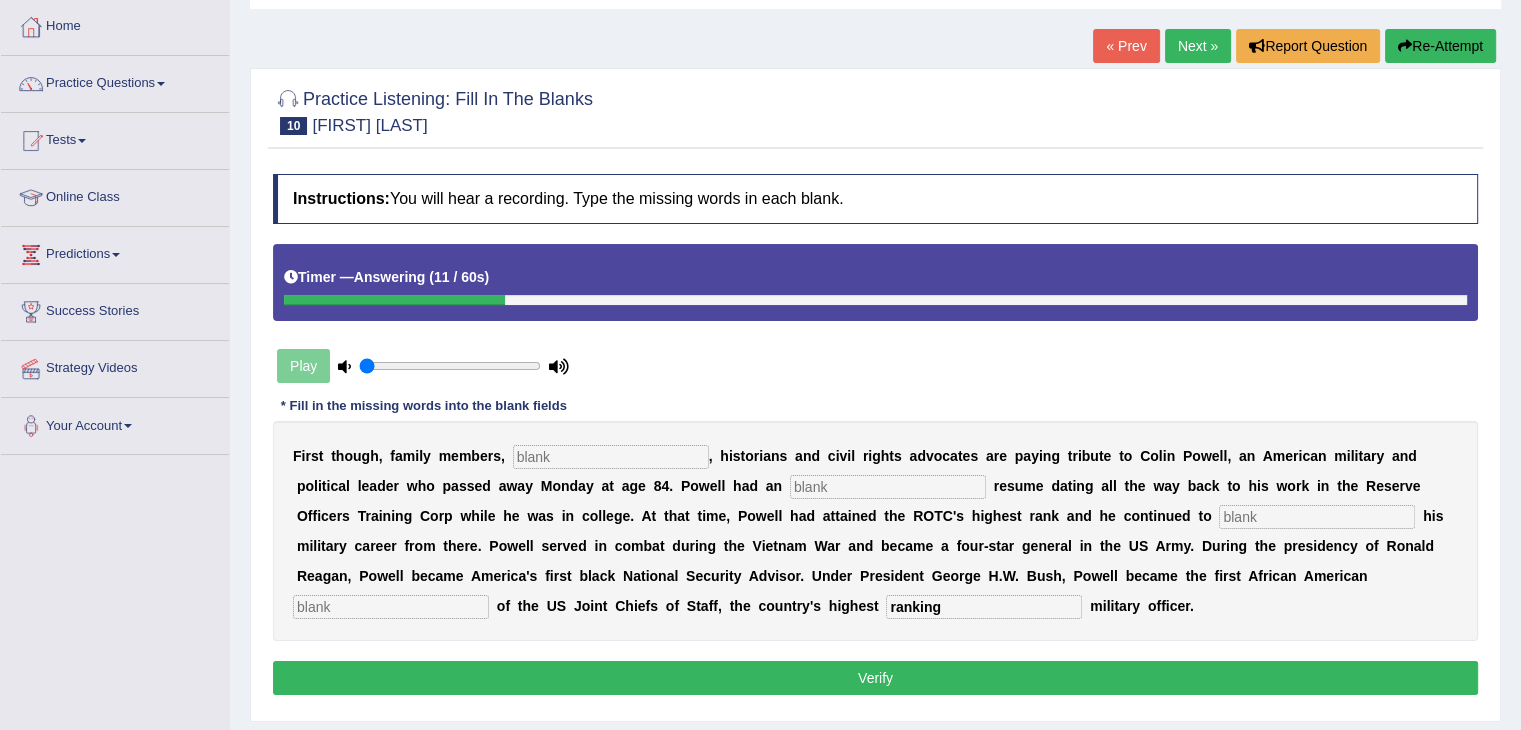 type on "ranking" 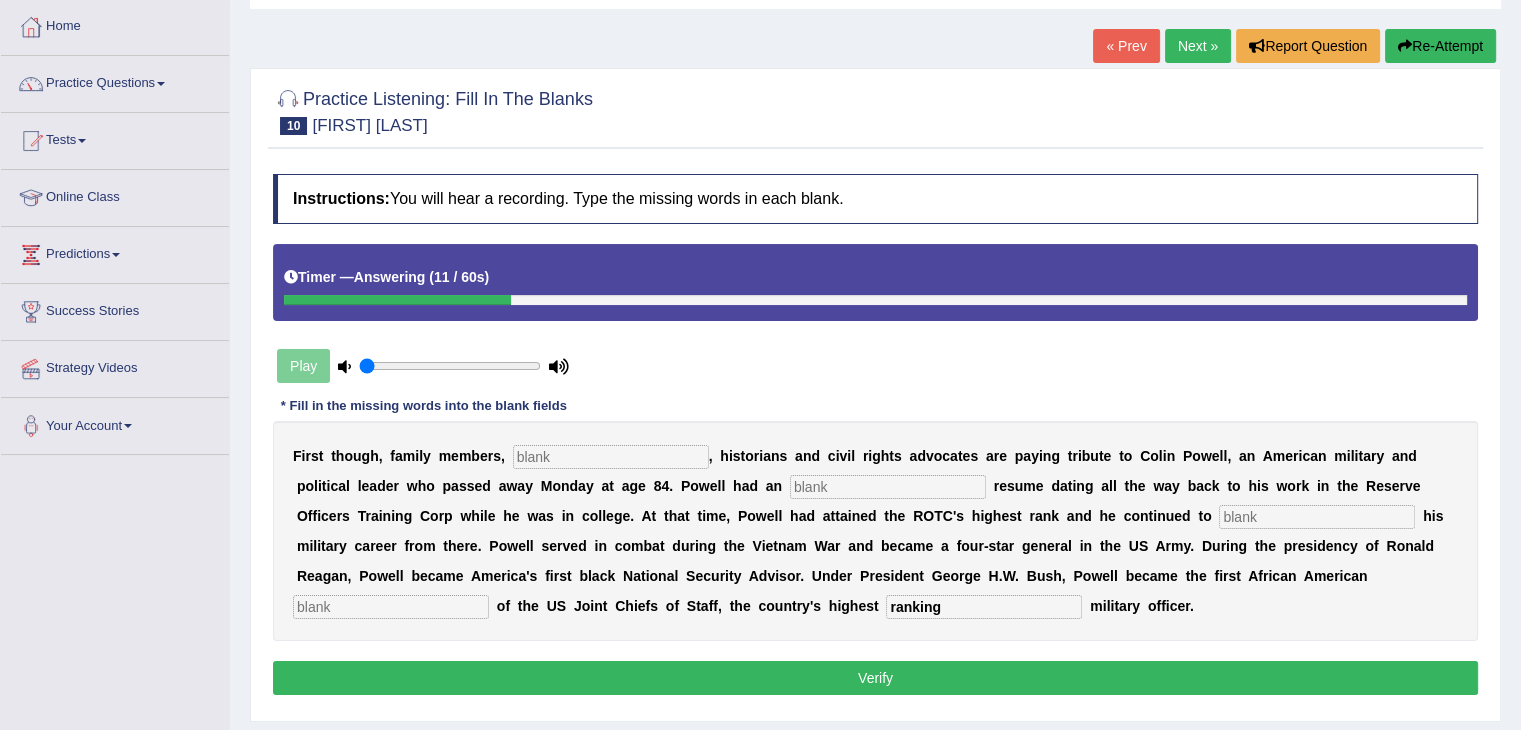 click at bounding box center (611, 457) 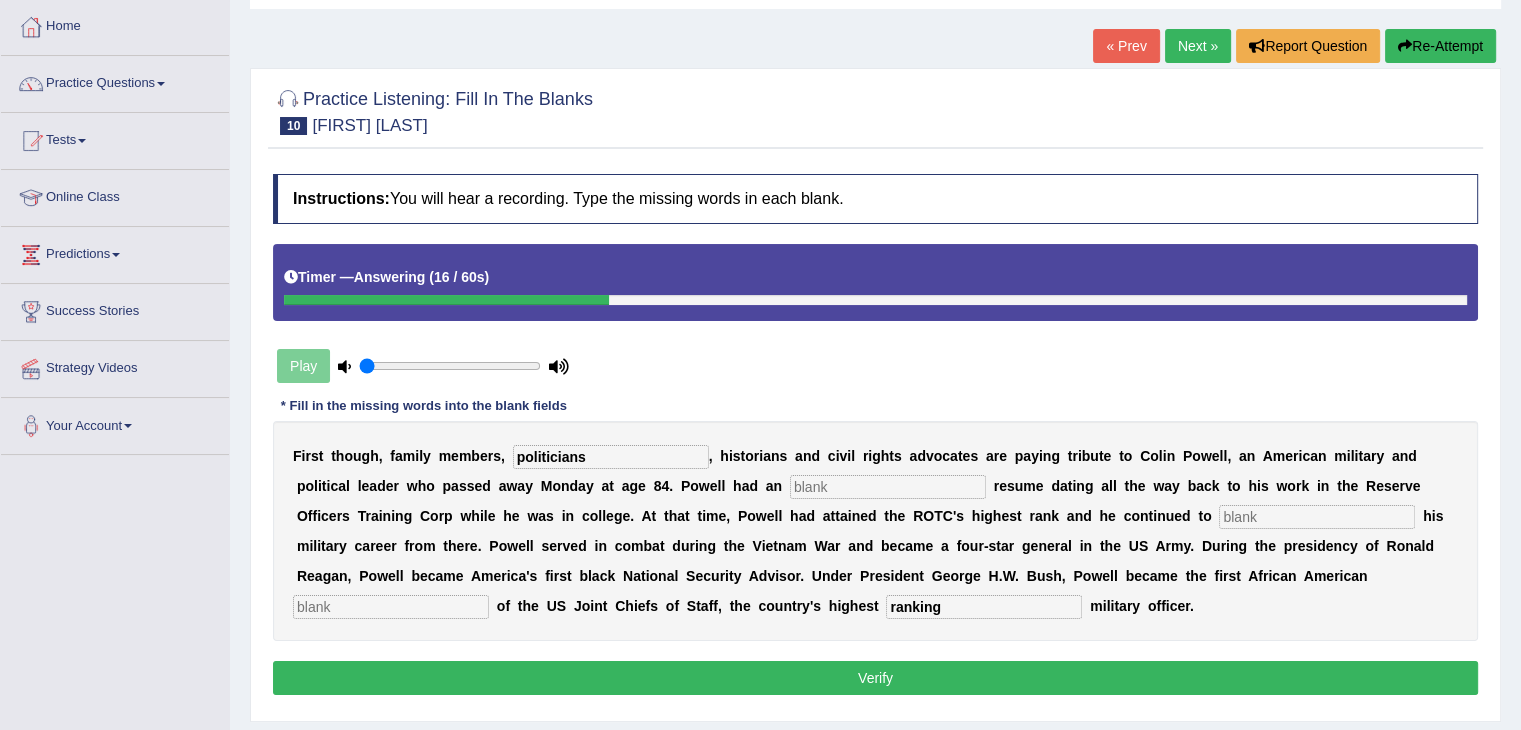 type on "politicians" 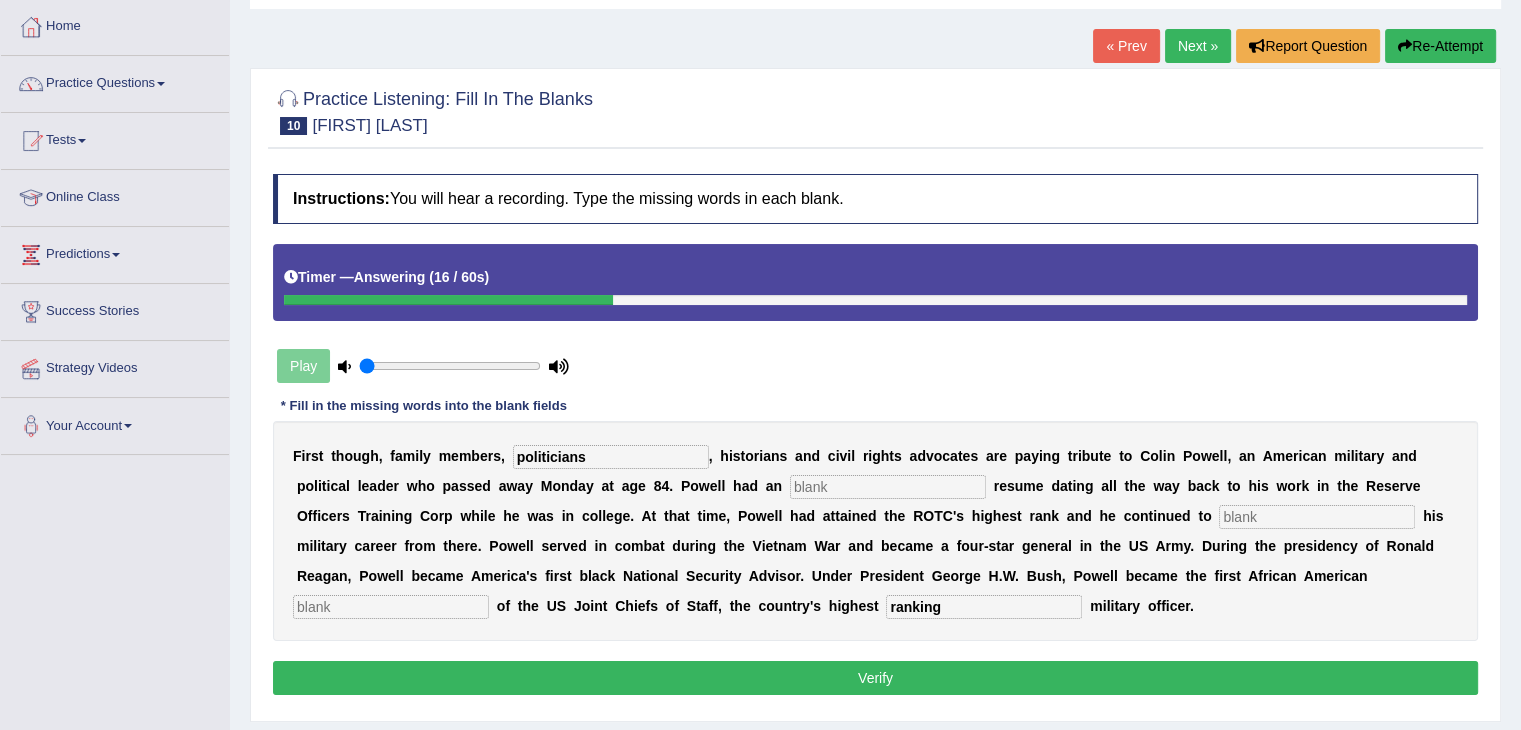 click at bounding box center [888, 487] 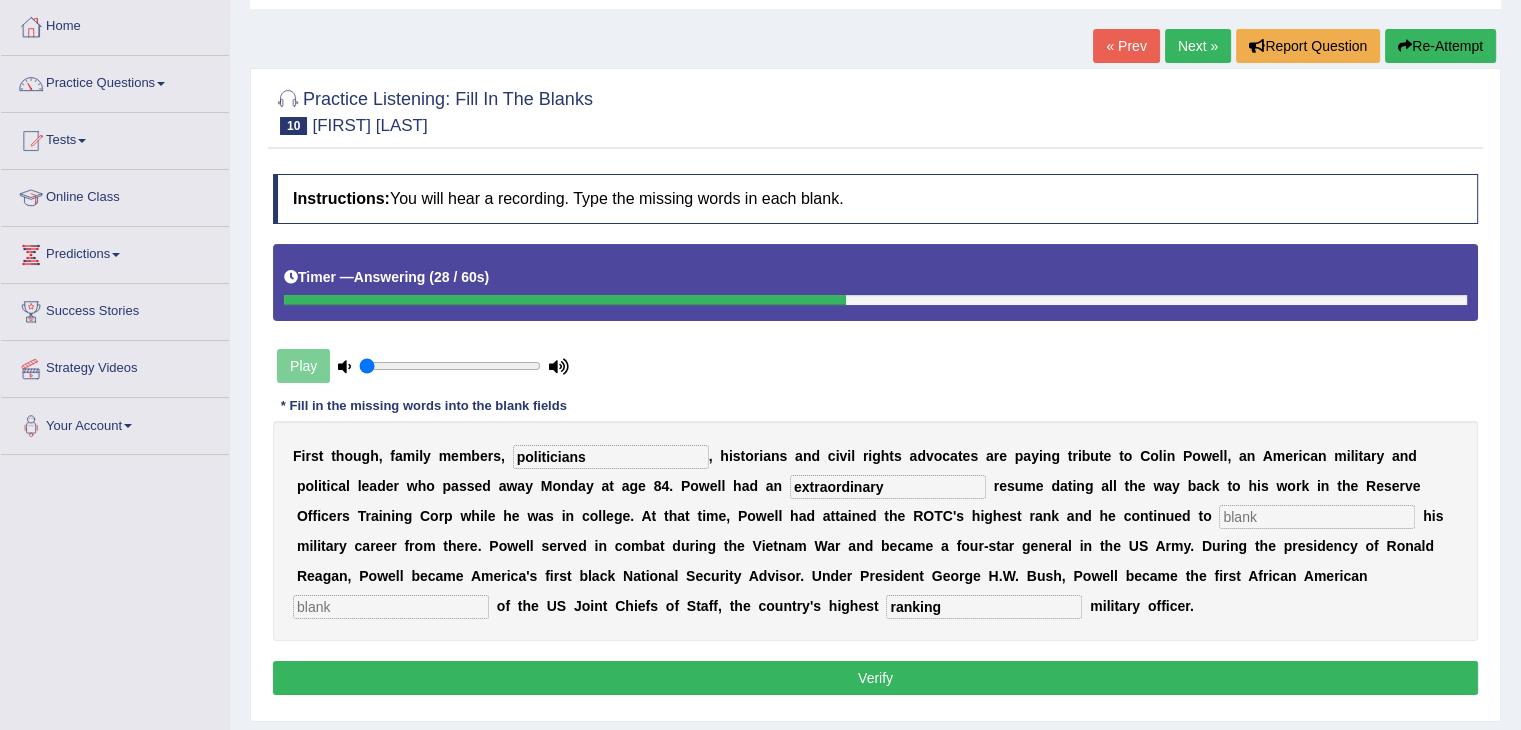 click on "extraordinary" at bounding box center [888, 487] 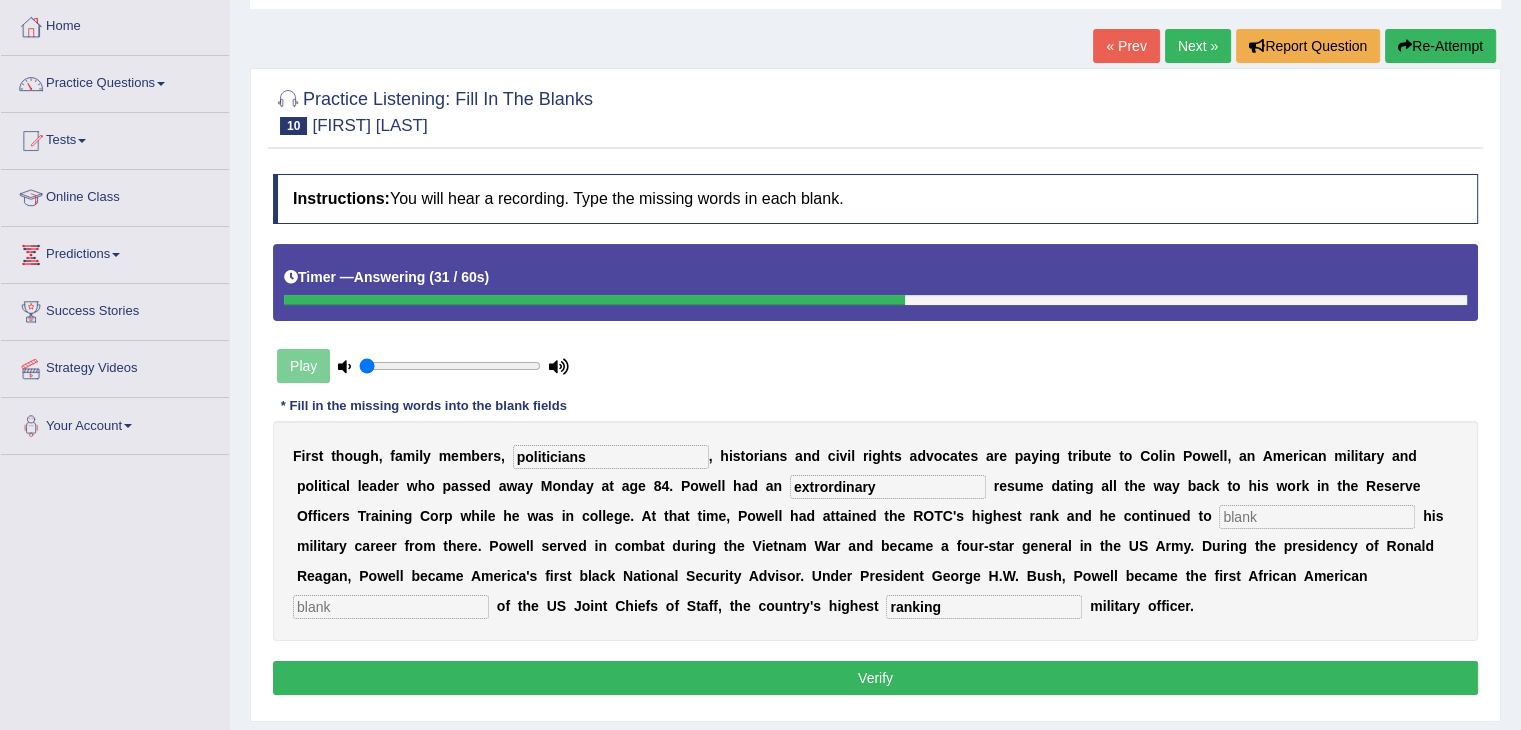 type on "extrordinary" 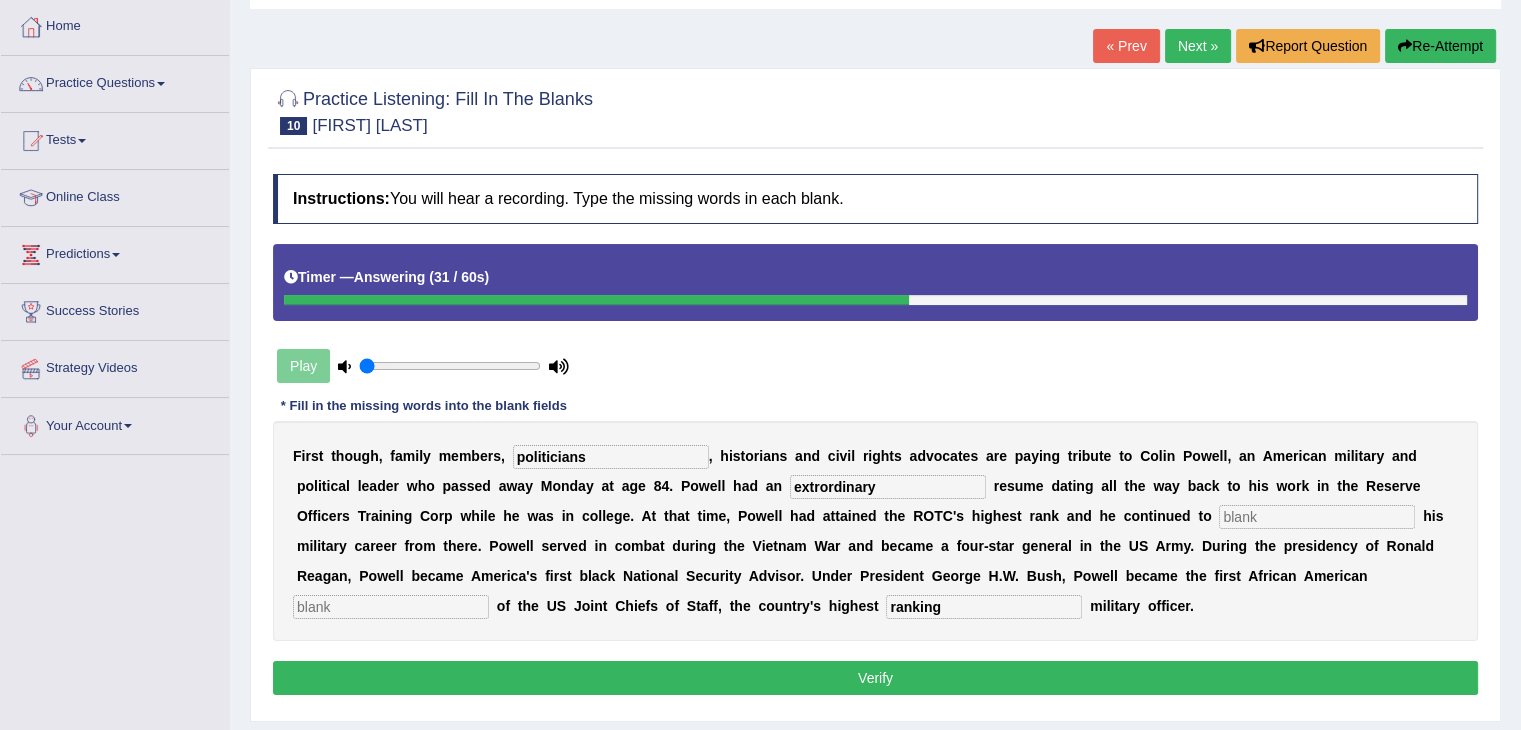 click at bounding box center (1317, 517) 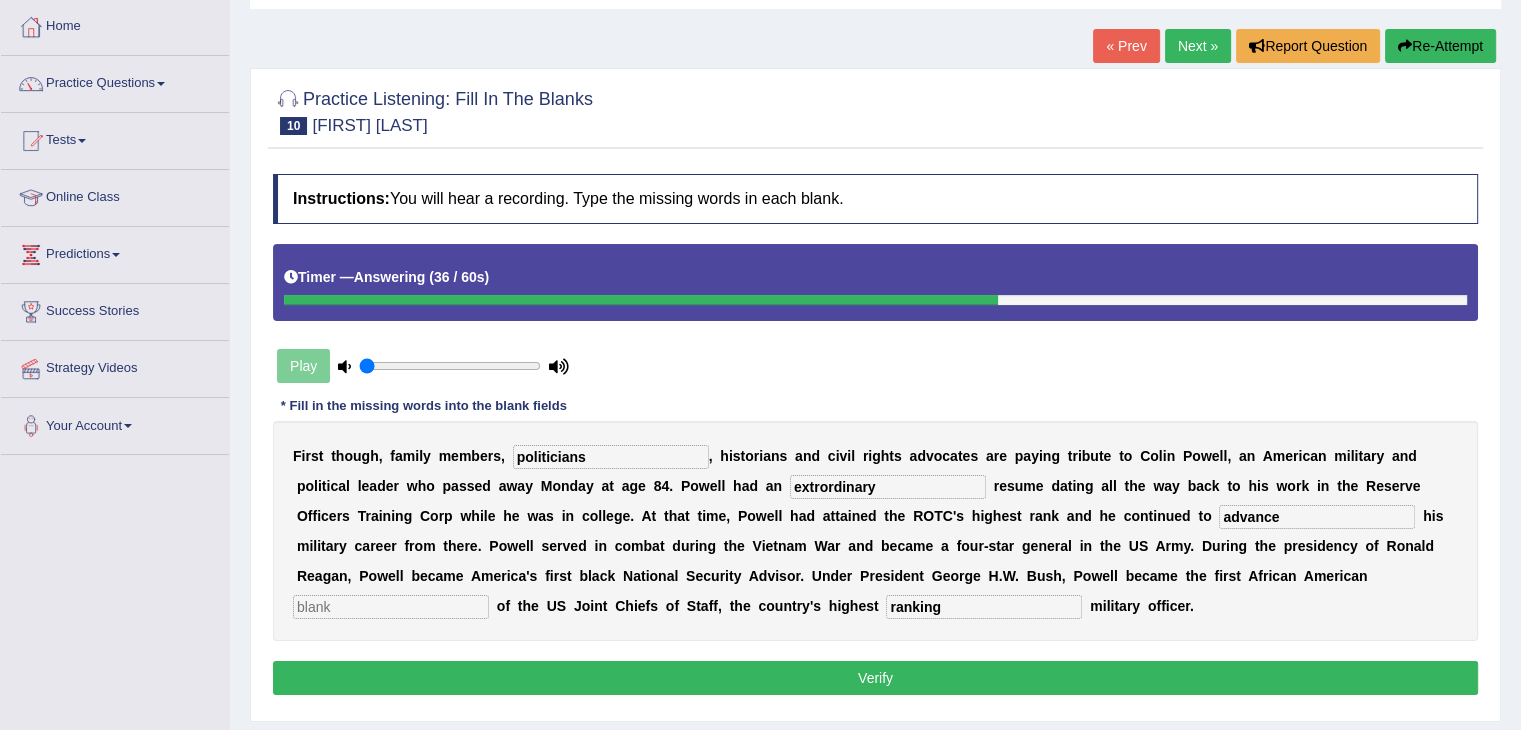 type on "advance" 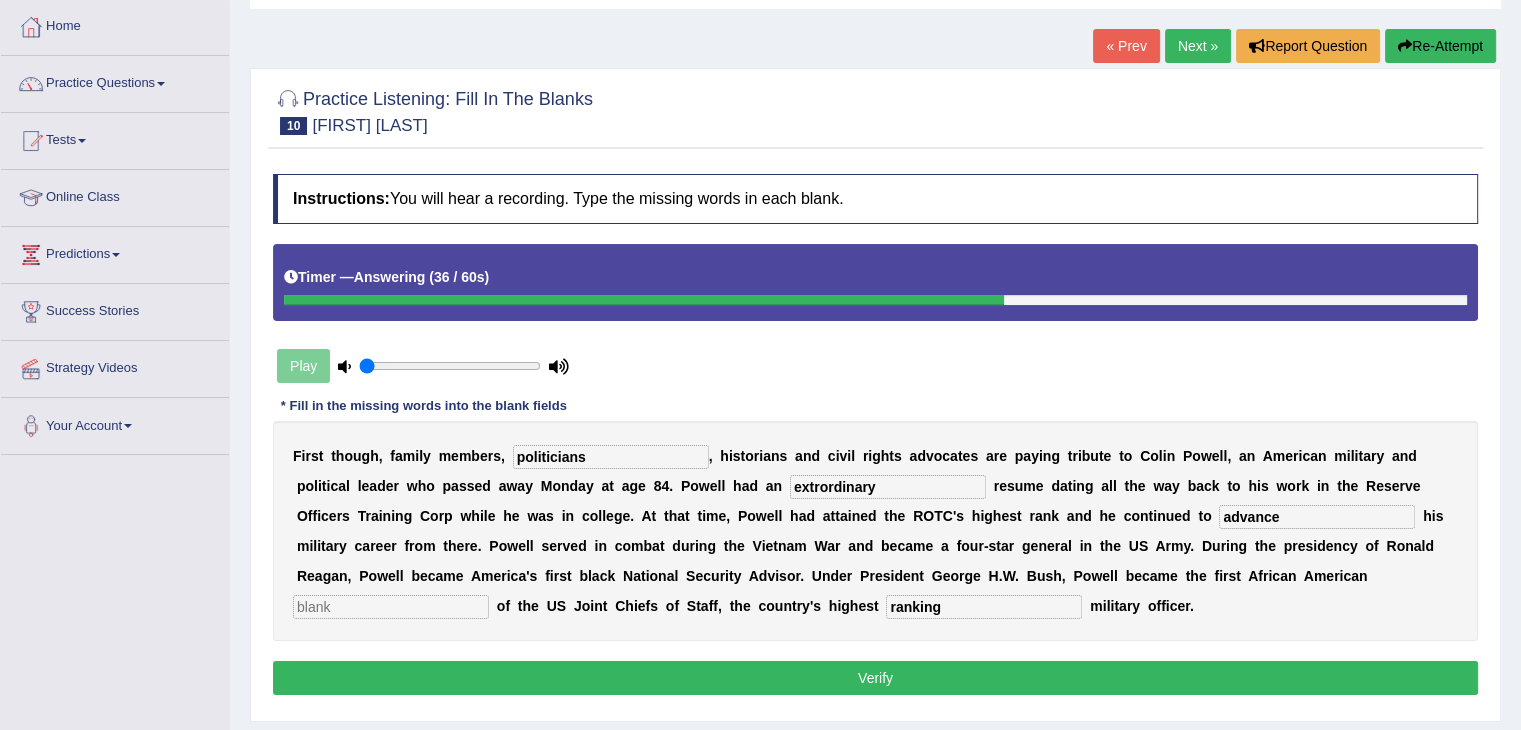 click at bounding box center (391, 607) 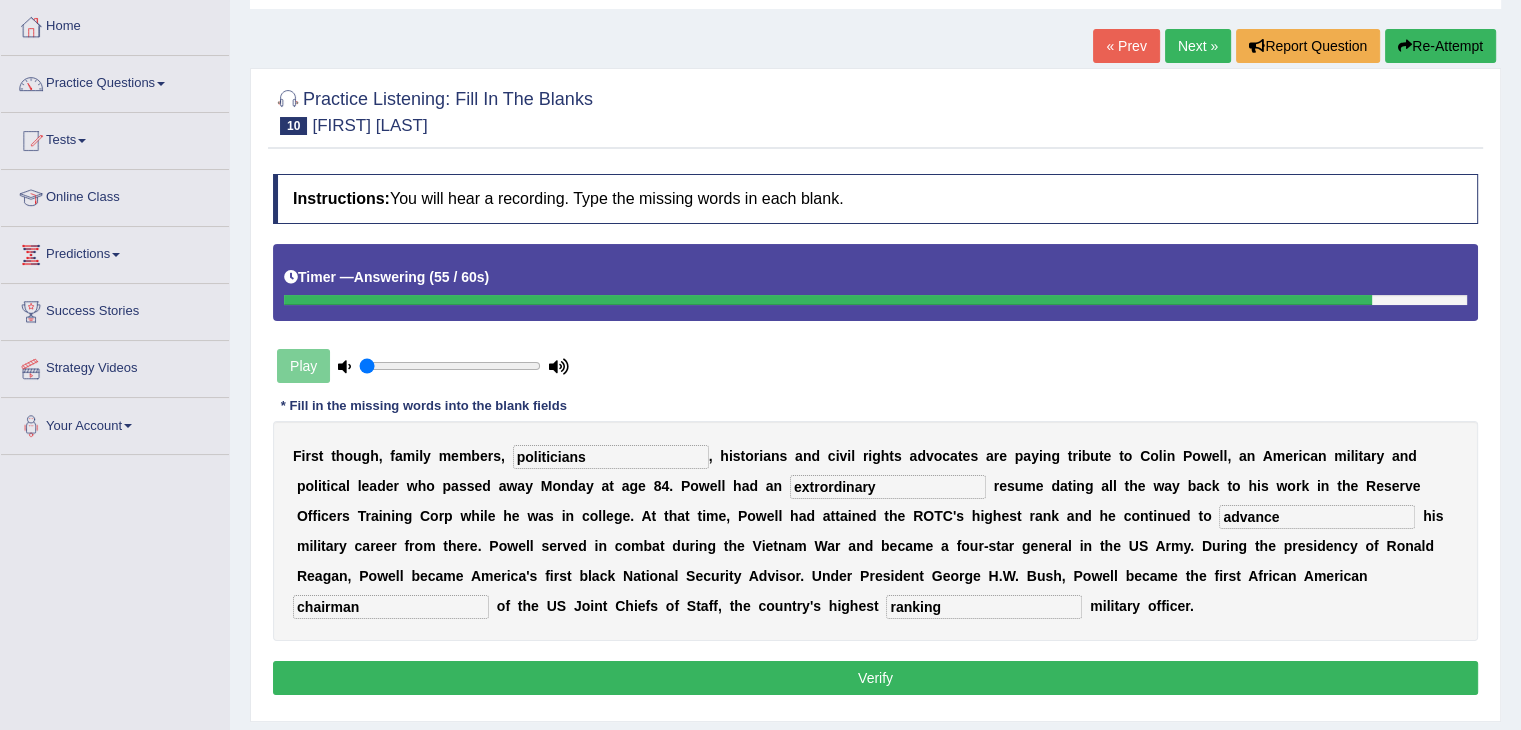 type on "chairman" 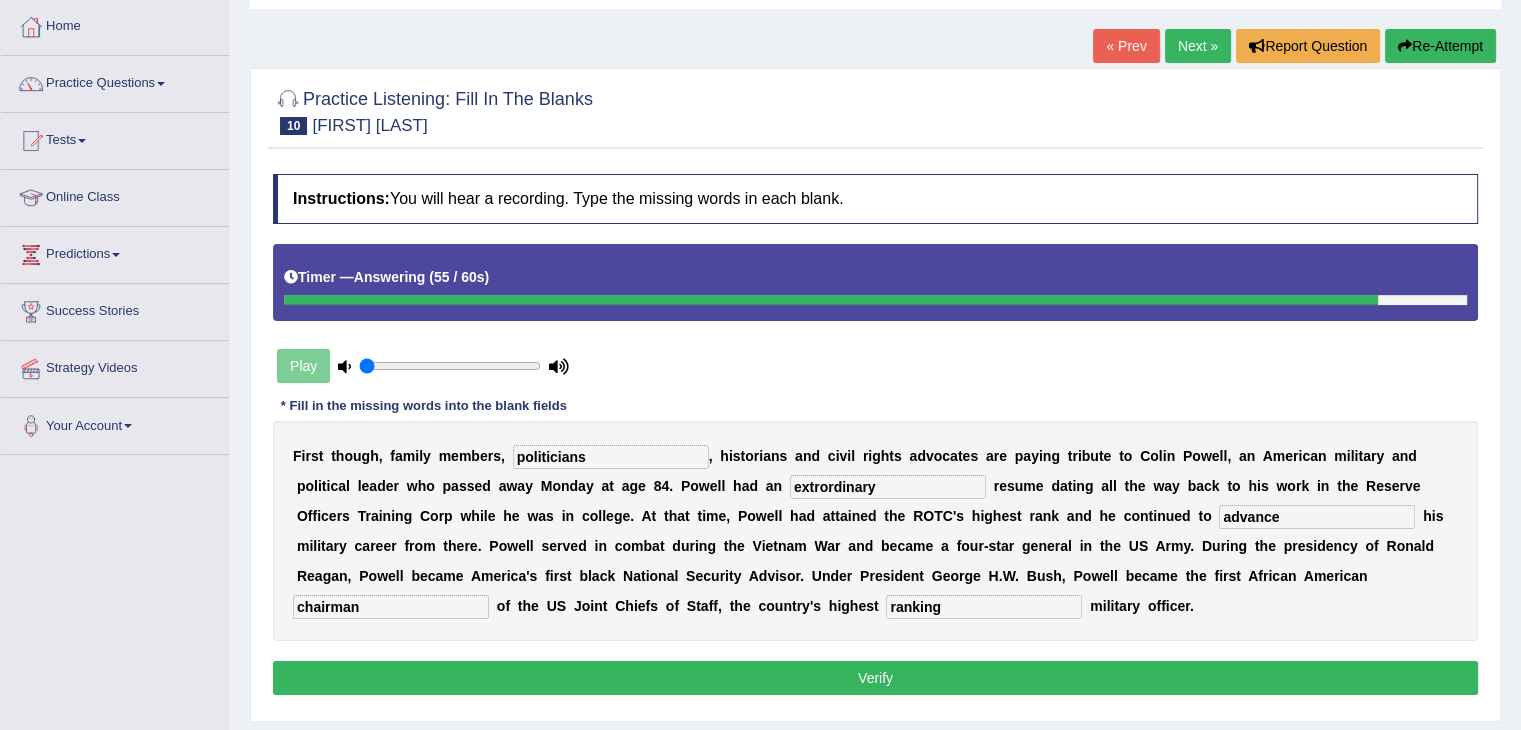 click on "Verify" at bounding box center [875, 678] 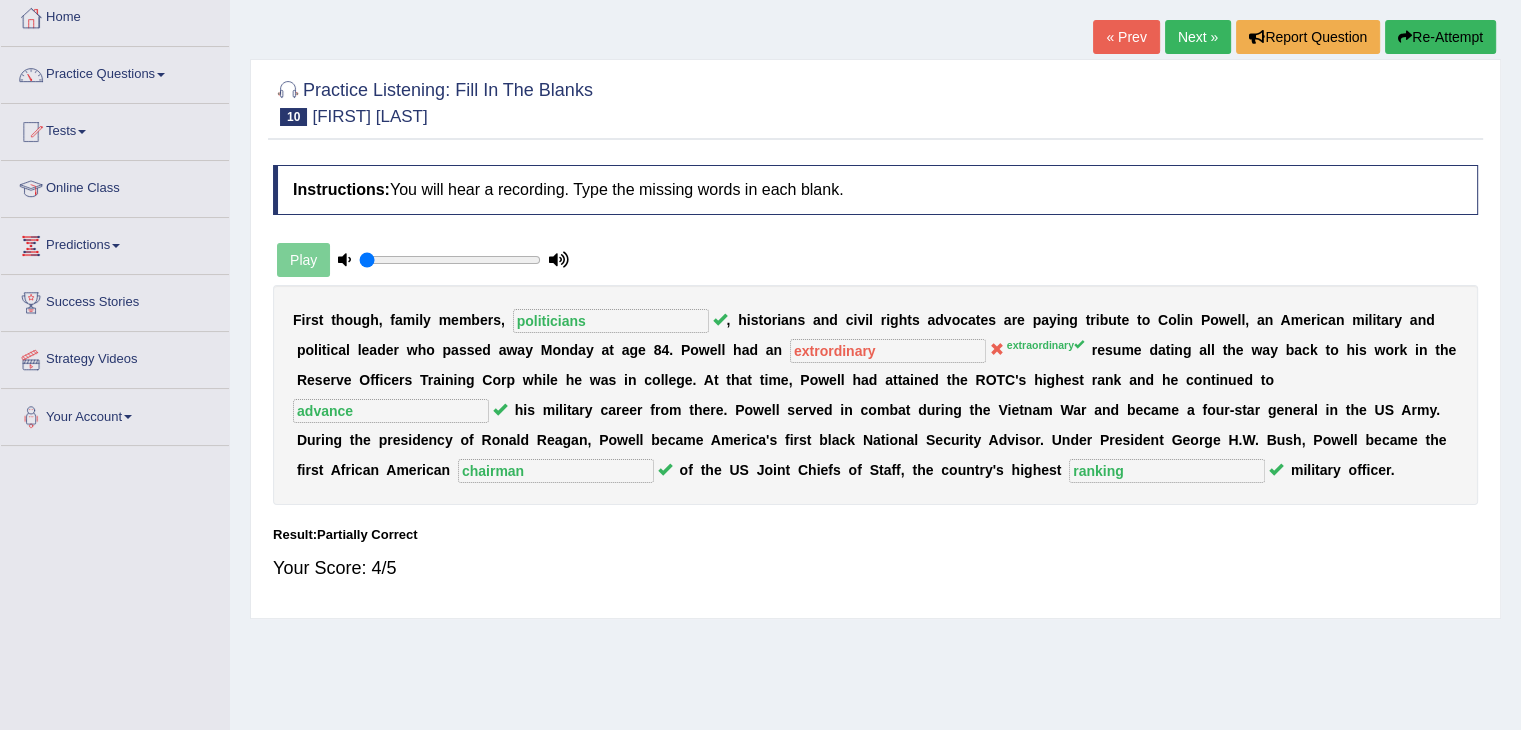 scroll, scrollTop: 20, scrollLeft: 0, axis: vertical 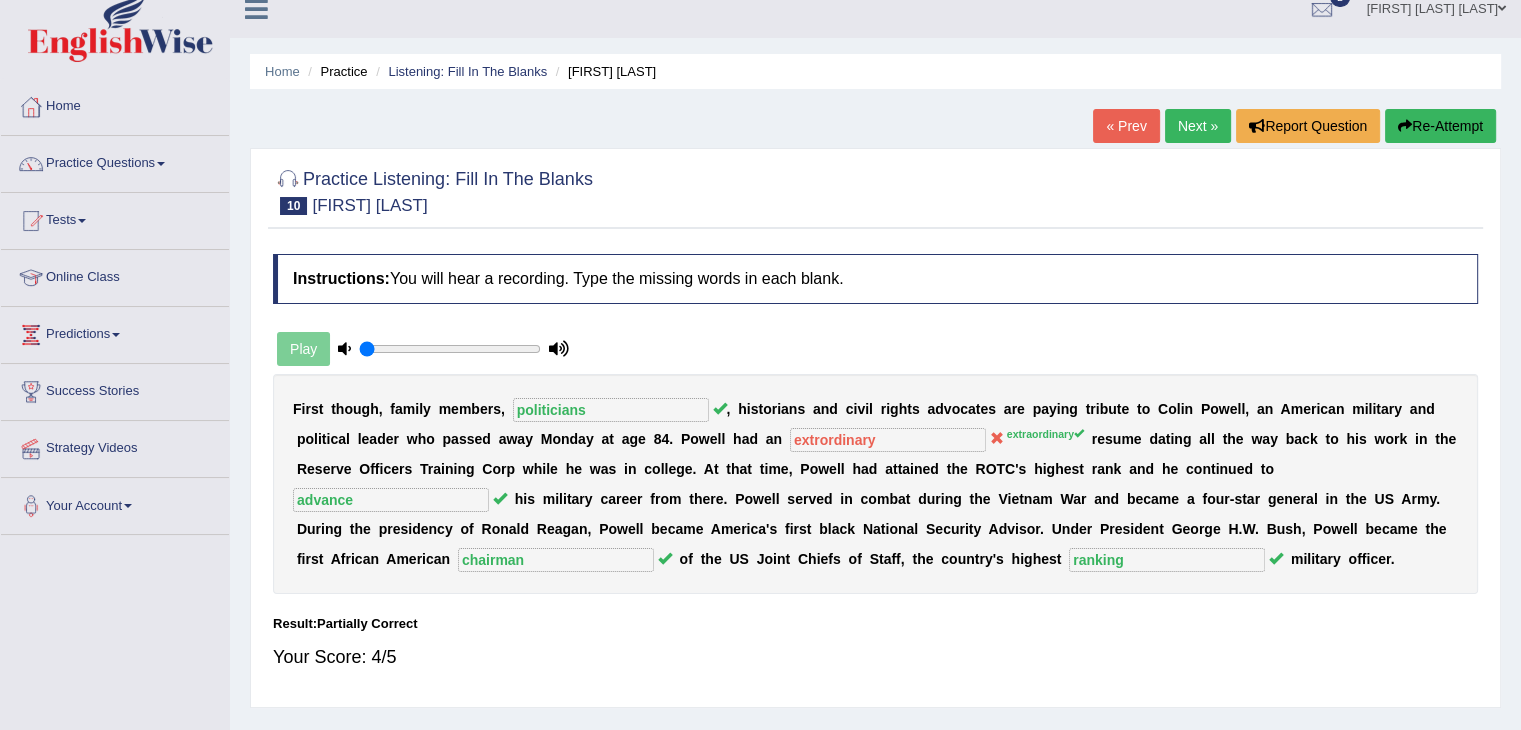 click on "Next »" at bounding box center [1198, 126] 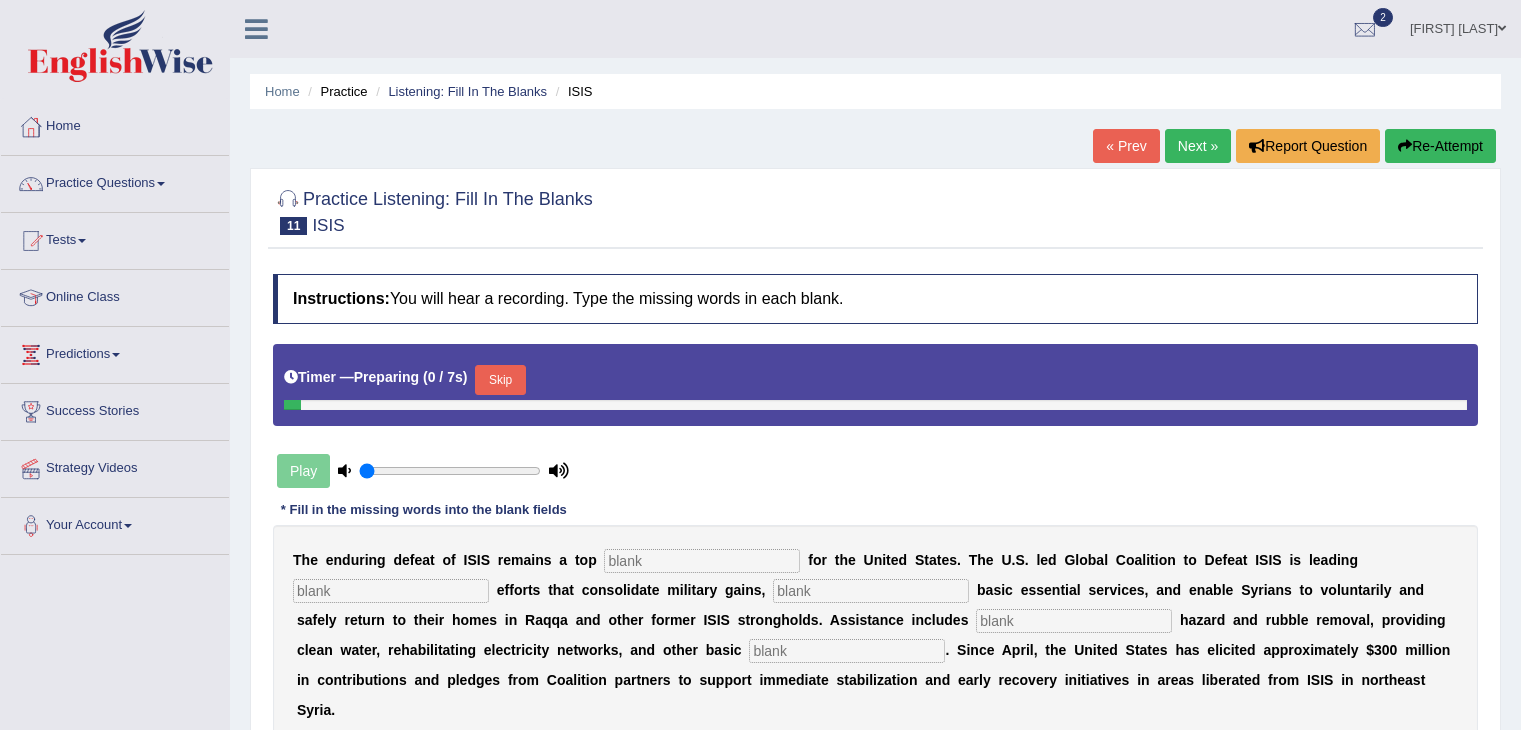 scroll, scrollTop: 0, scrollLeft: 0, axis: both 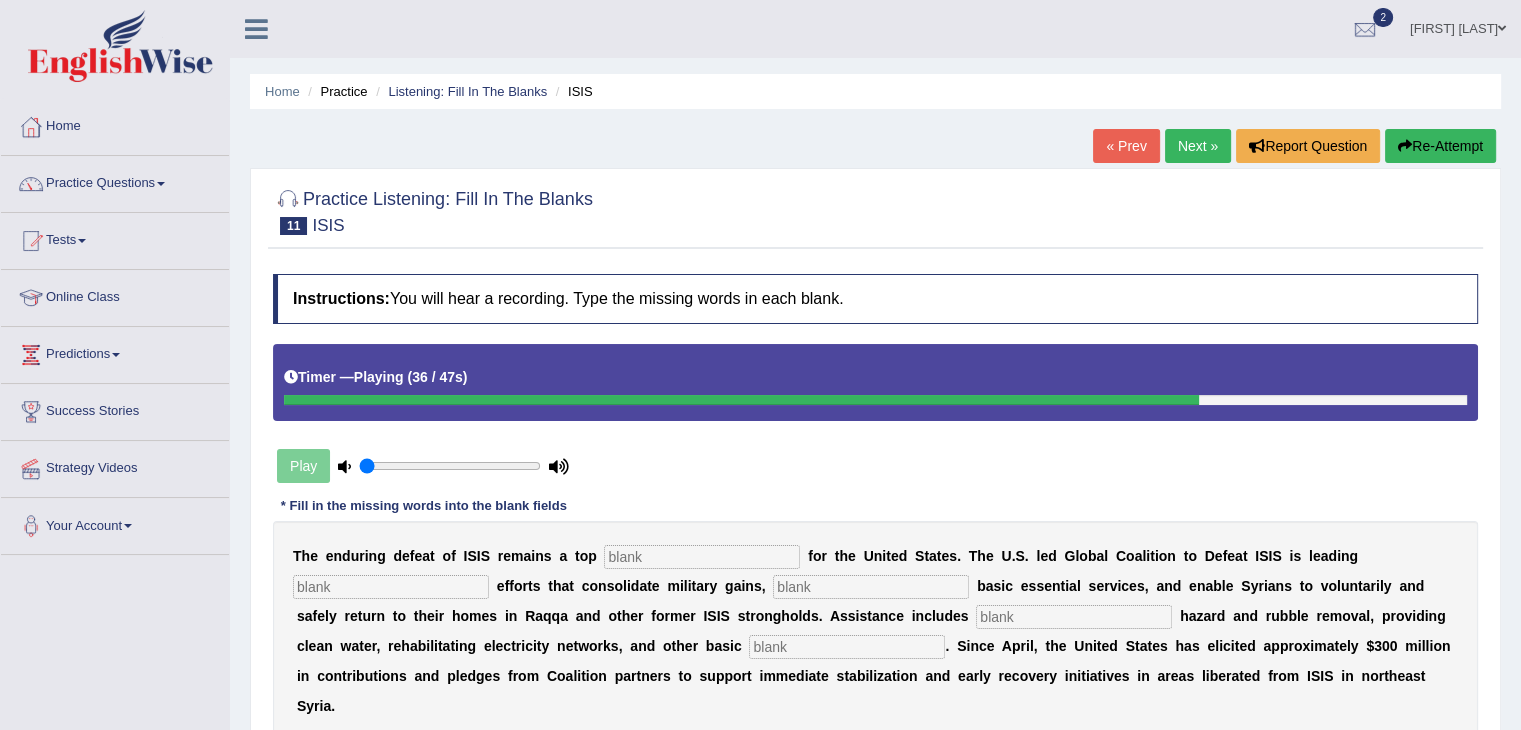 drag, startPoint x: 686, startPoint y: 573, endPoint x: 692, endPoint y: 561, distance: 13.416408 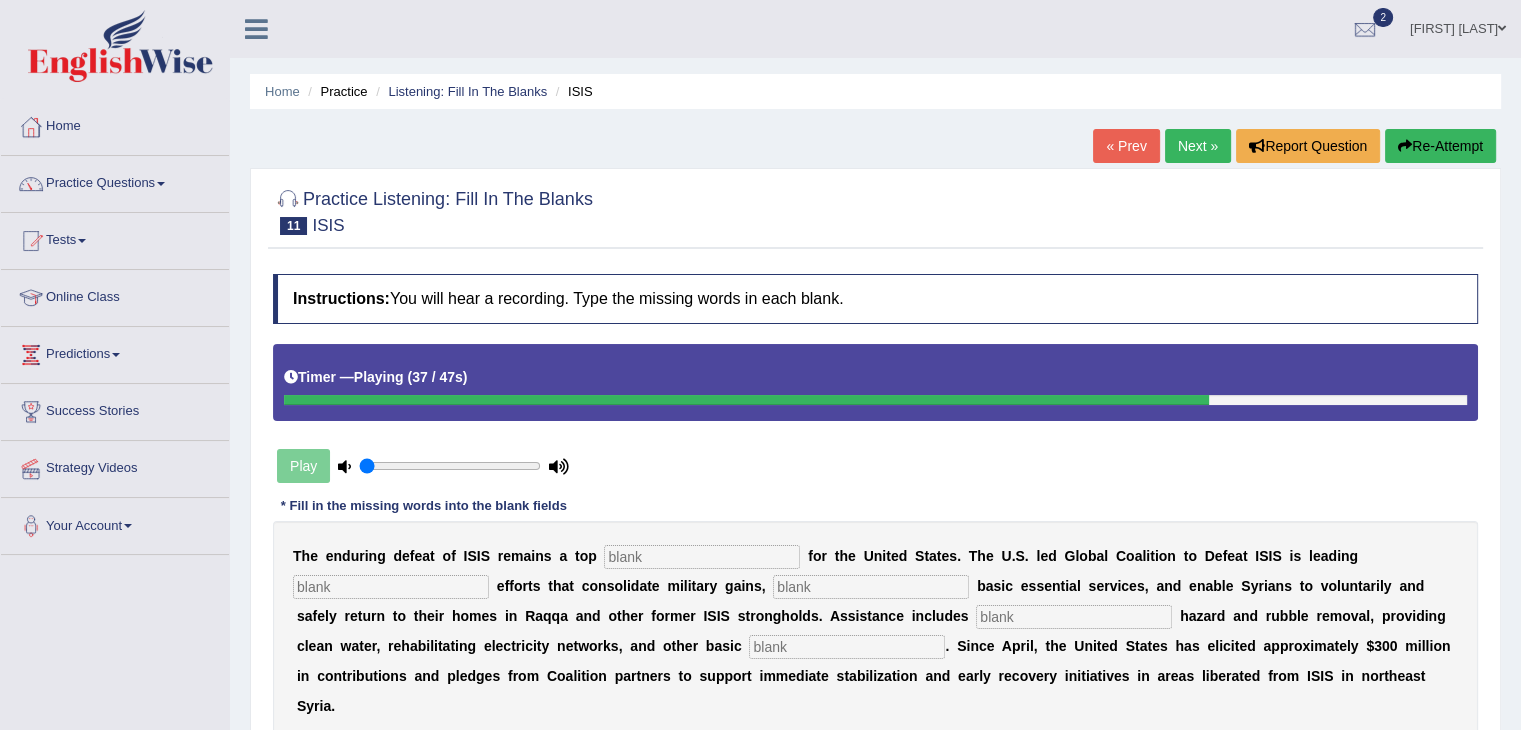 click at bounding box center (702, 557) 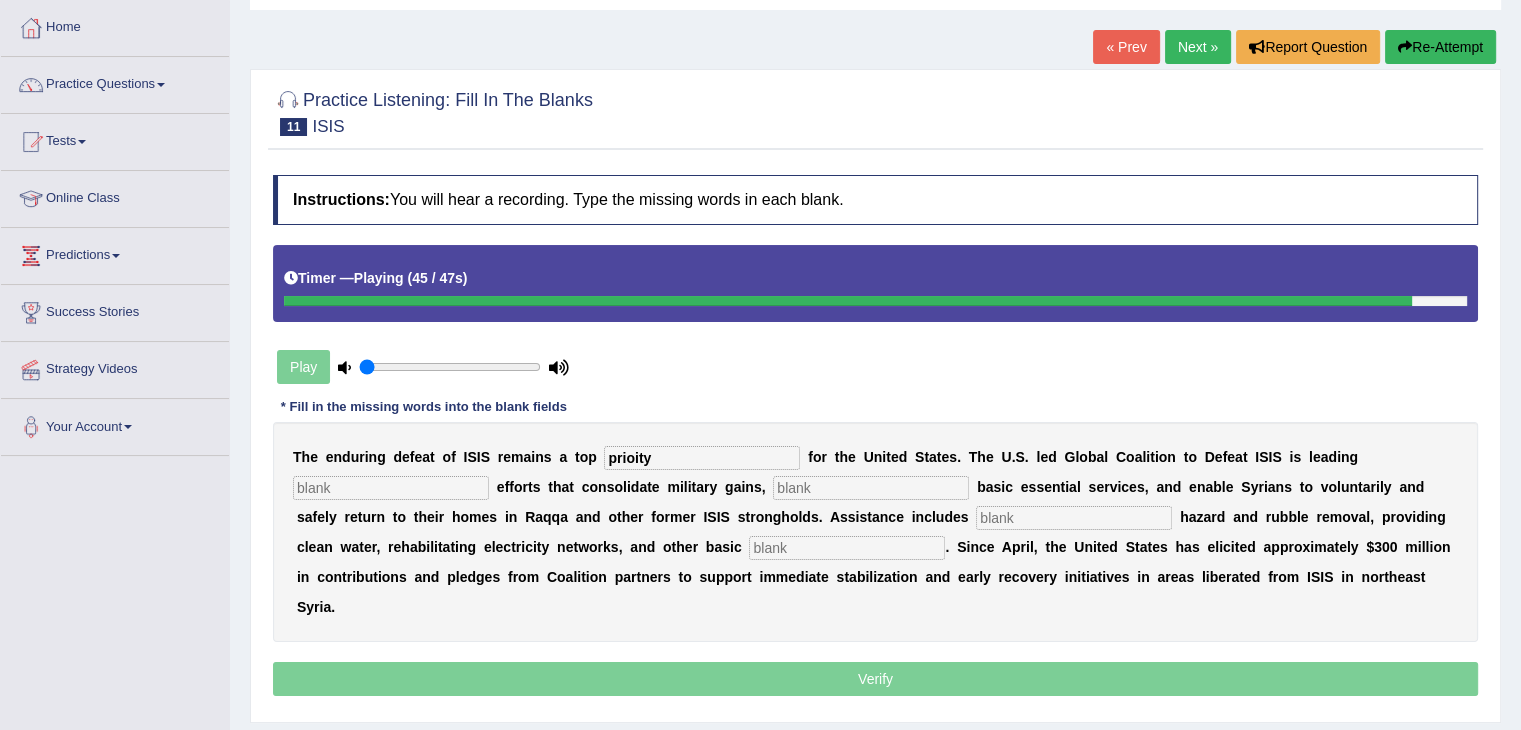 scroll, scrollTop: 100, scrollLeft: 0, axis: vertical 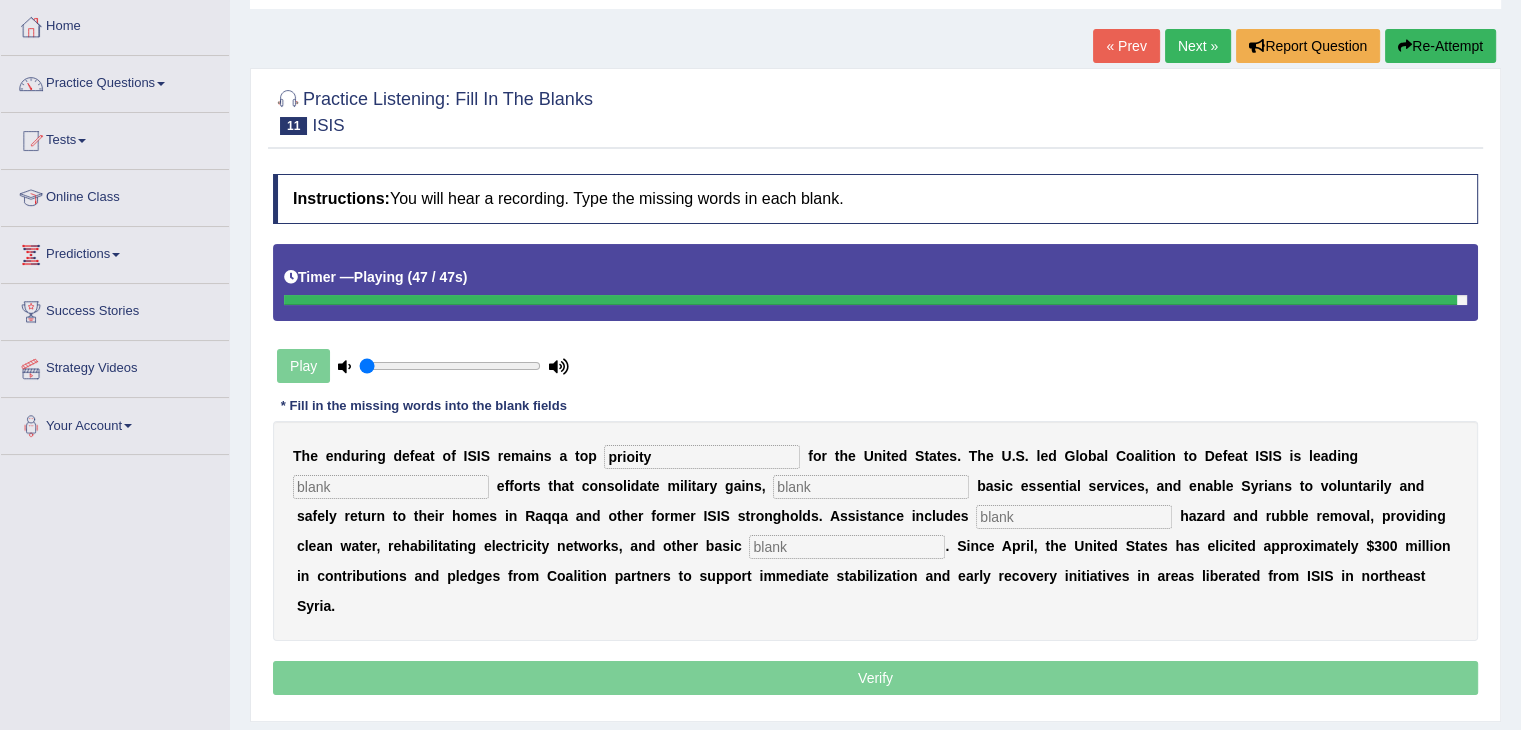 drag, startPoint x: 665, startPoint y: 449, endPoint x: 617, endPoint y: 455, distance: 48.373547 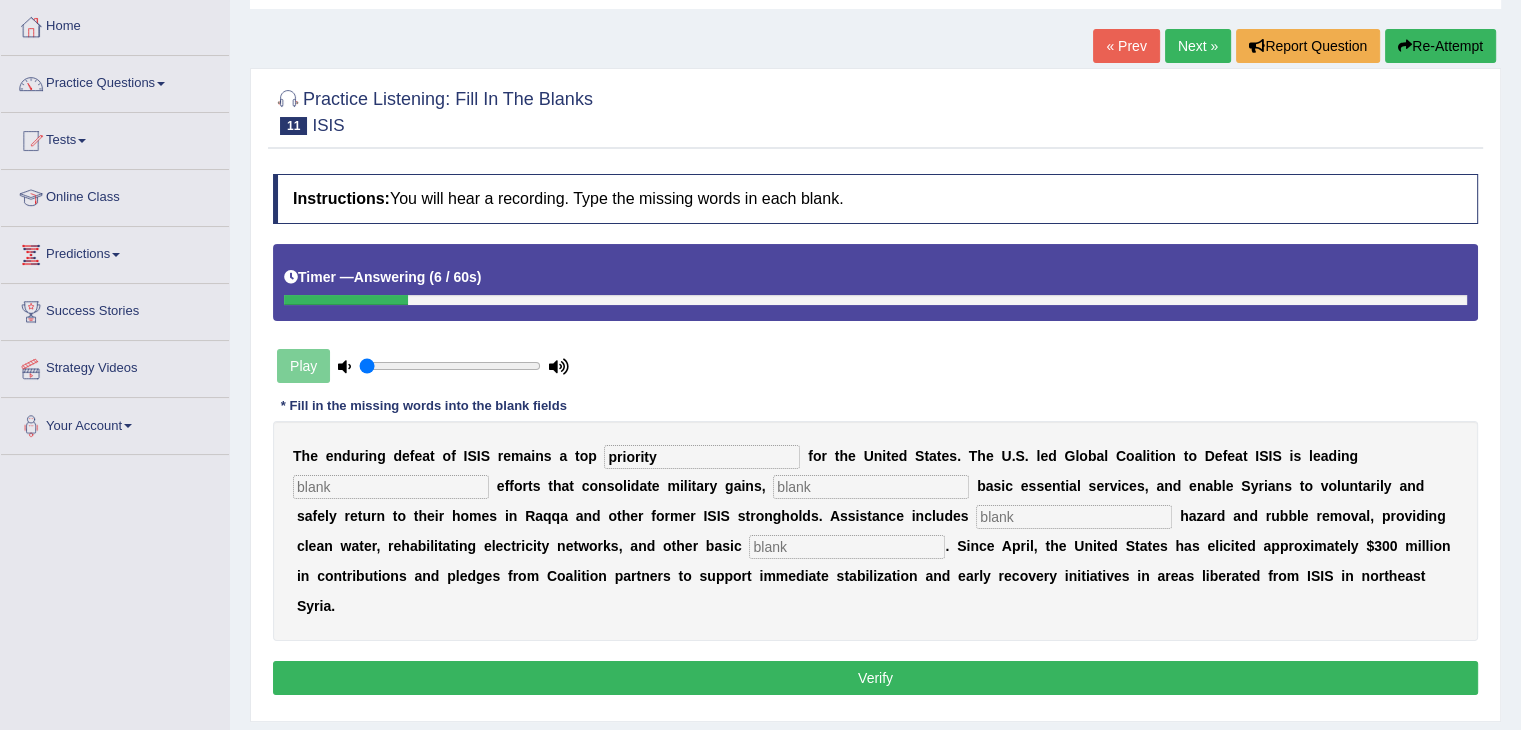 type on "priority" 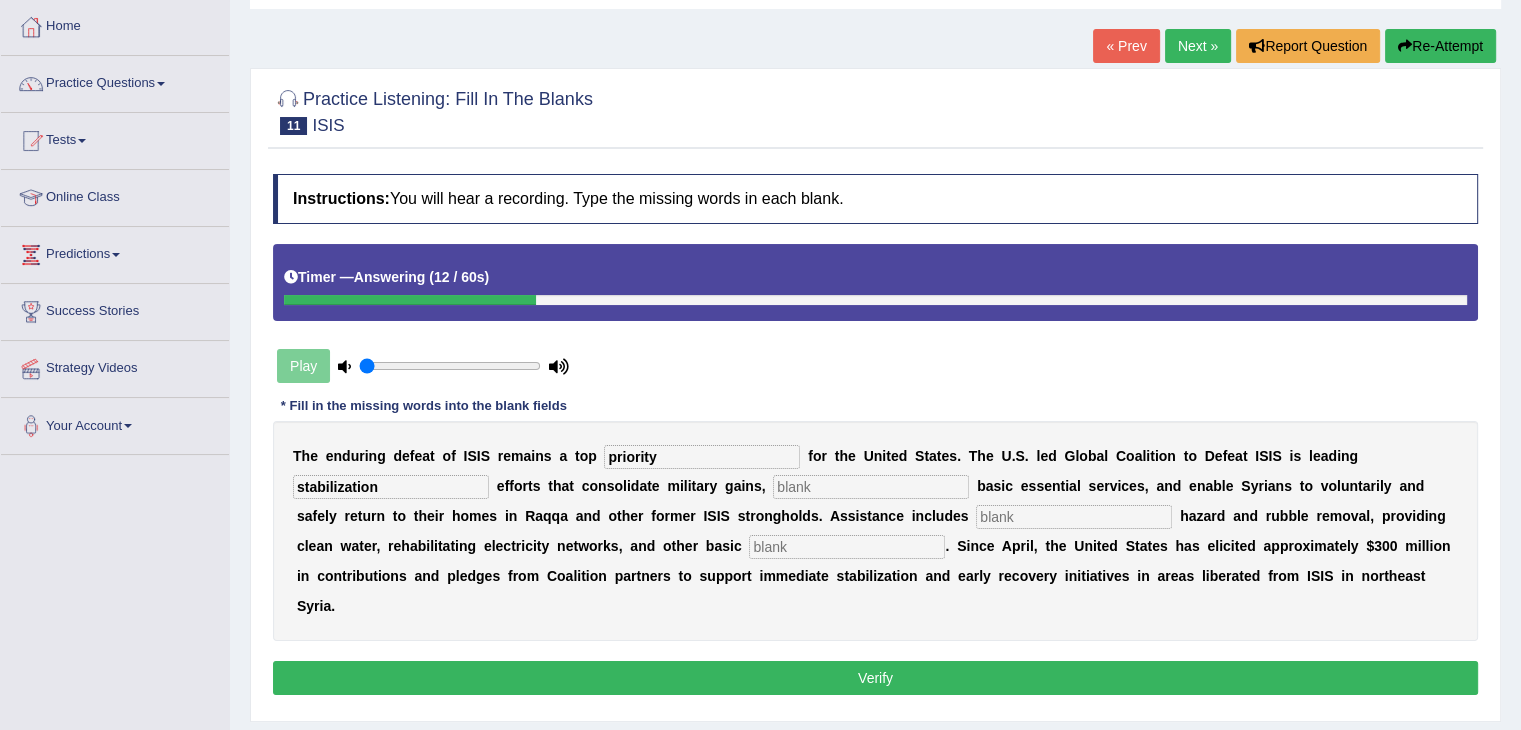 type on "stabilization" 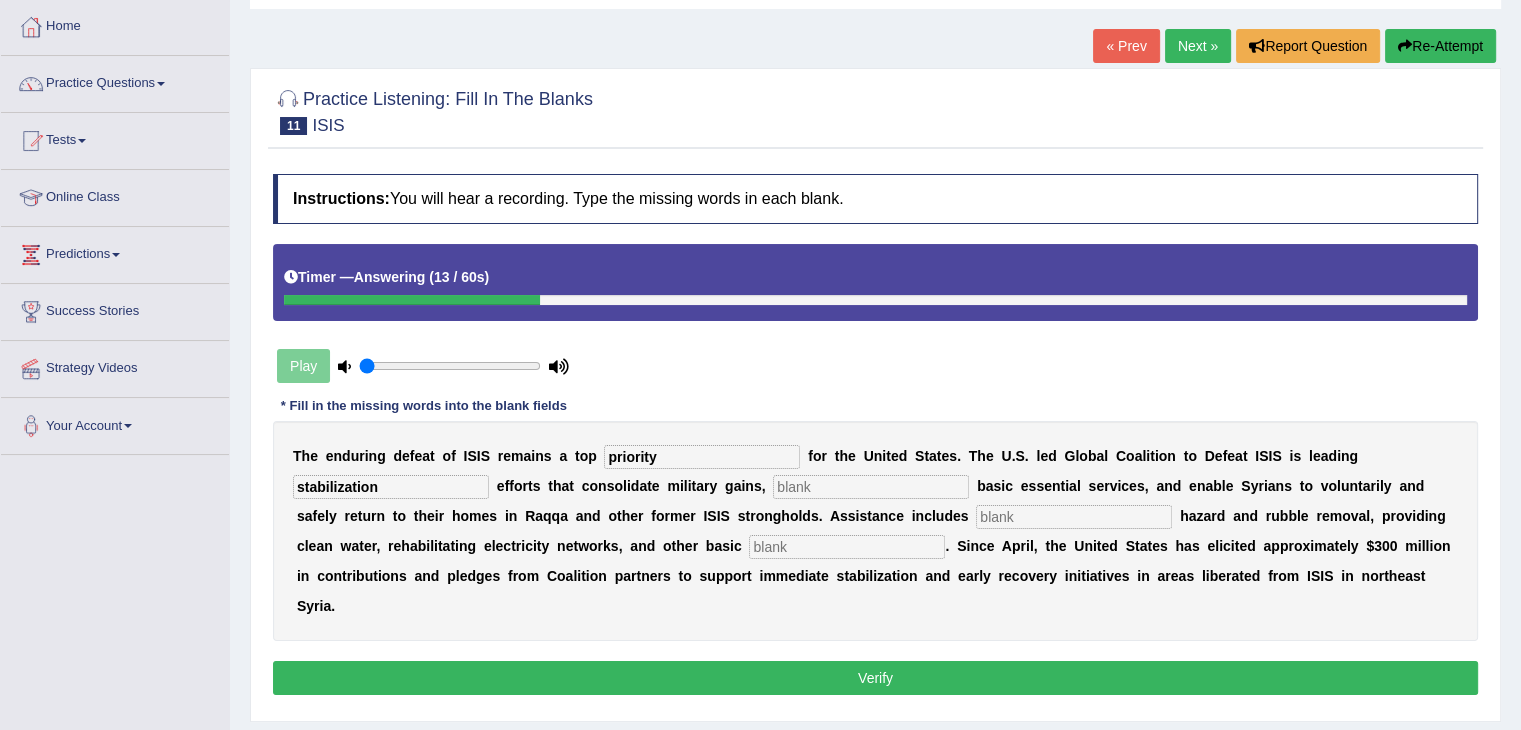 click at bounding box center [871, 487] 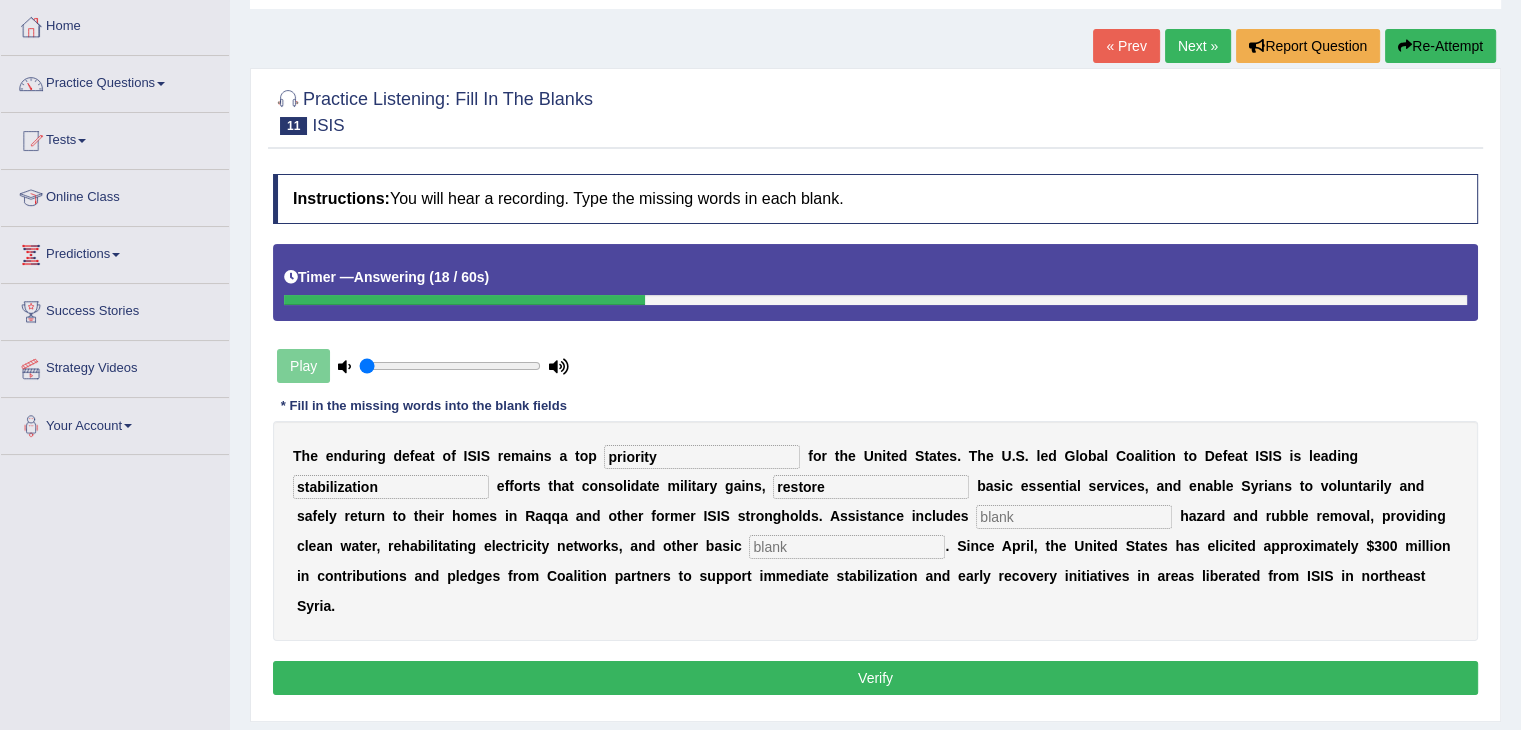 type on "restore" 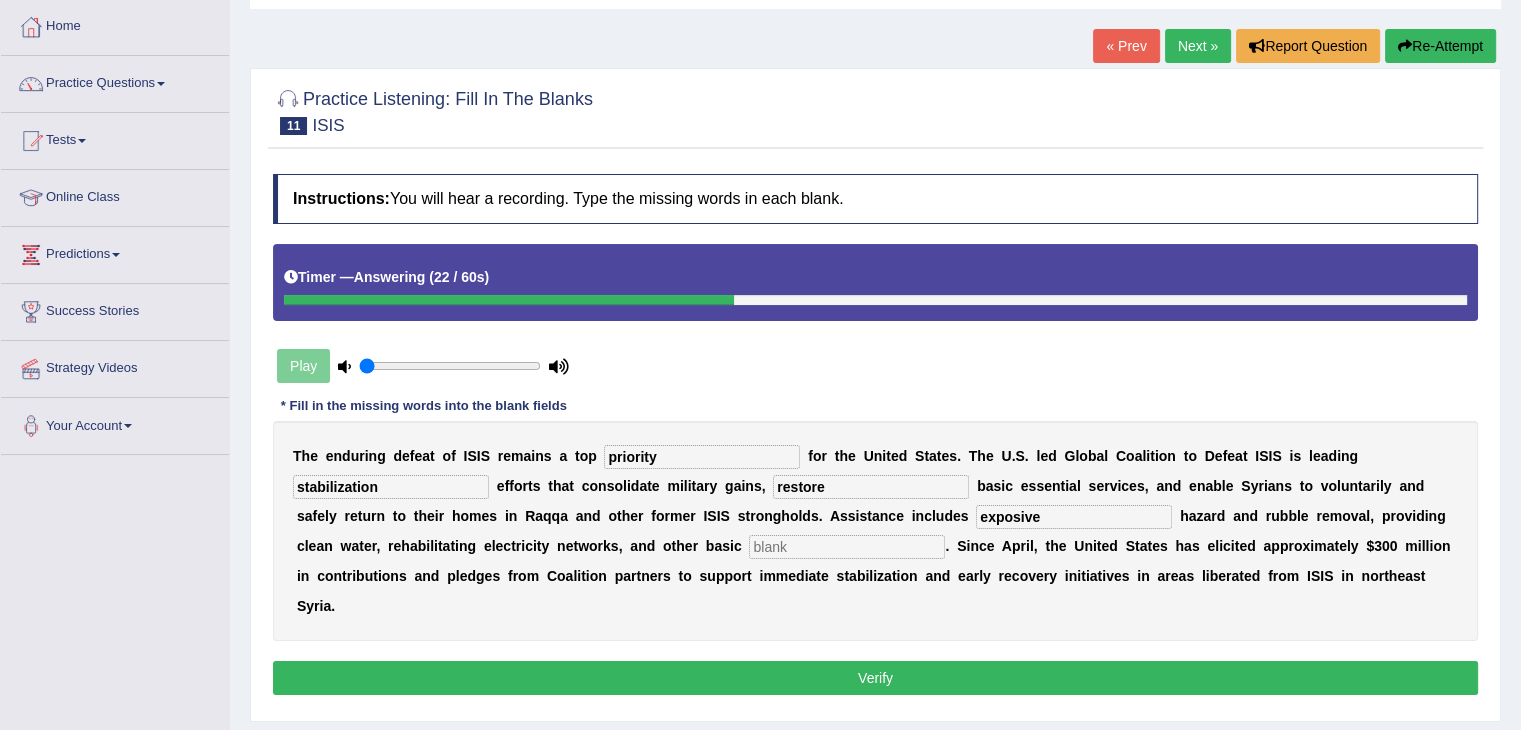 type on "exposive" 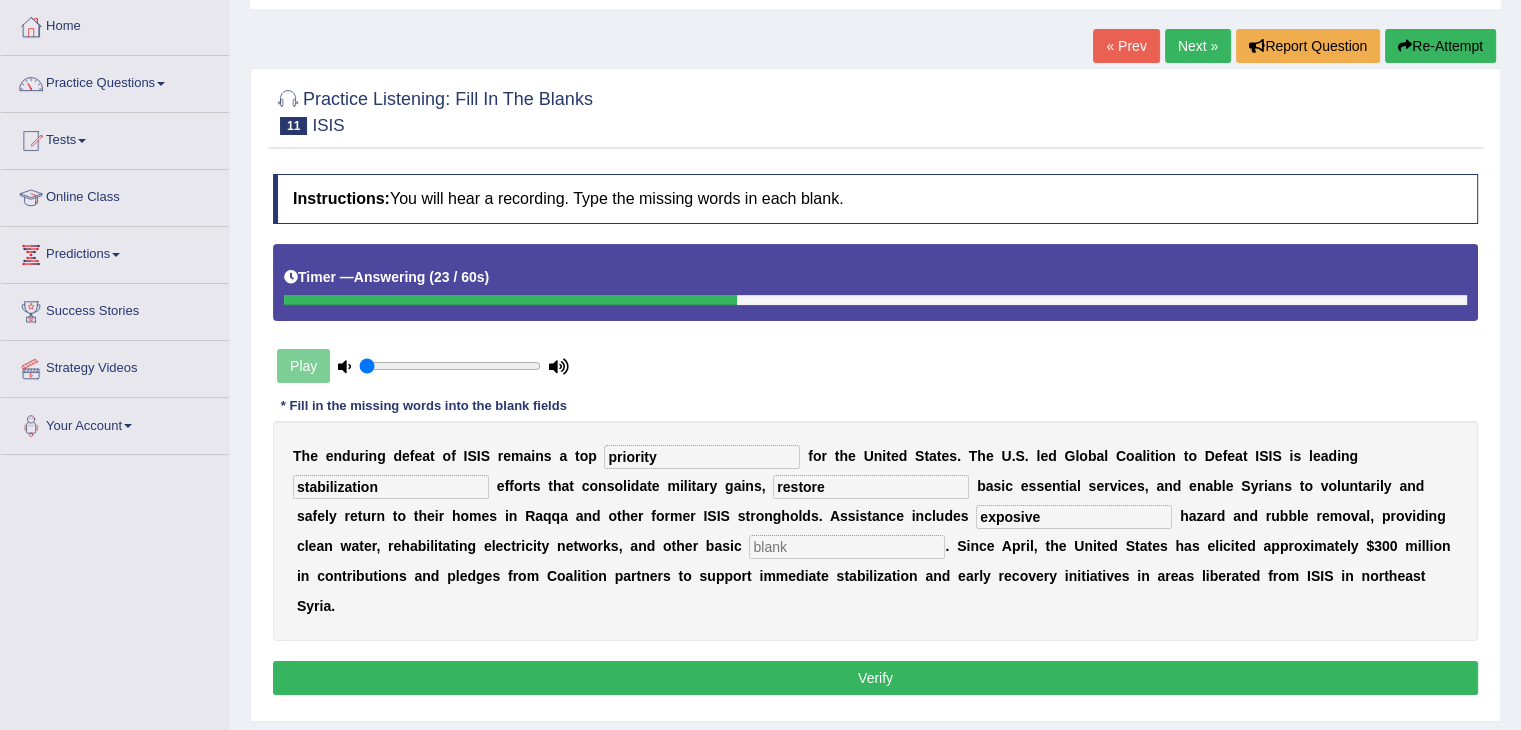 click on "T h e    e n d u r i n g    d e f e a t    o f    I S I S    r e m a i n s    a    t o p    priority    f o r    t h e    U n i t e d    S t a t e s .    T h e    U . S .    l e d    G l o b a l    C o a l i t i o n    t o    D e f e a t    I S I S    i s    l e a d i n g    stabilization    e f f o r t s    t h a t    c o n s o l i d a t e    m i l i t a r y    g a i n s ,    restore    b a s i c    e s s e n t i a l    s e r v i c e s ,    a n d    e n a b l e    S y r i a n s    t o    v o l u n t a r i l y    a n d    s a f e l y    r e t u r n    t o    t h e i r    h o m e s    i n    R a q q a    a n d    o t h e r    f o r m e r    I S I S    s t r o n g h o l d s .    A s s i s t a n c e    i n c l u d e s    exposive    h a z a r d    a n d    r u b b l e    r e m o v a l ,    p r o v i d i n g    c l e a n    w a t e r ,    r e h a b i l i t a t i n g    e l e c t r i c i t y    n e t w o r k s ,    a n d    o t h e r    b a s i c ." at bounding box center [875, 531] 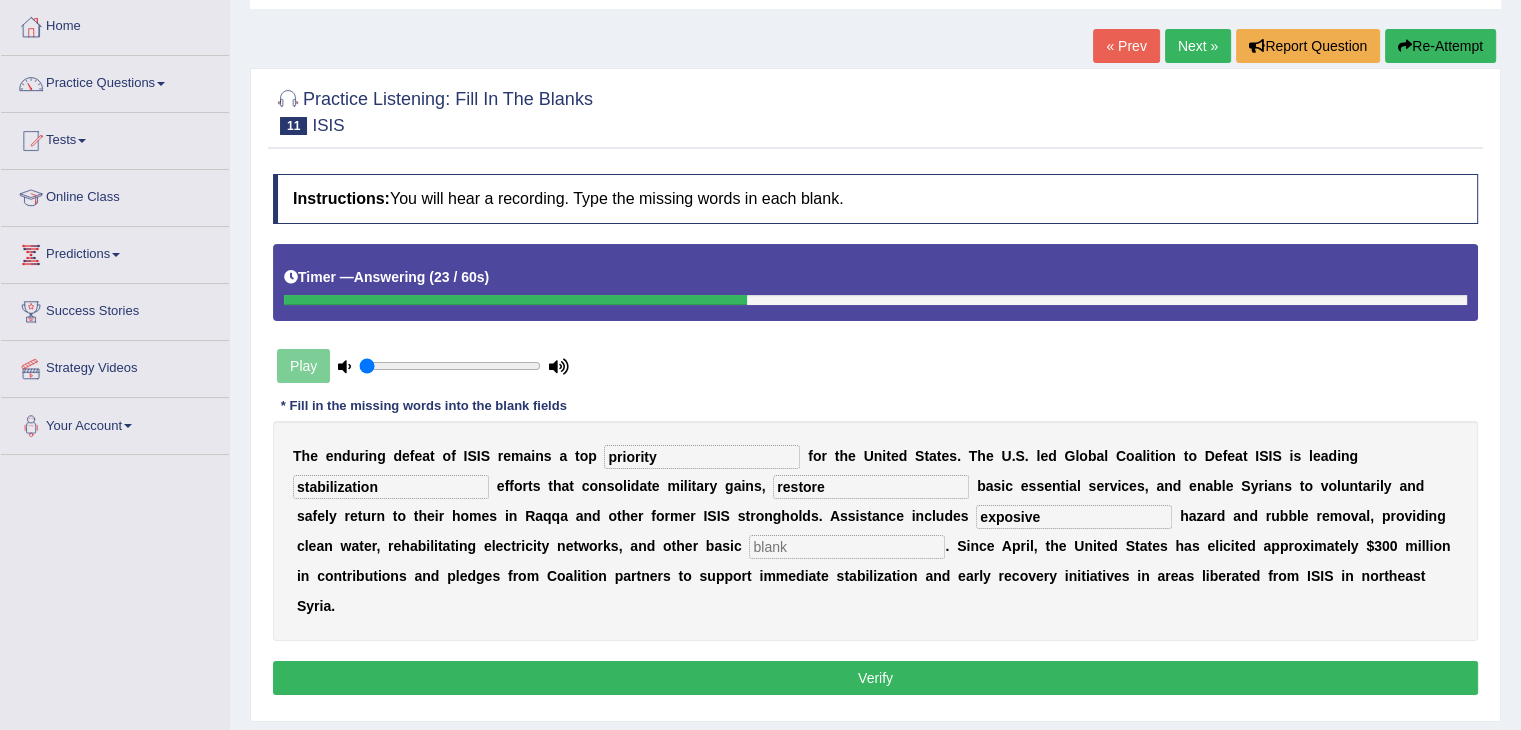 click at bounding box center (847, 547) 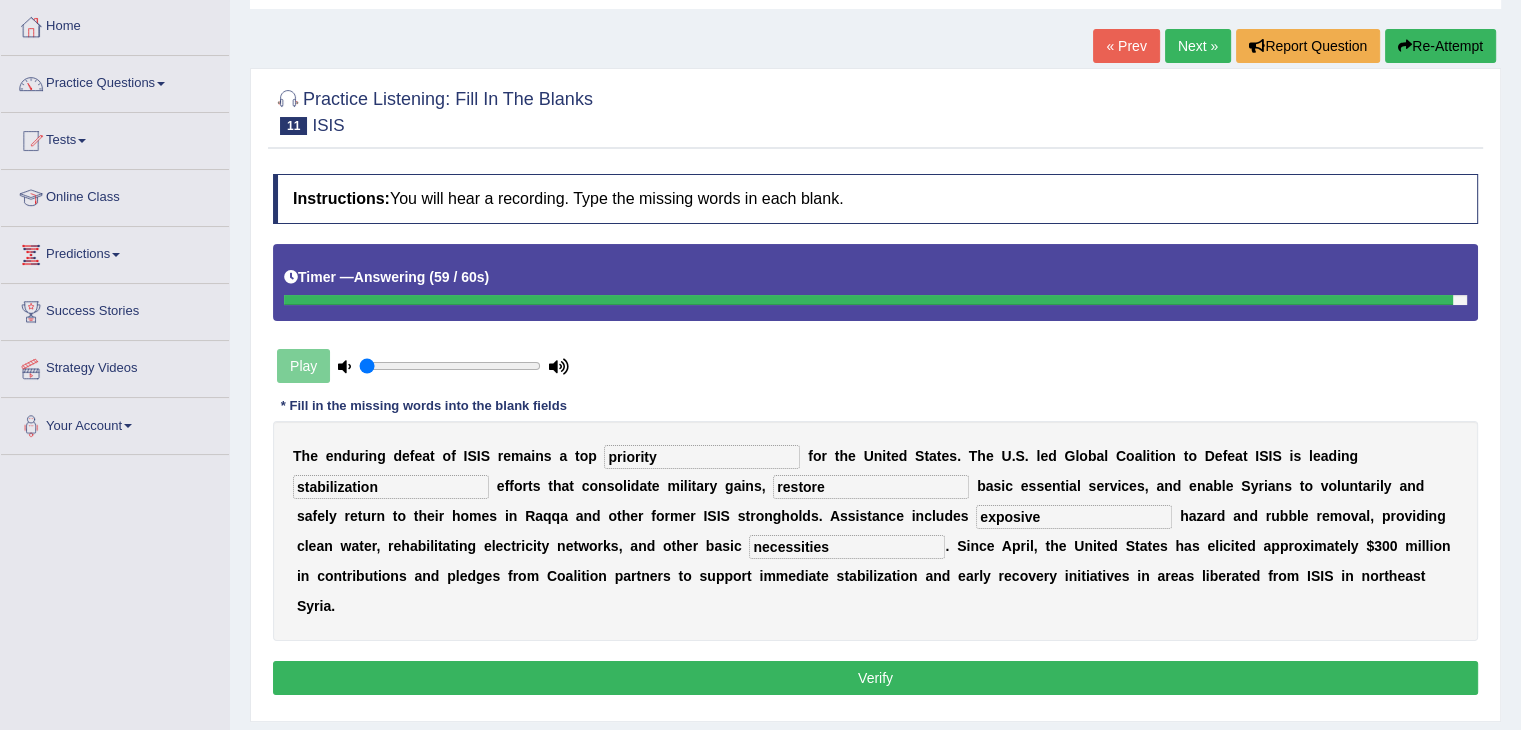 click on "necessities" at bounding box center [847, 547] 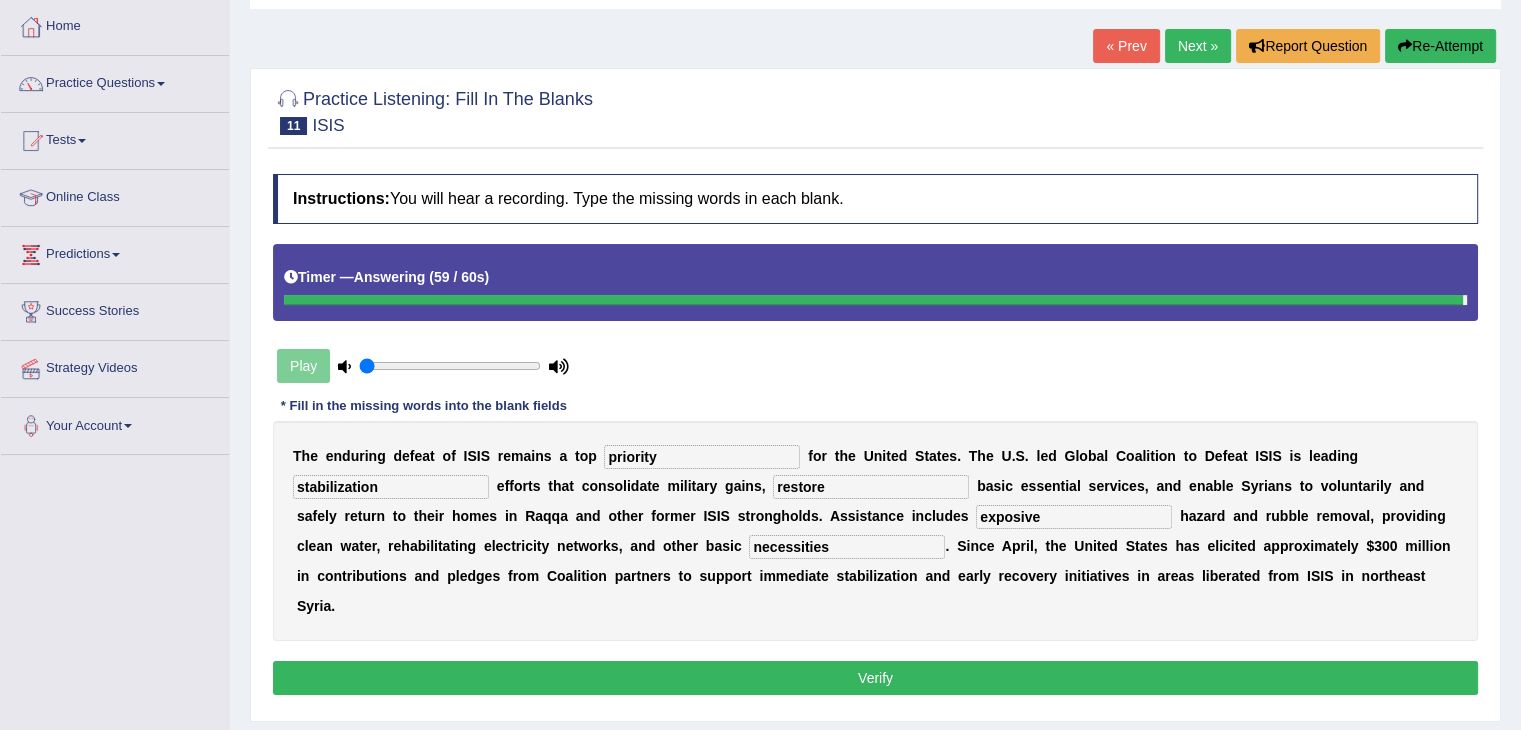 type on "necessities" 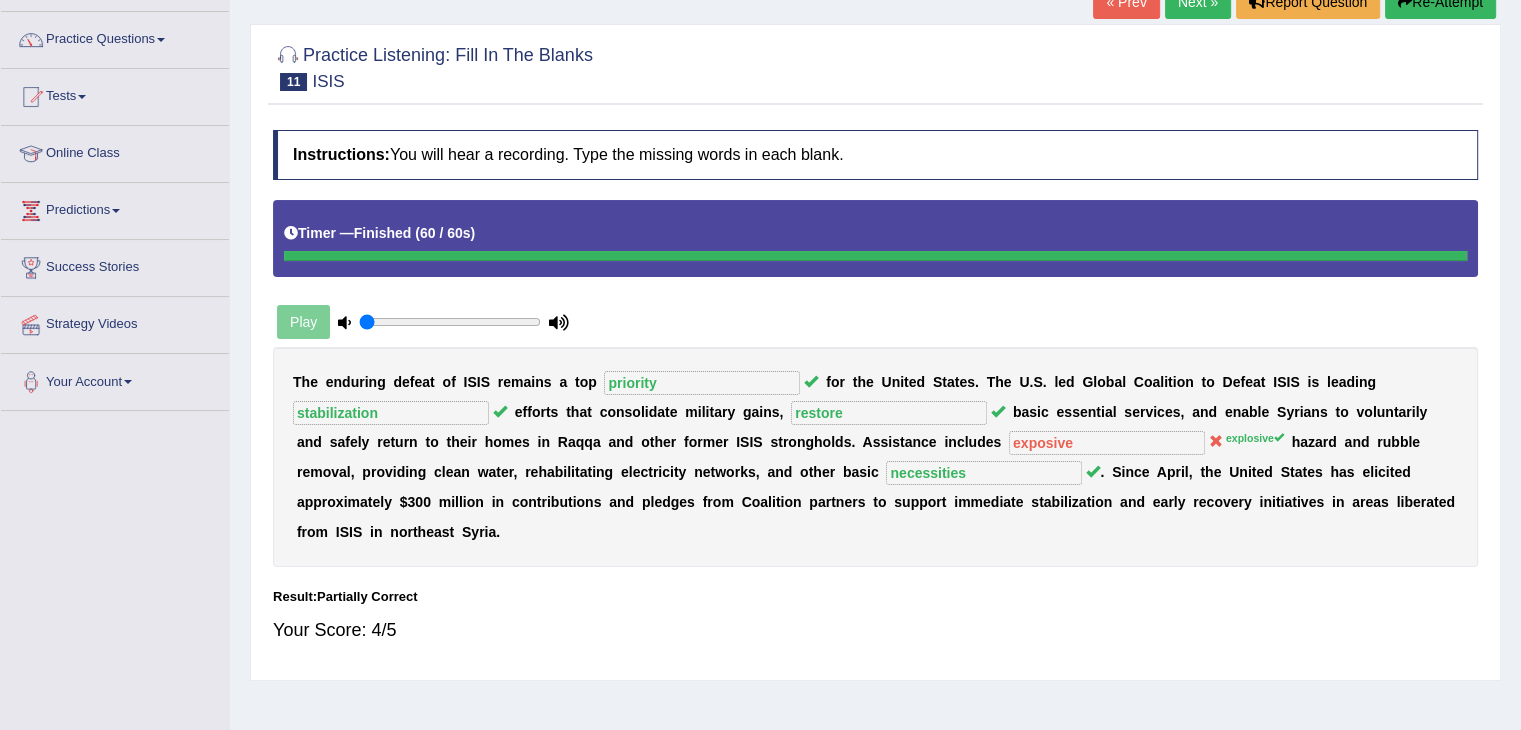 scroll, scrollTop: 120, scrollLeft: 0, axis: vertical 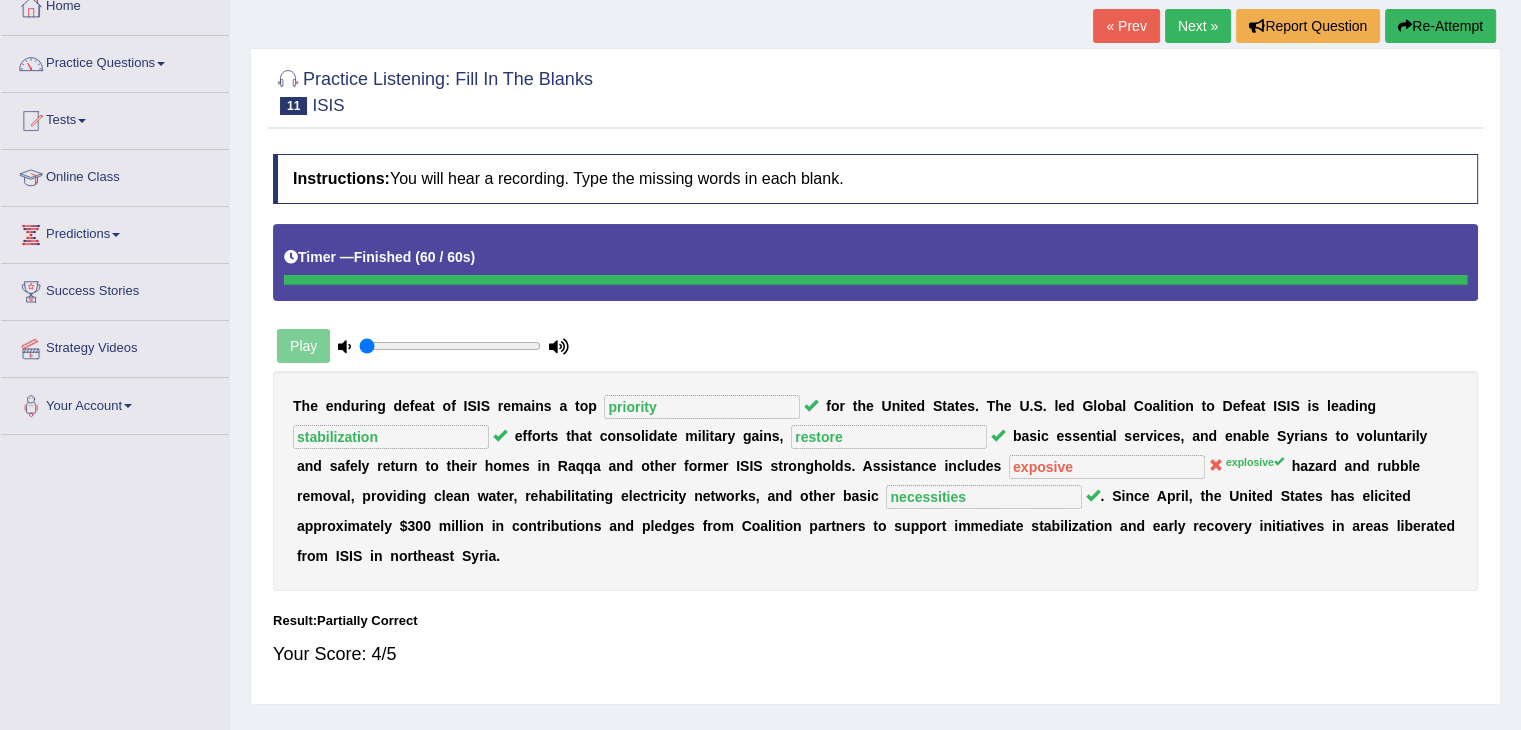 click on "Next »" at bounding box center (1198, 26) 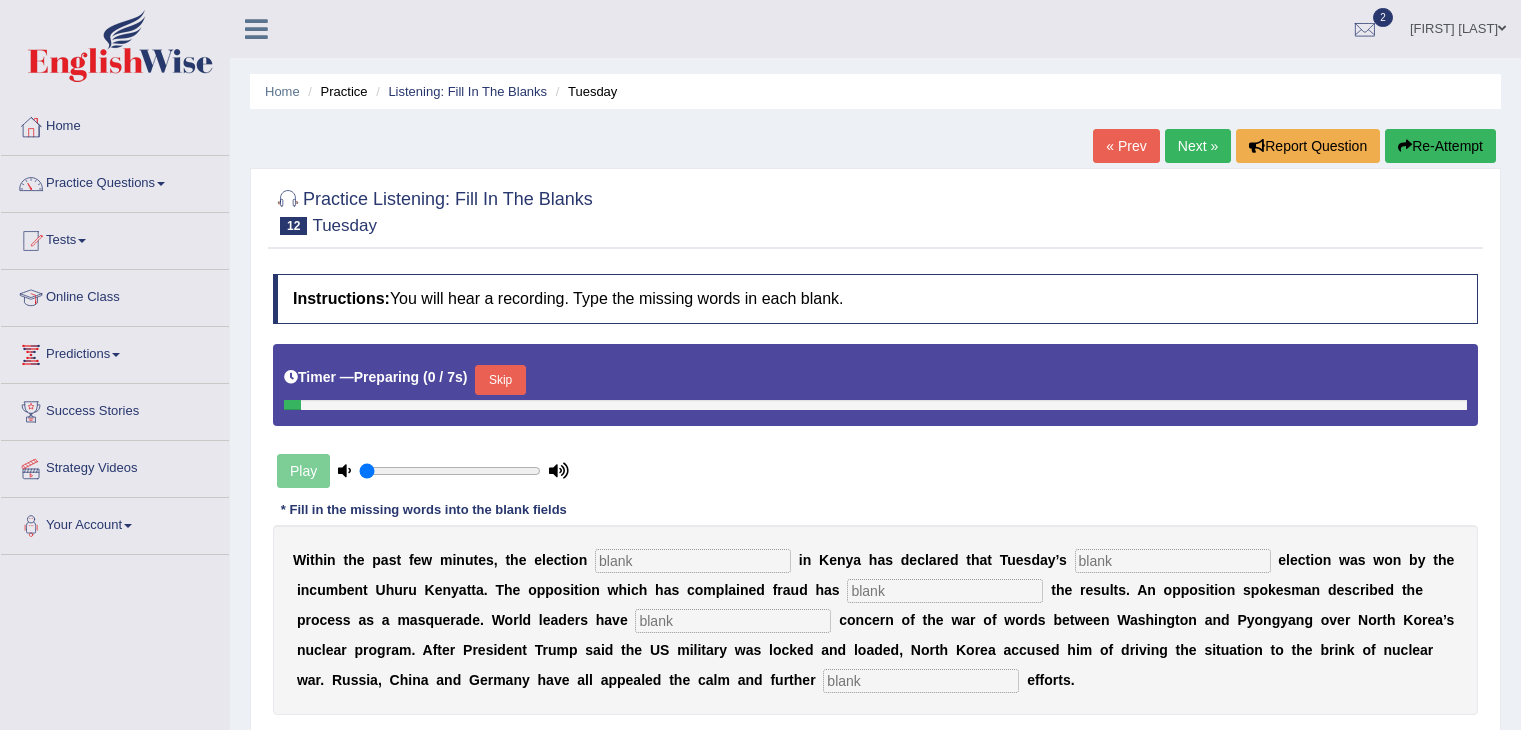 scroll, scrollTop: 0, scrollLeft: 0, axis: both 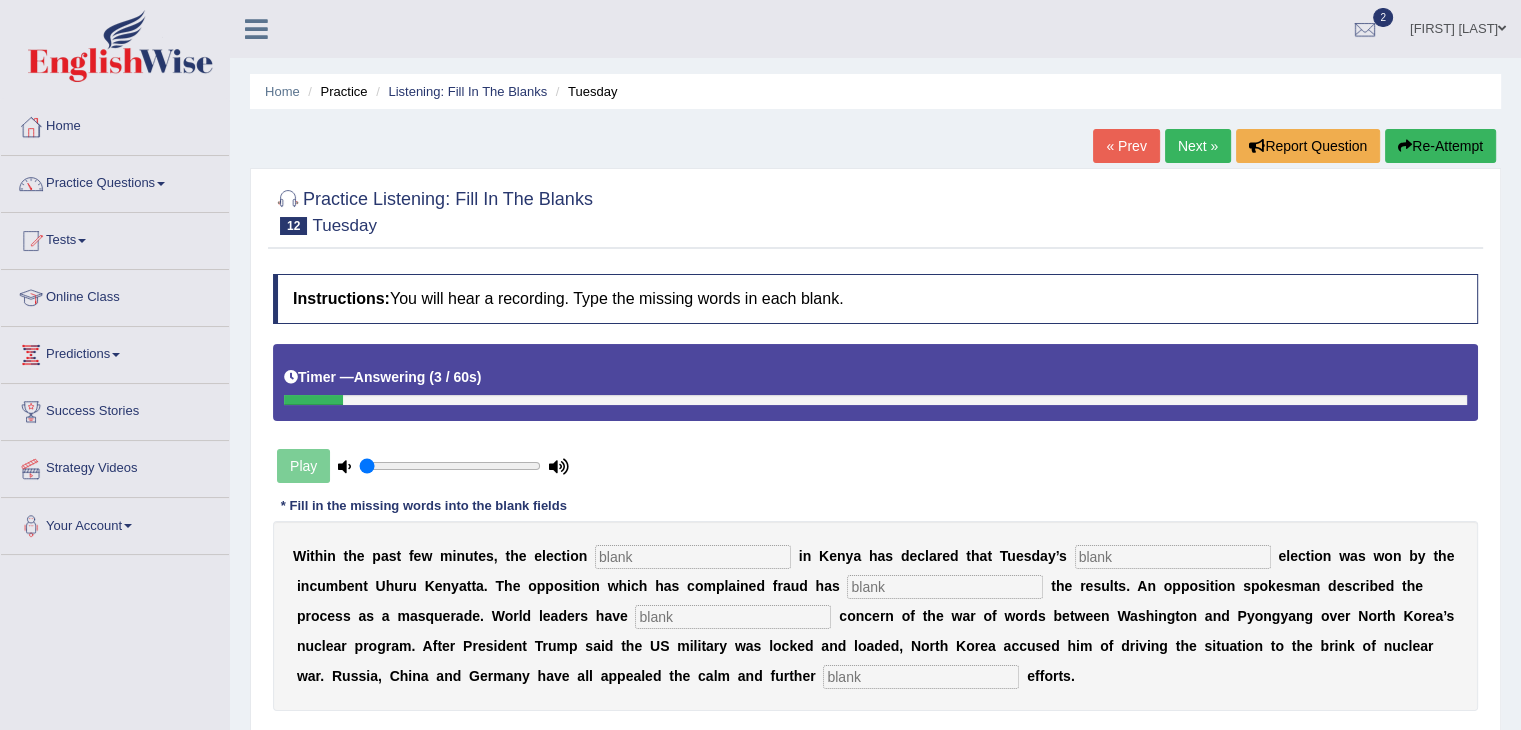 click at bounding box center (921, 677) 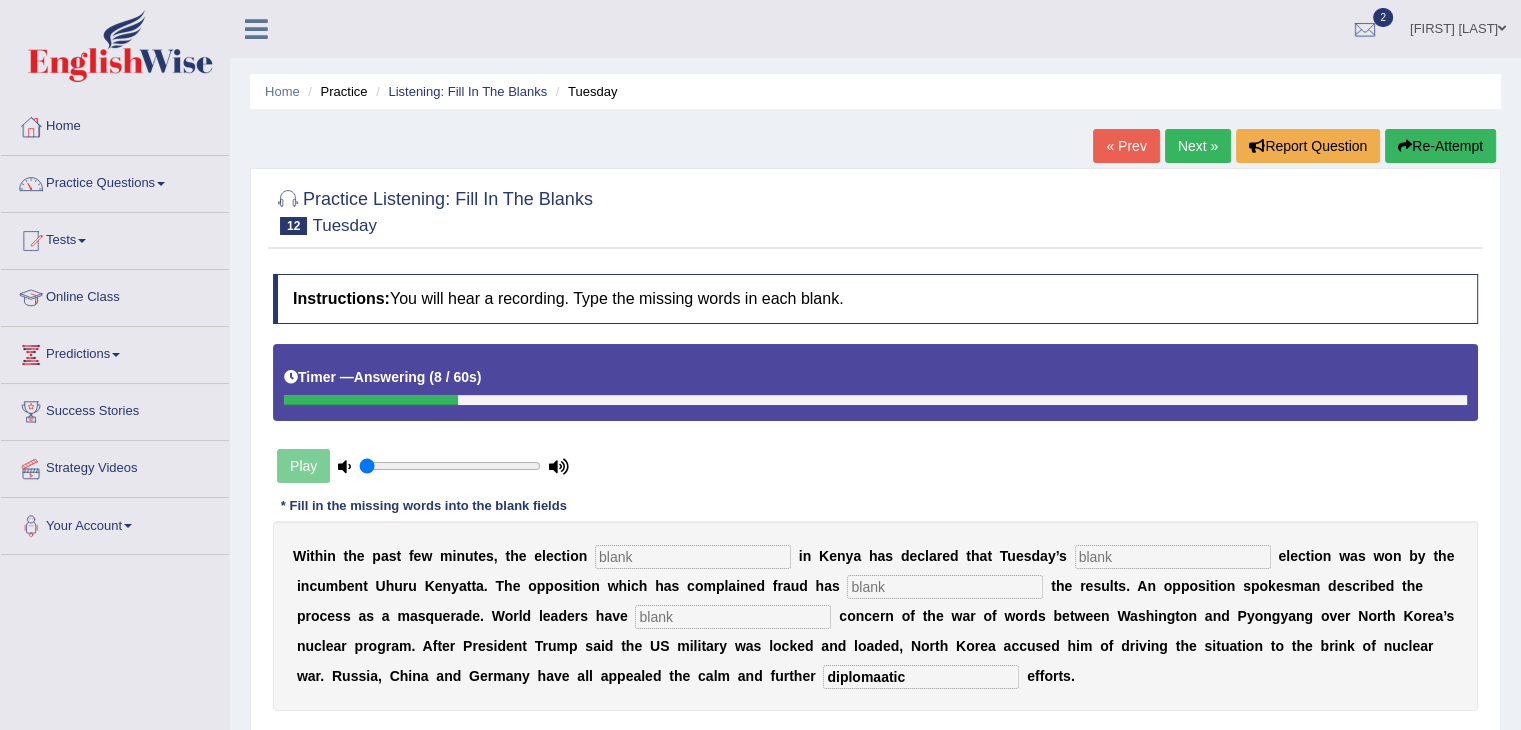 click on "diplomaatic" at bounding box center (921, 677) 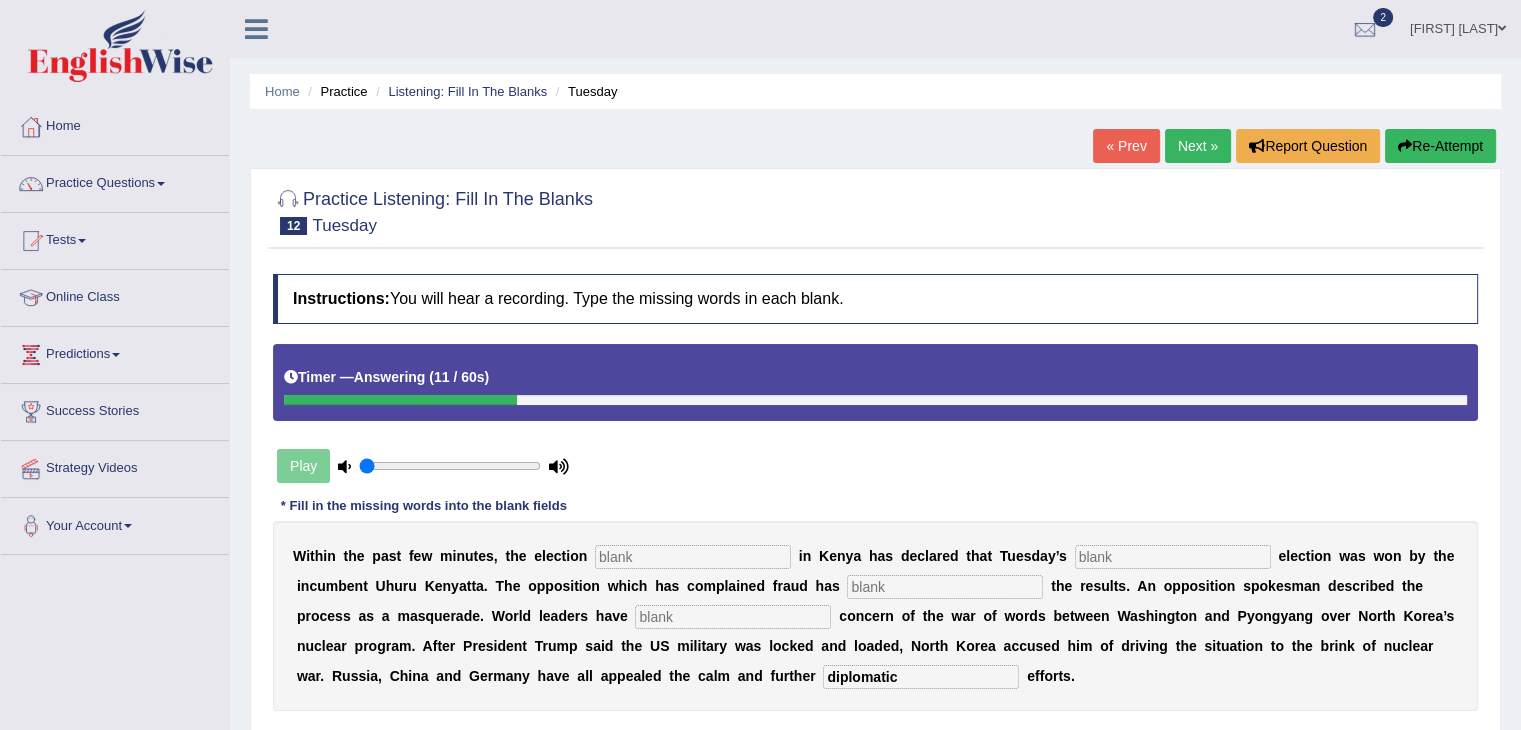 type on "diplomatic" 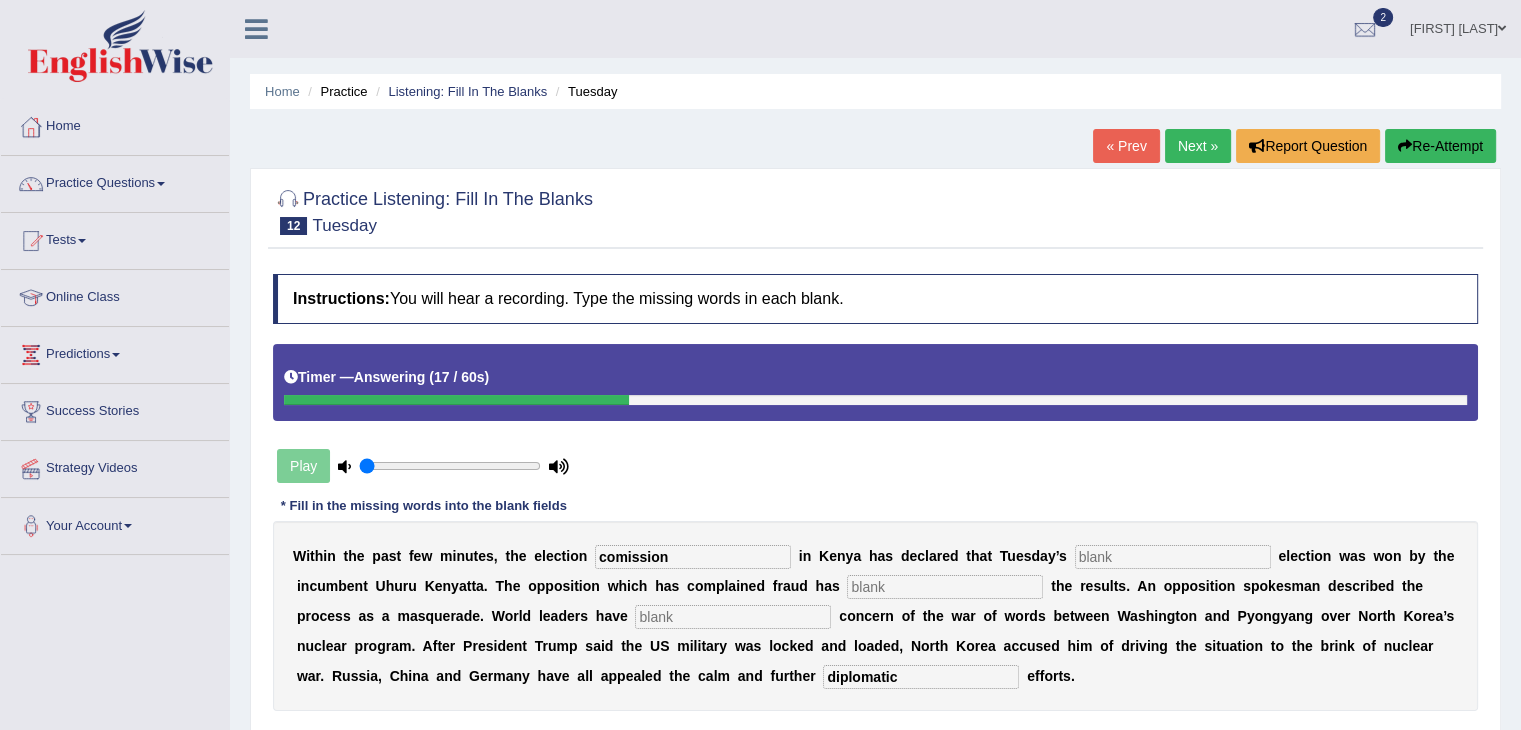 type on "comission" 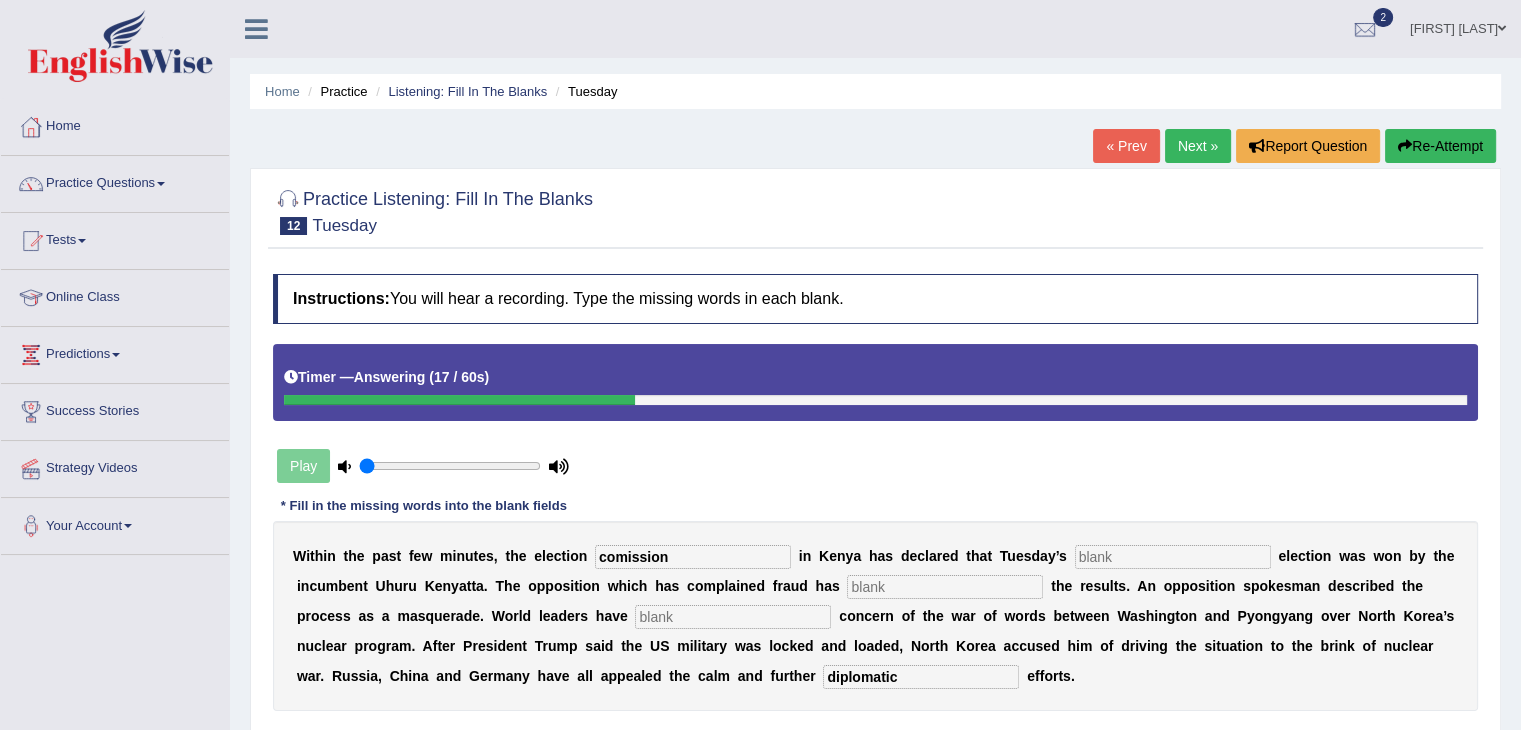 click at bounding box center [1173, 557] 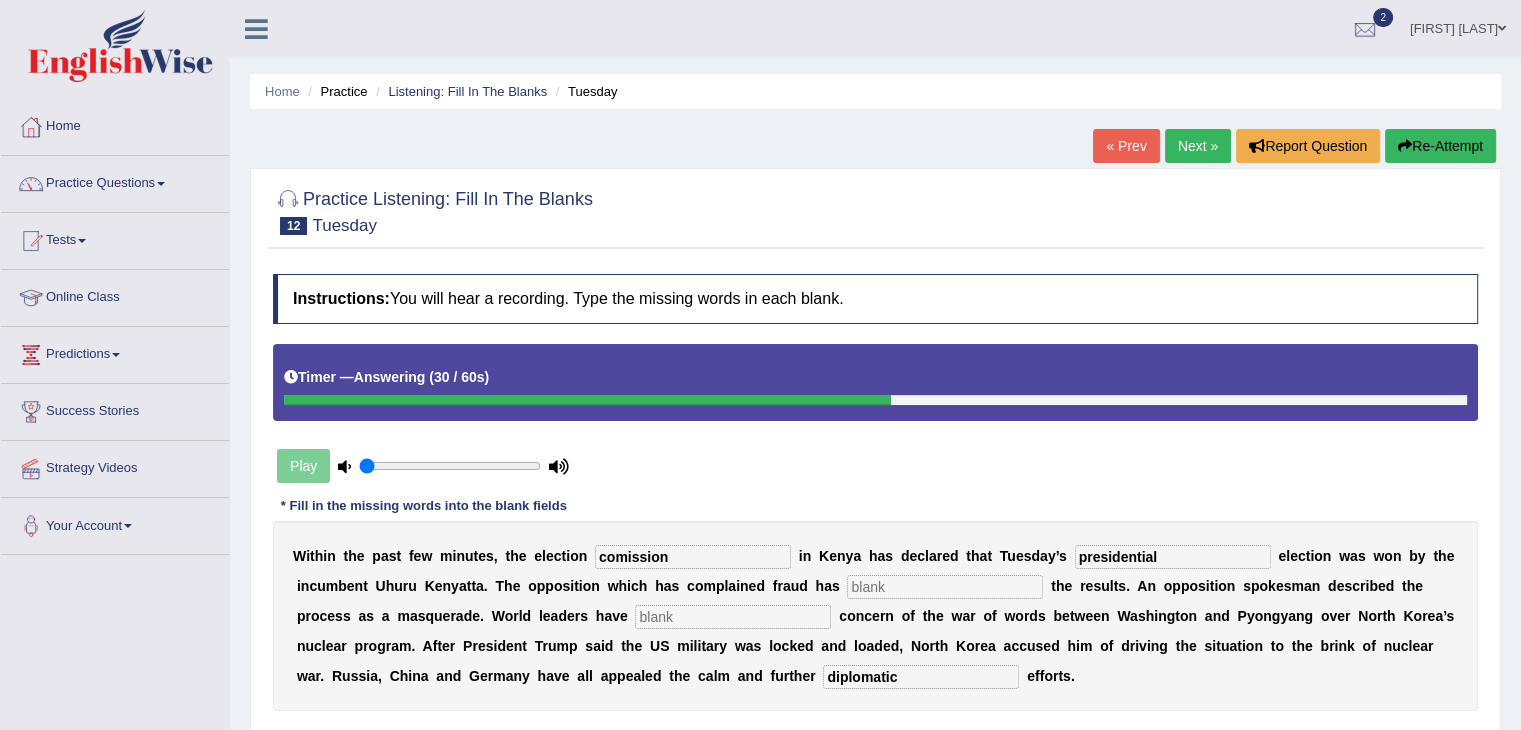 type on "presidential" 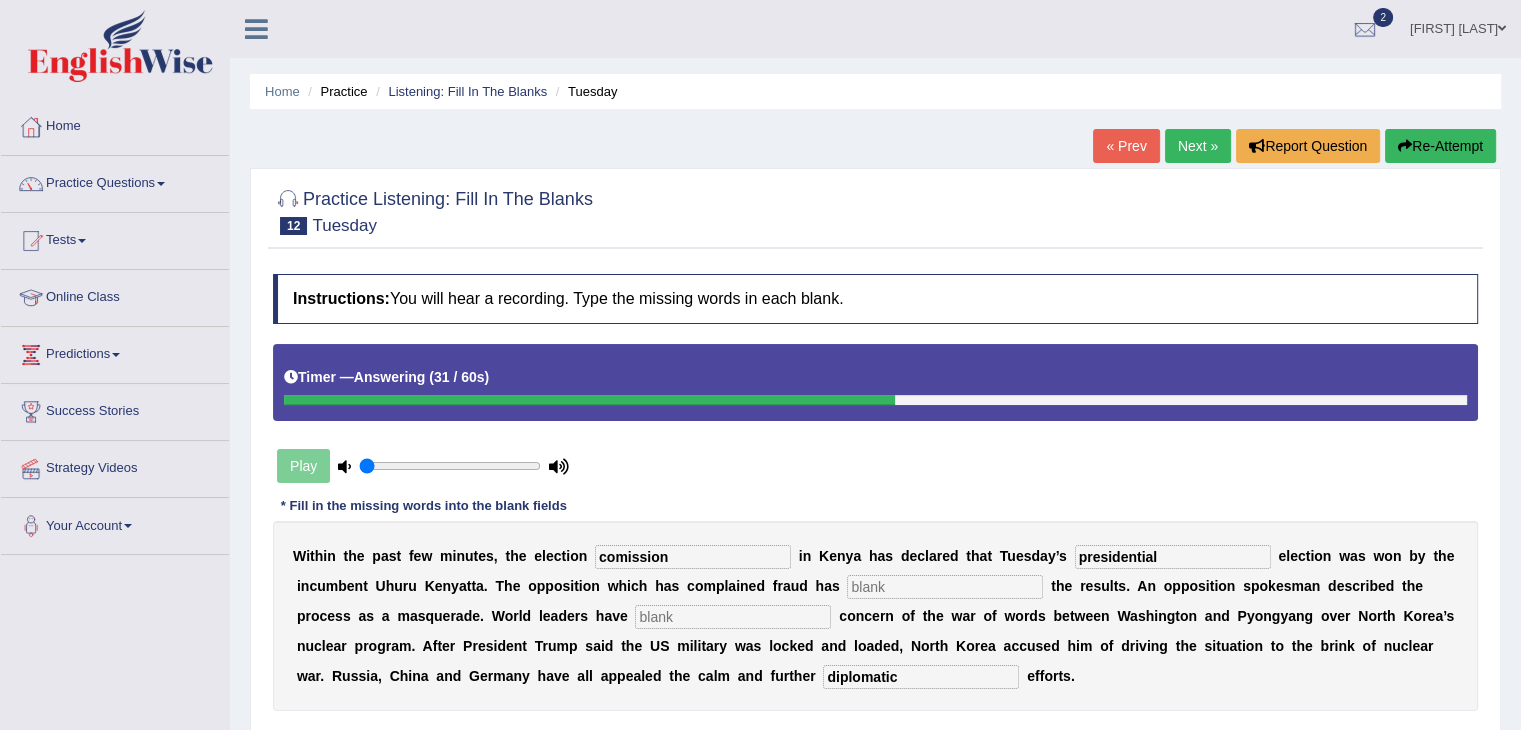 click at bounding box center (945, 587) 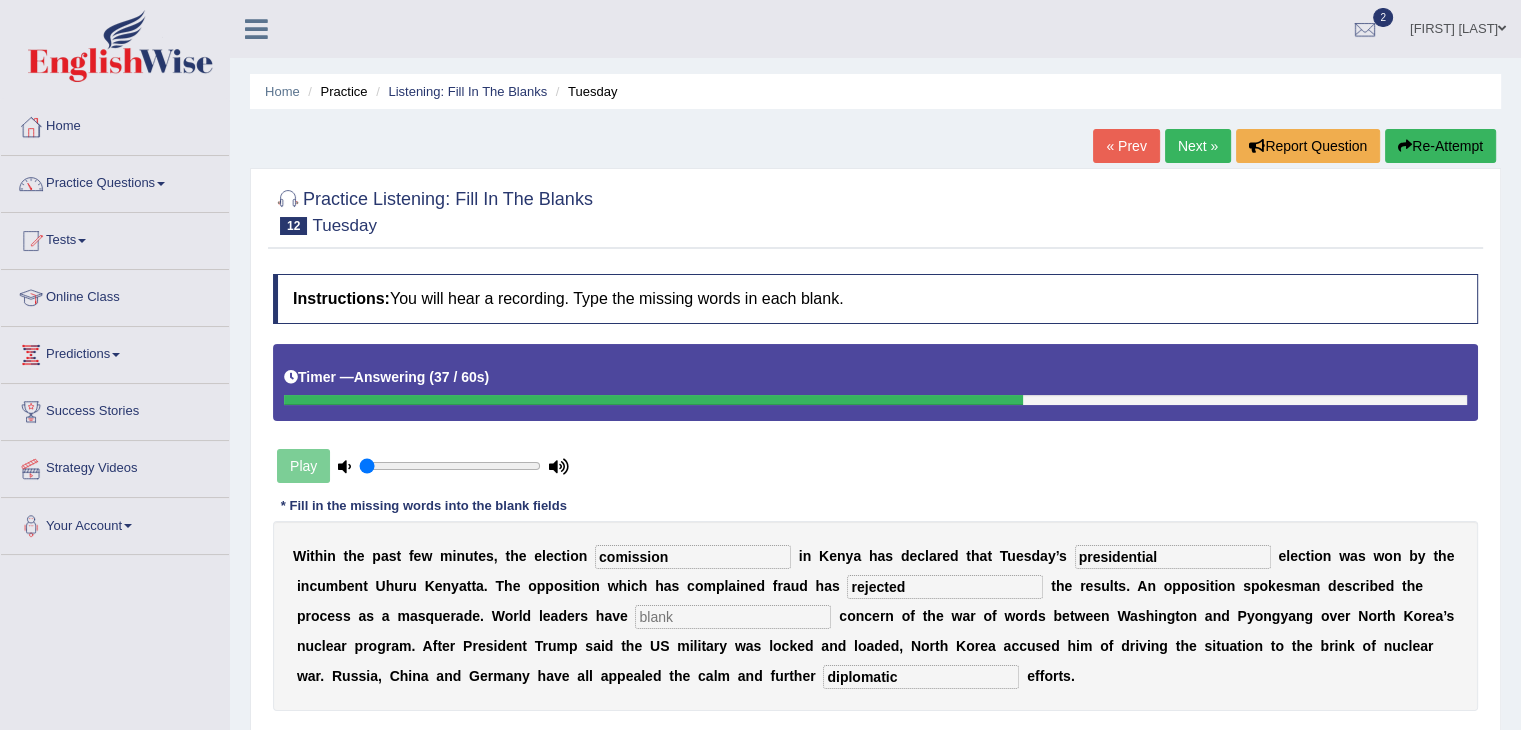 type on "rejected" 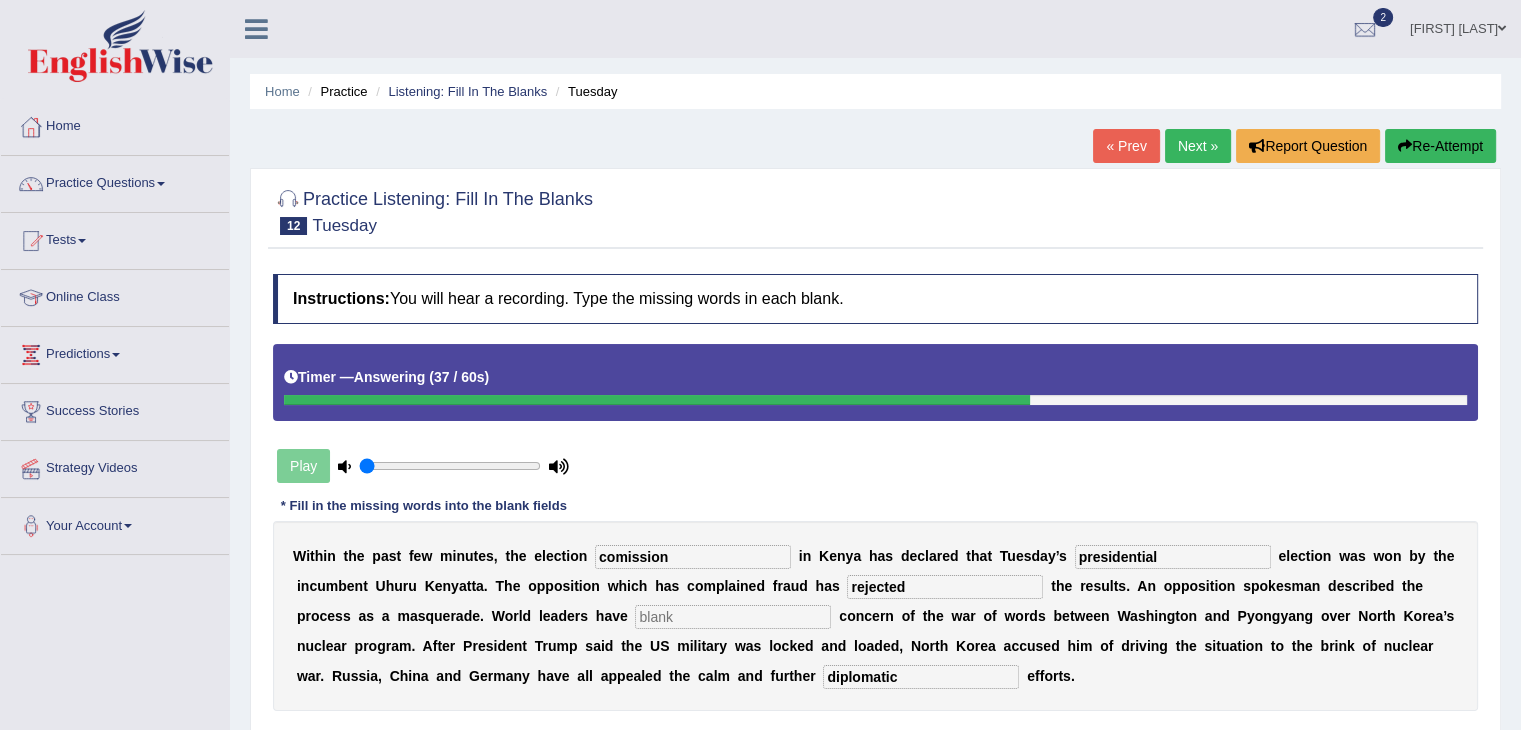 click at bounding box center [733, 617] 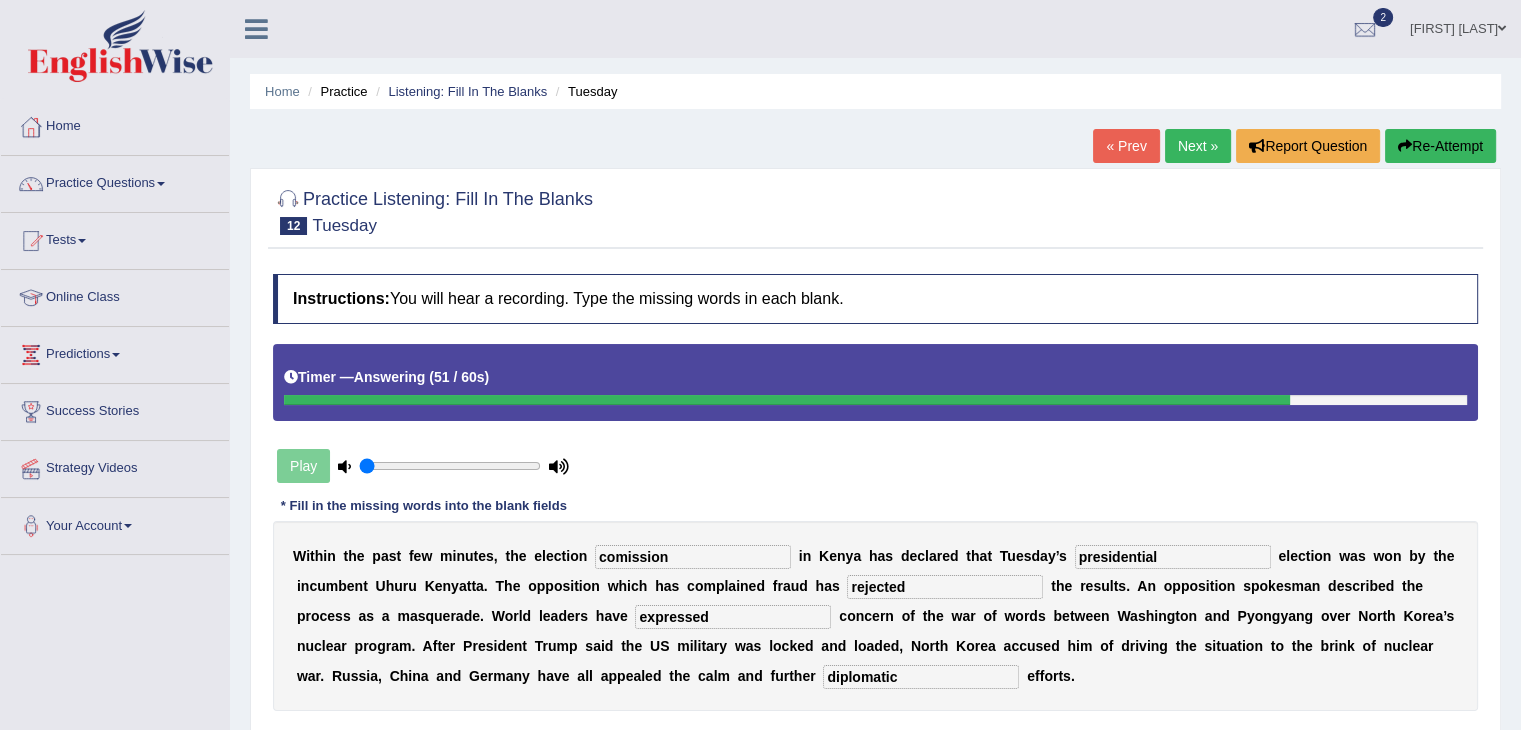 type on "expressed" 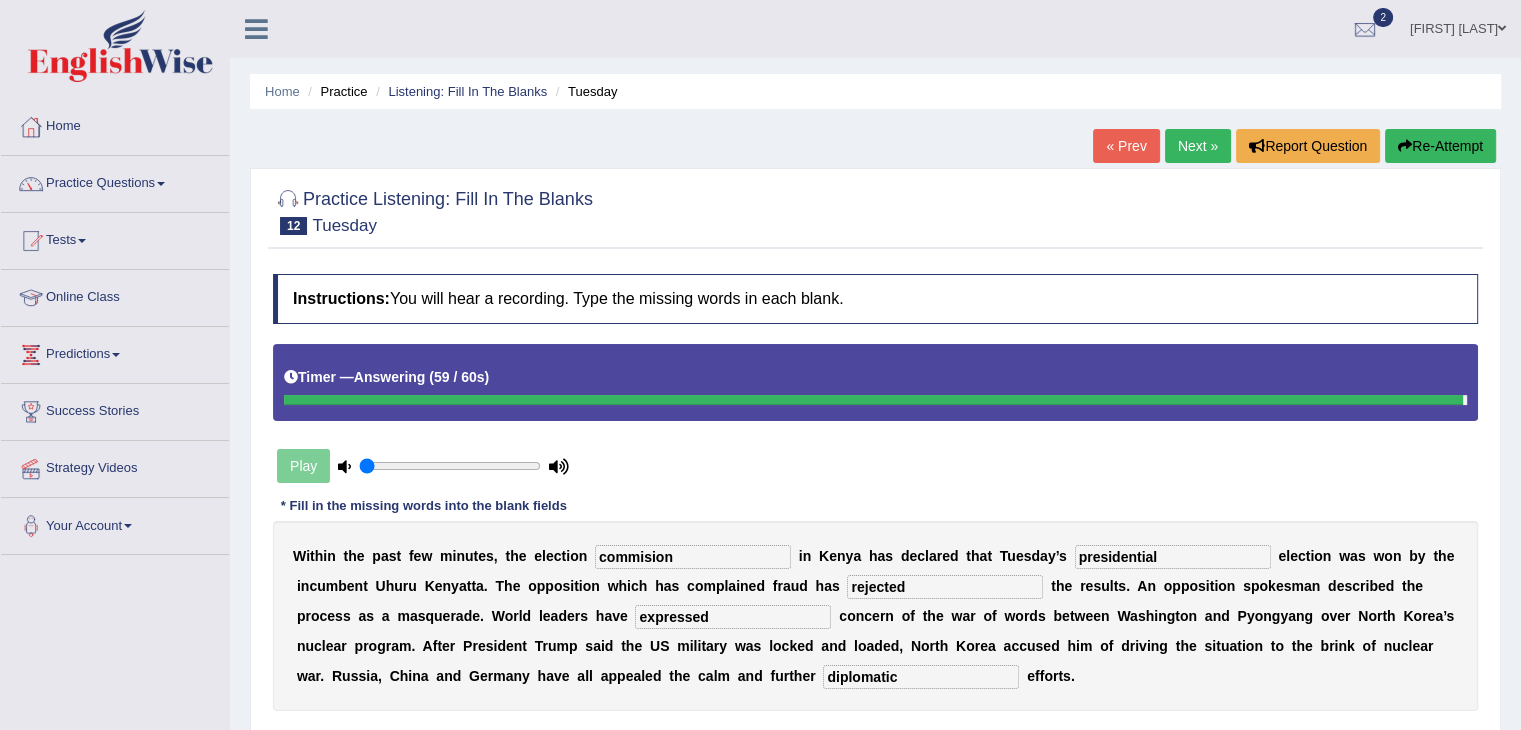 type on "commision" 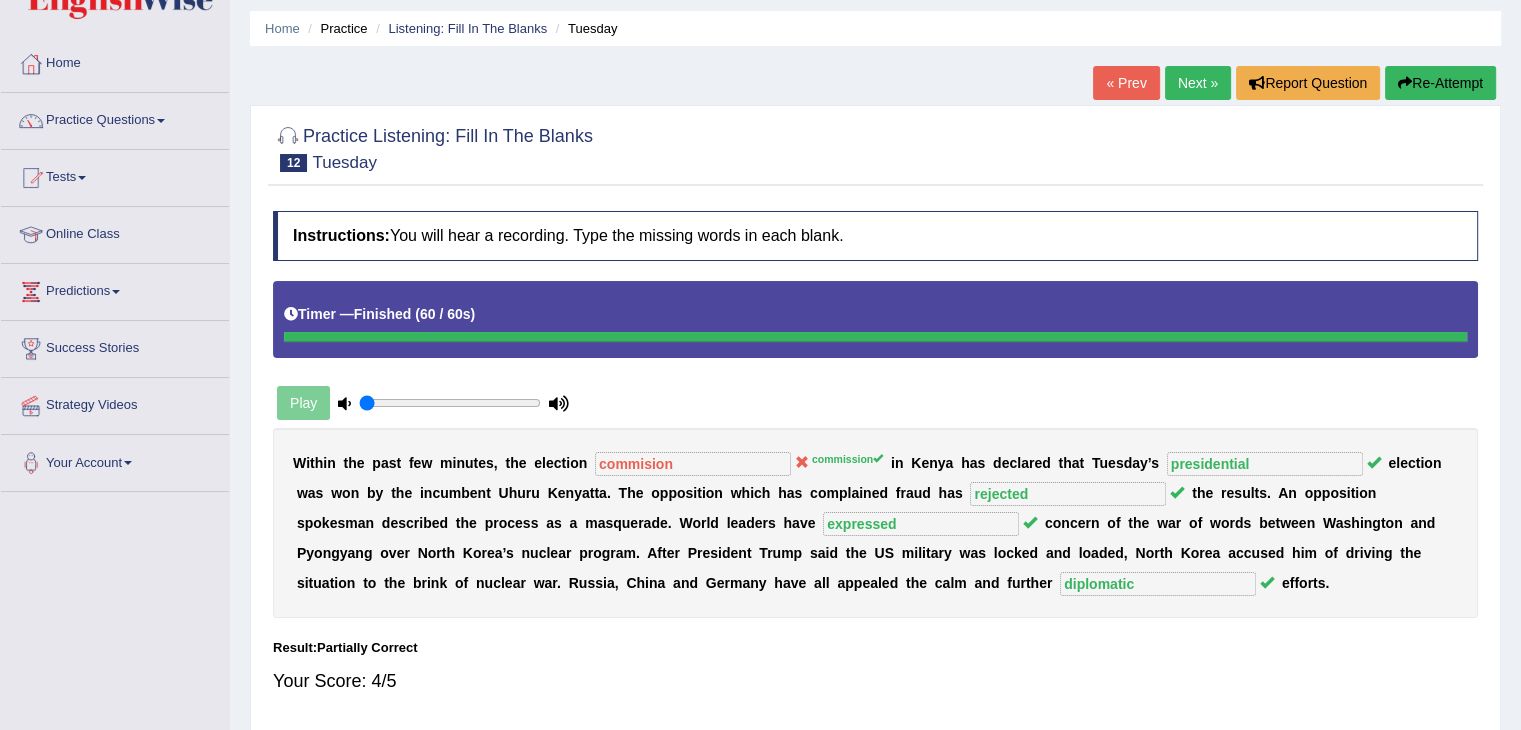 scroll, scrollTop: 0, scrollLeft: 0, axis: both 